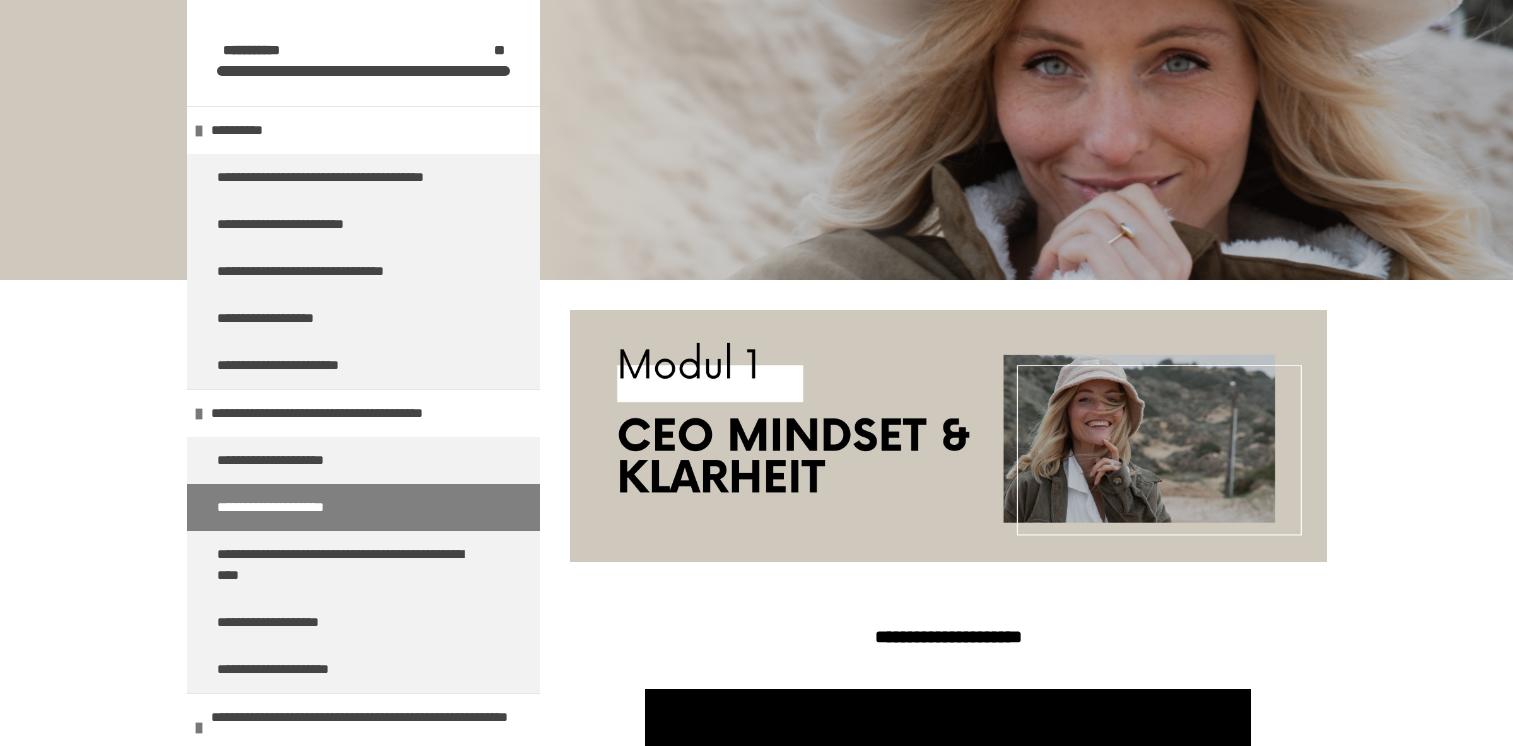scroll, scrollTop: 459, scrollLeft: 0, axis: vertical 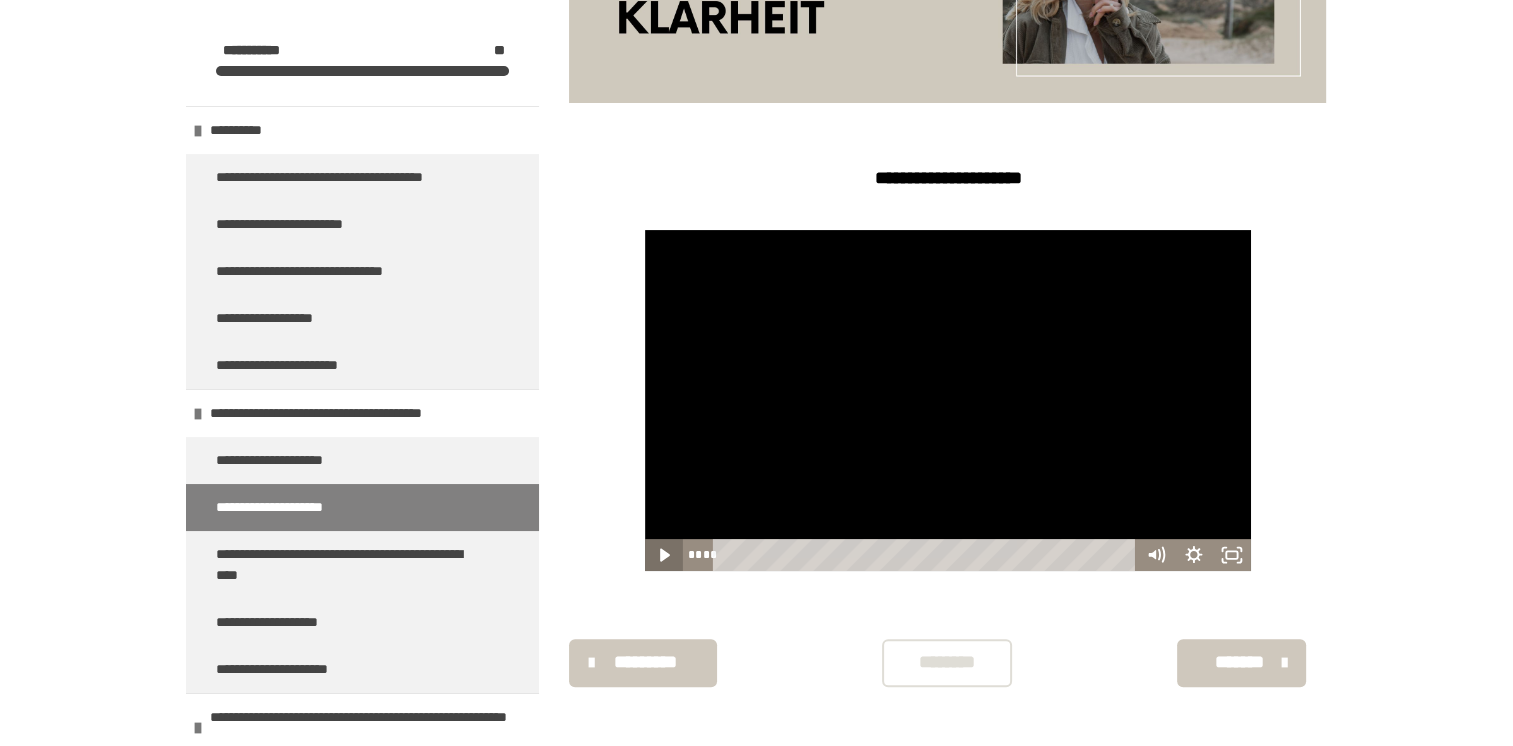 click 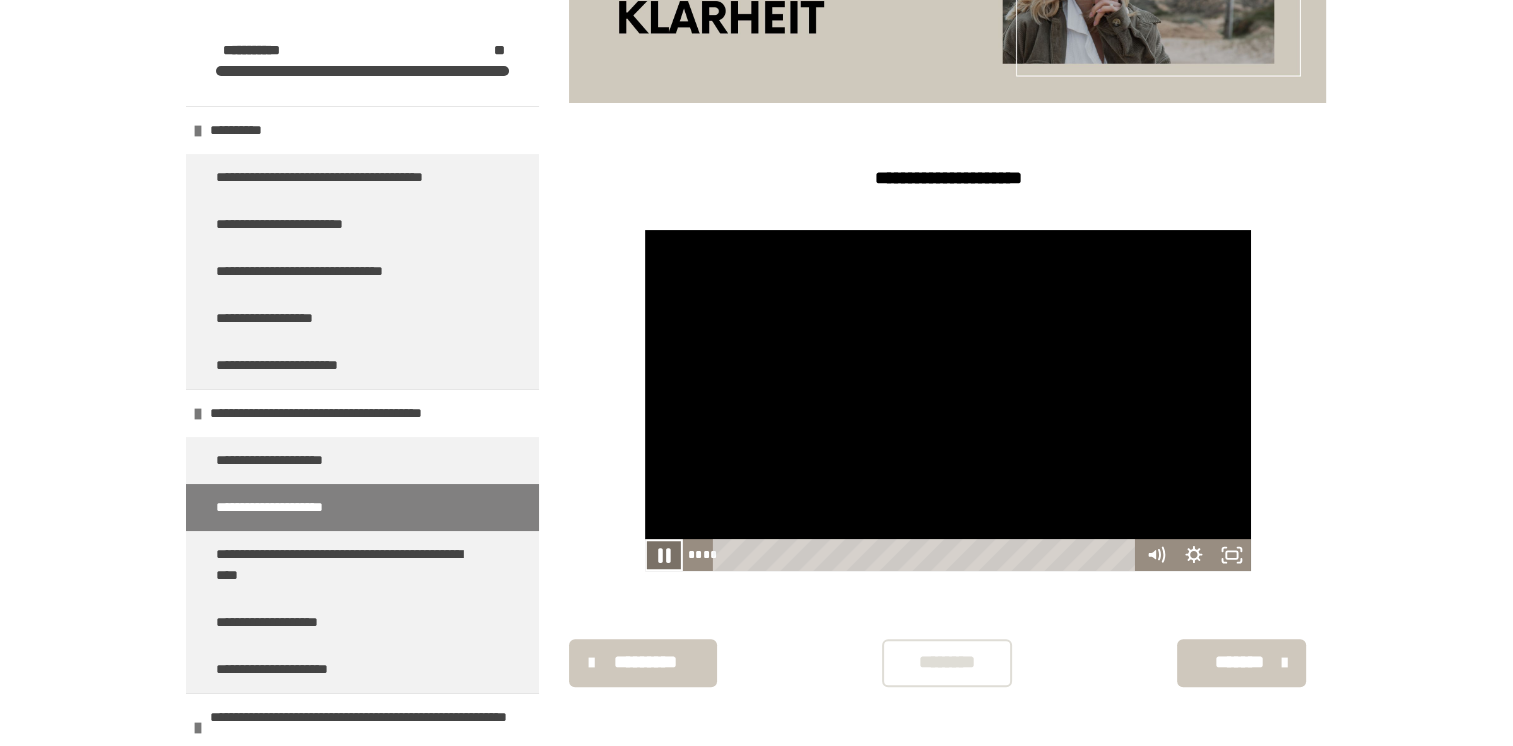 click 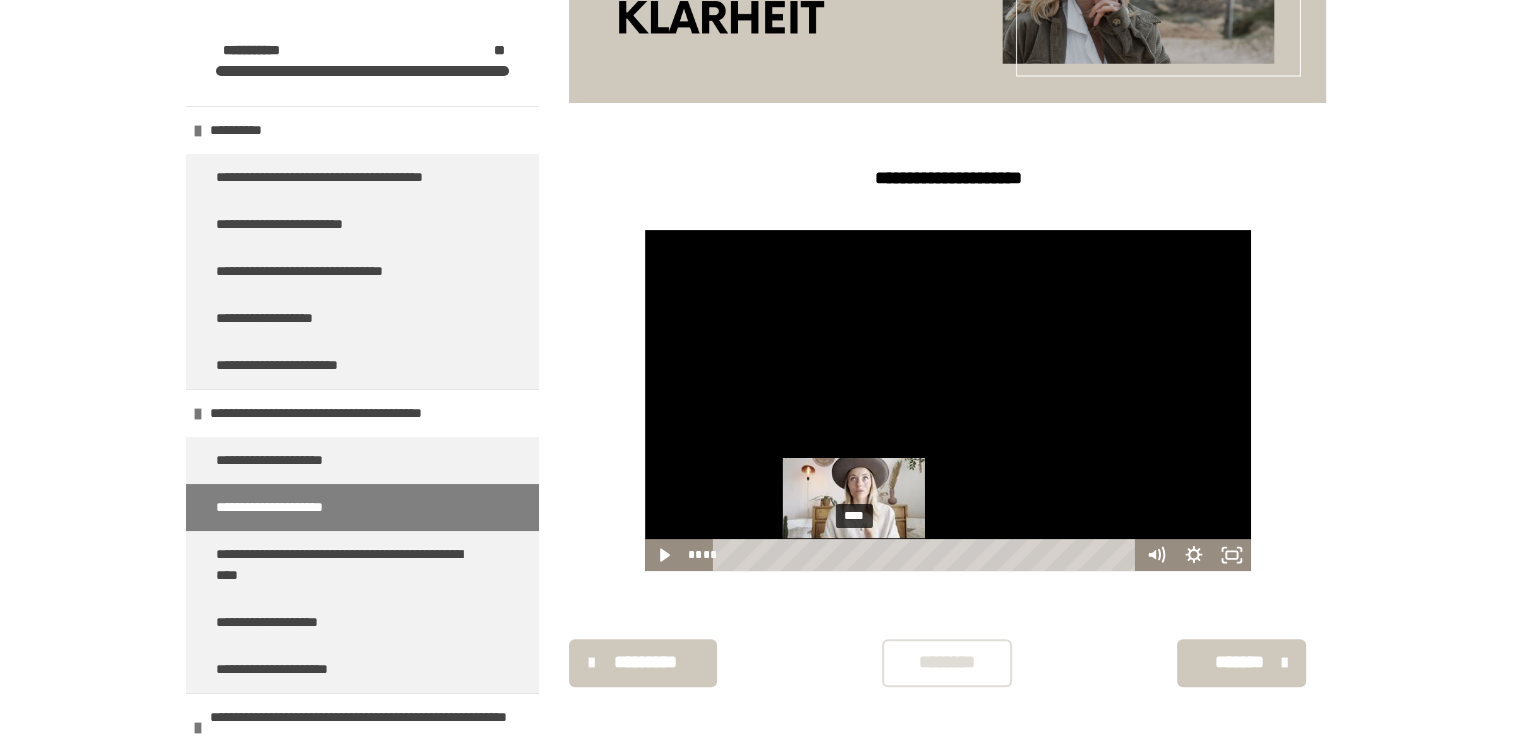 click on "****" at bounding box center (927, 555) 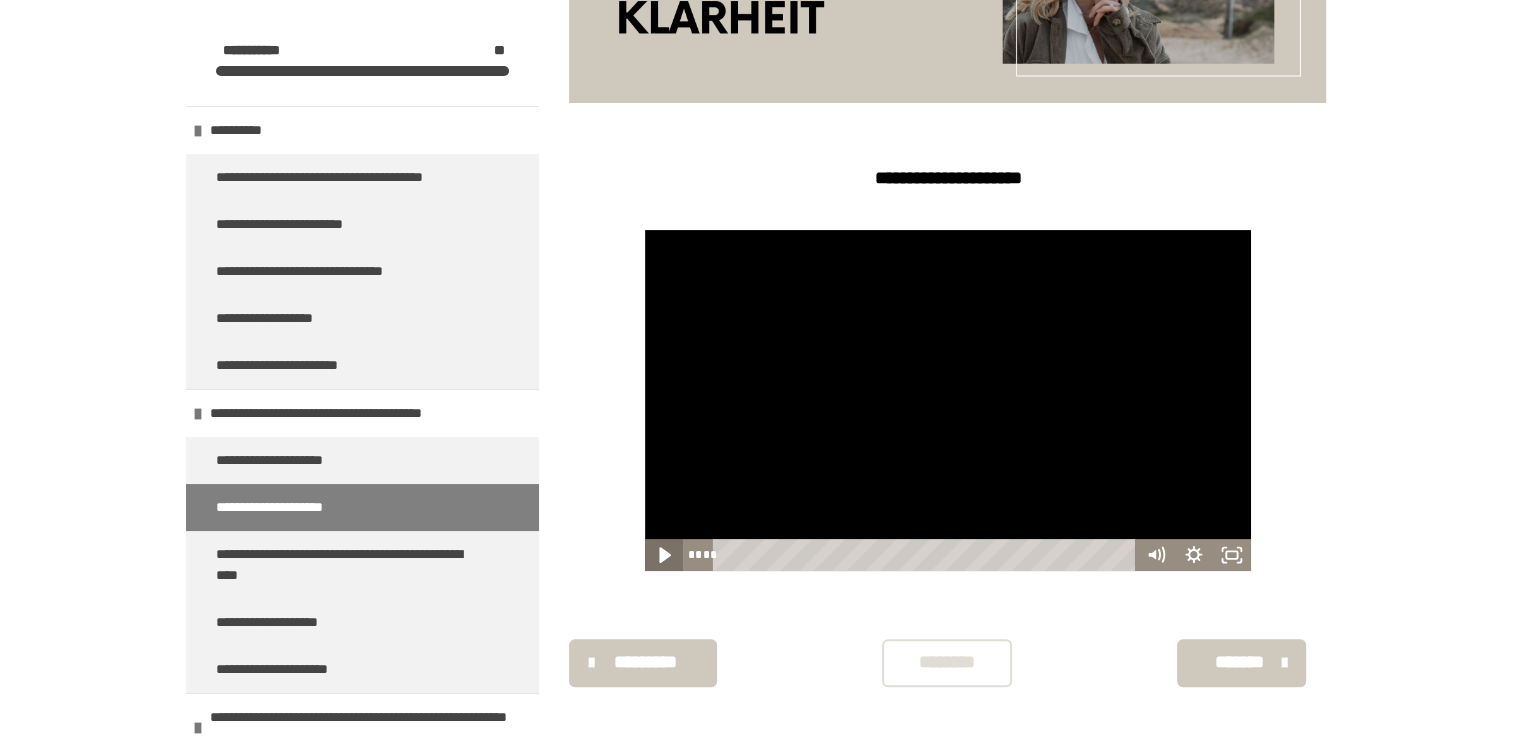 click 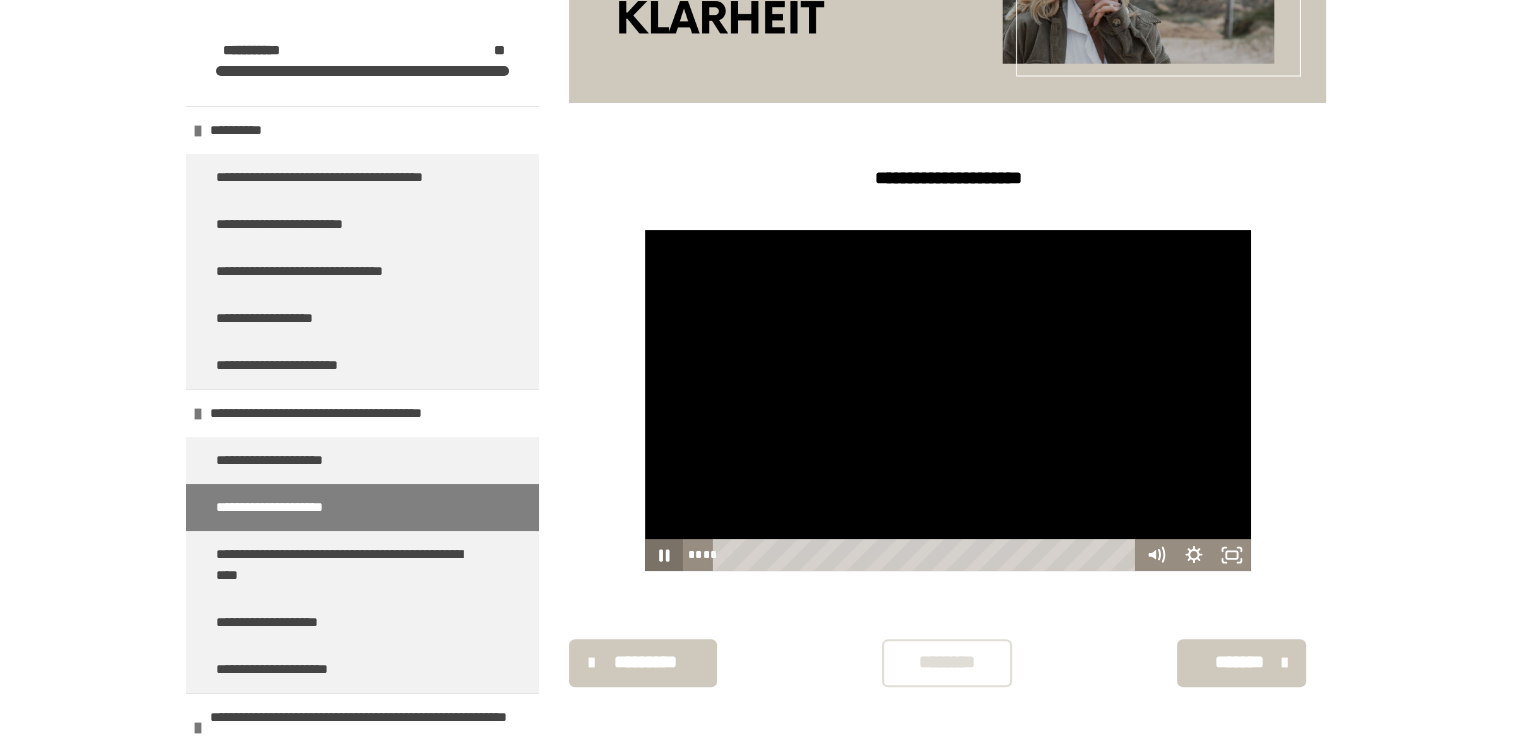 click 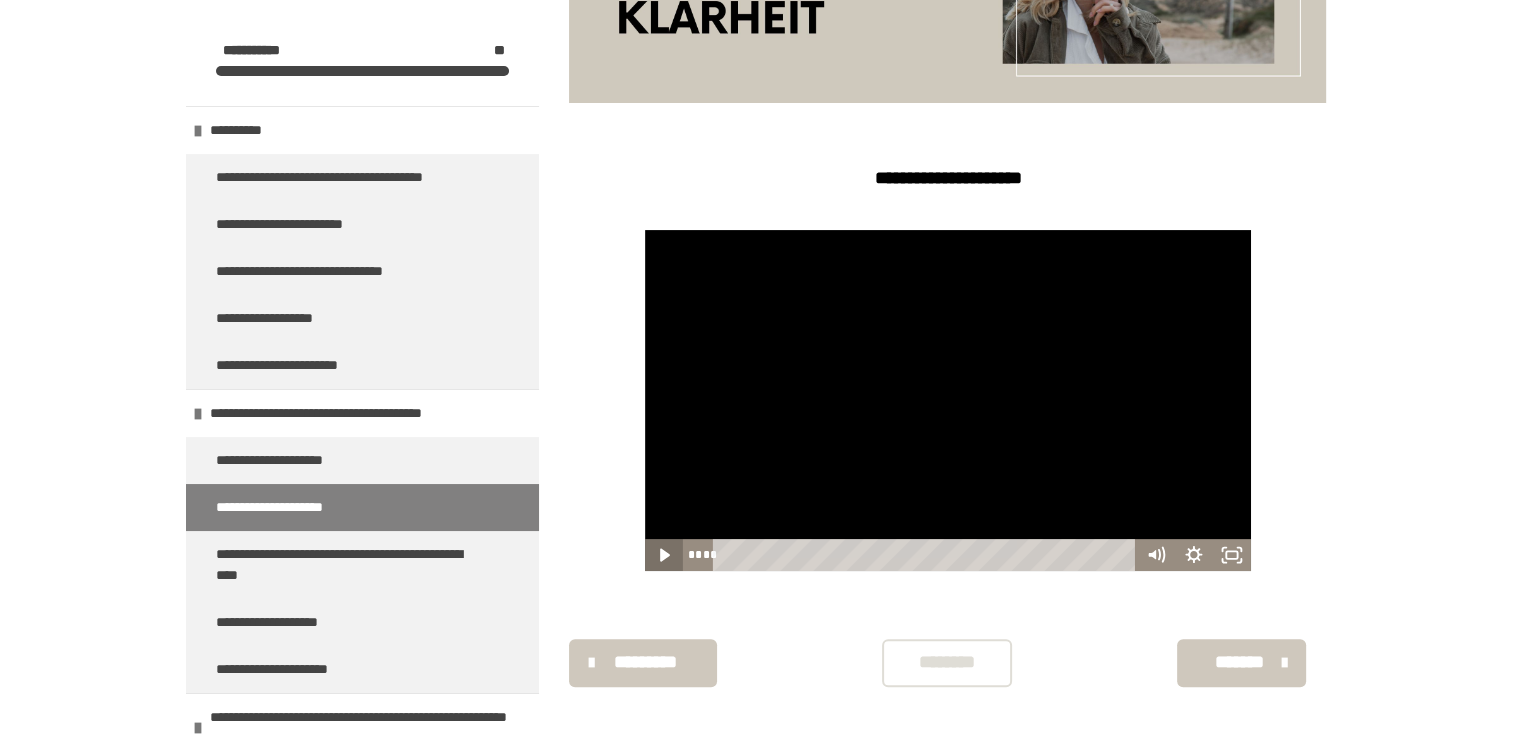 click 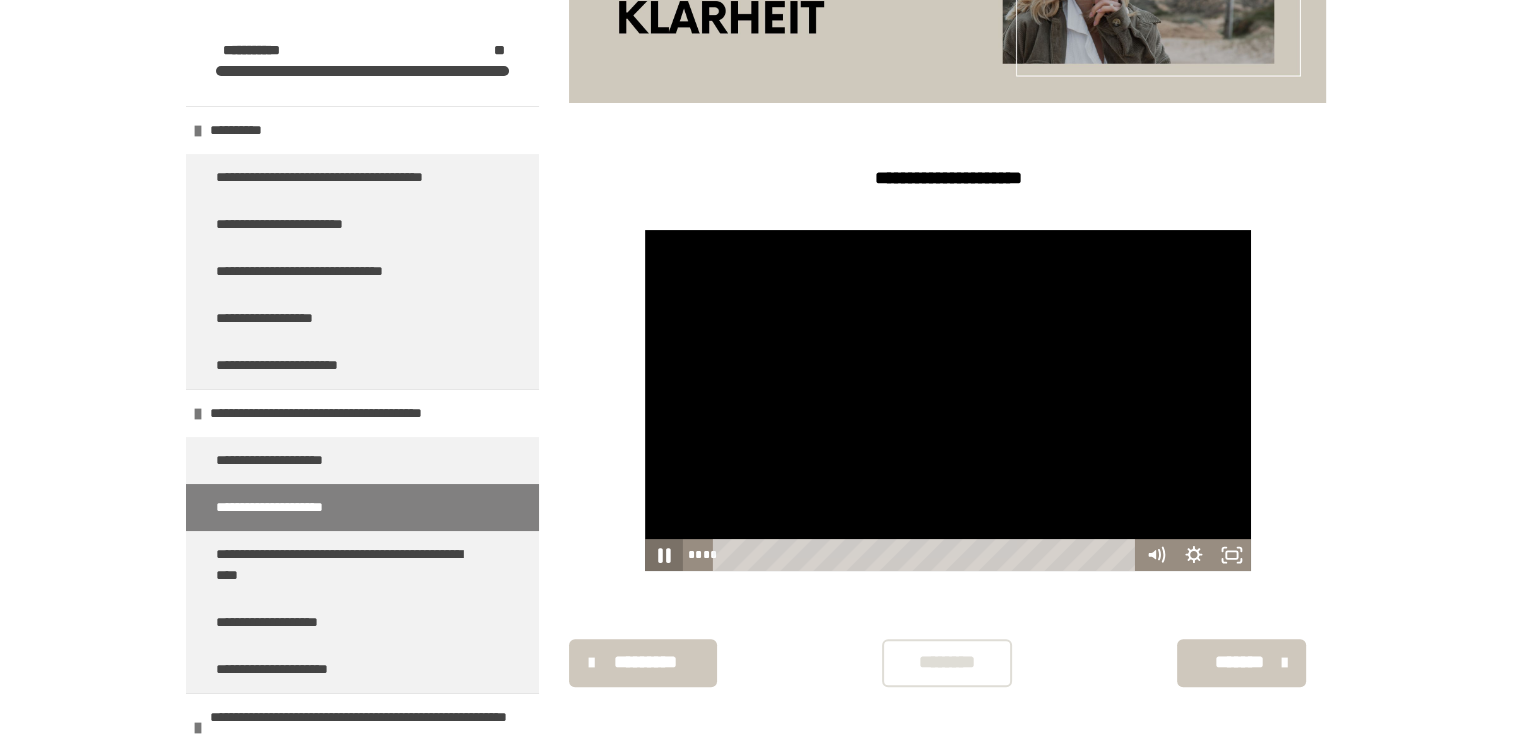 click 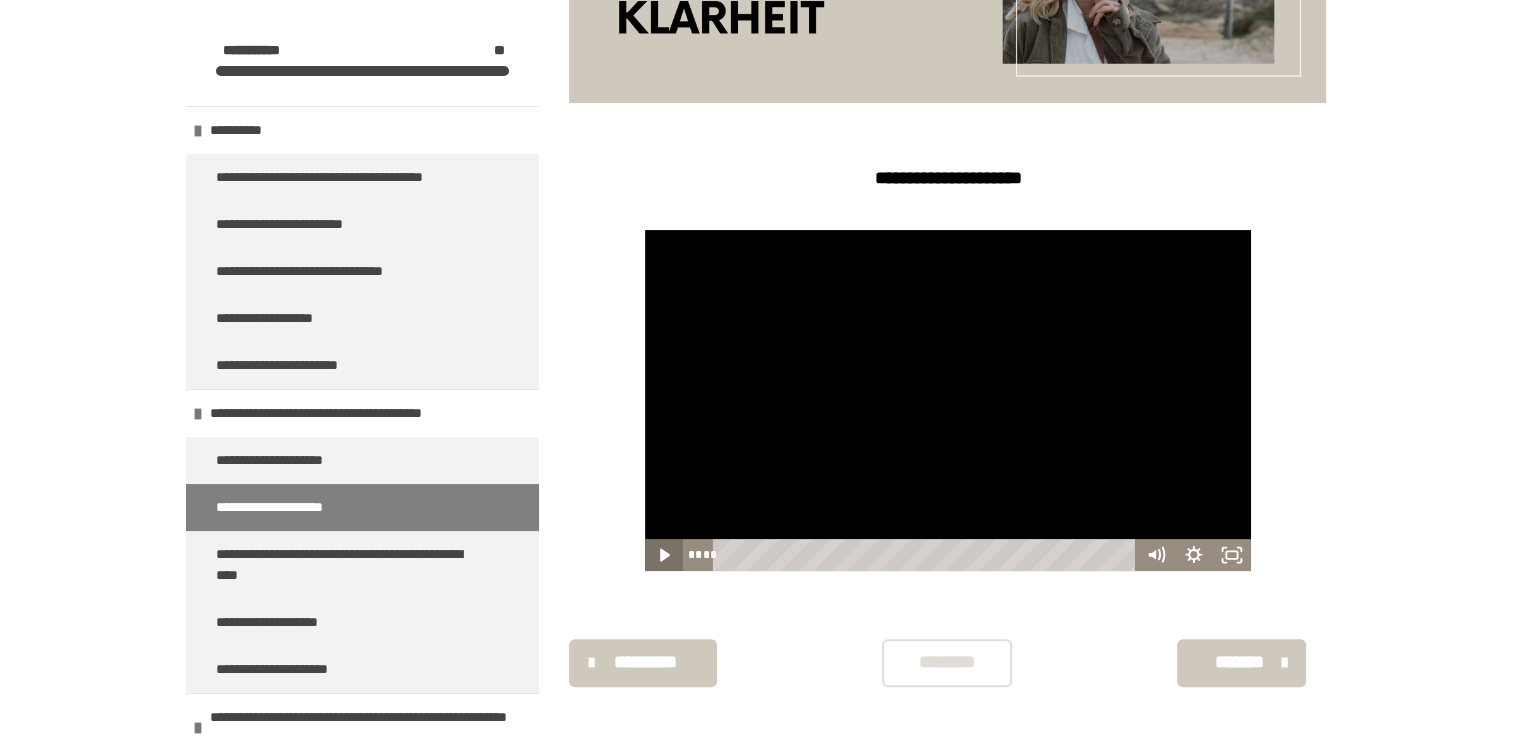 click 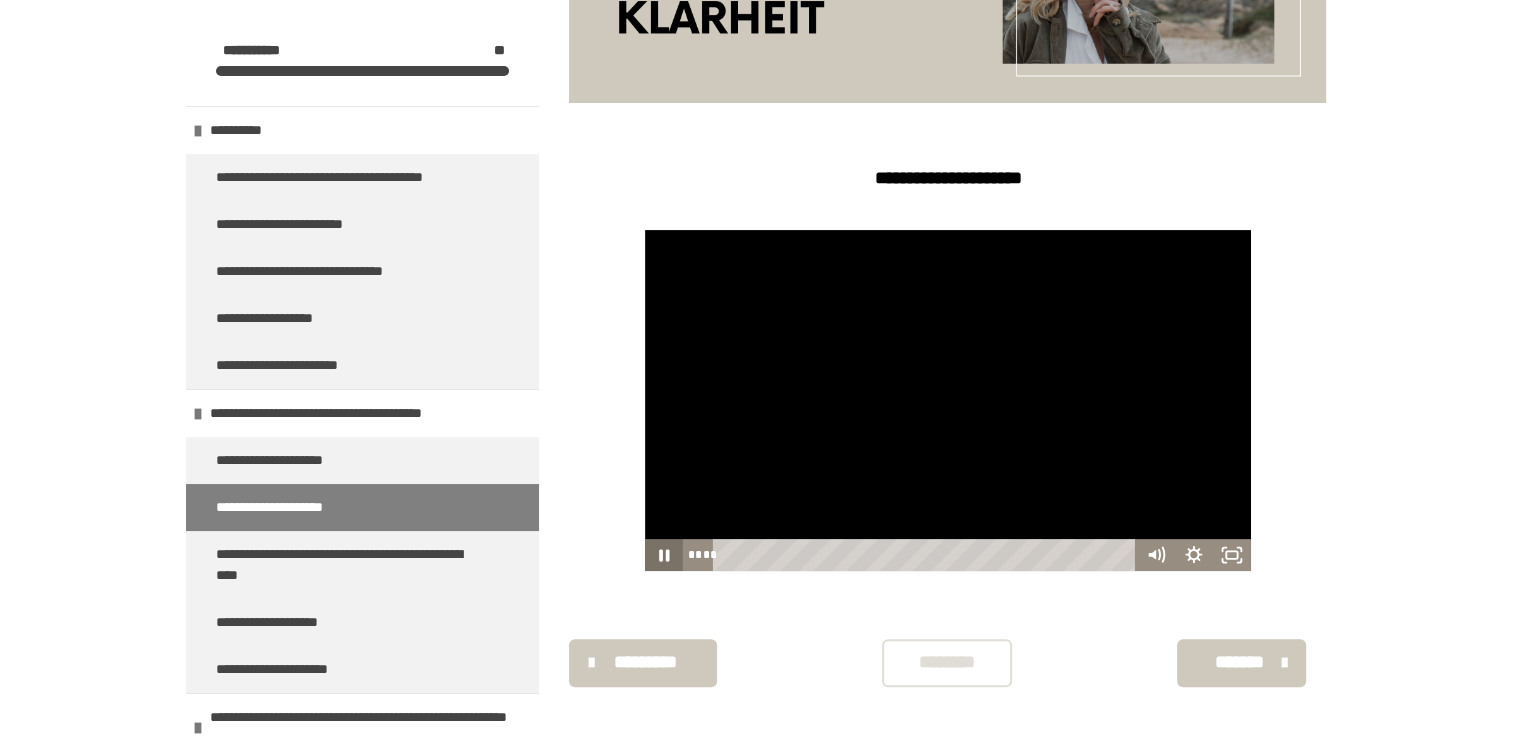 click 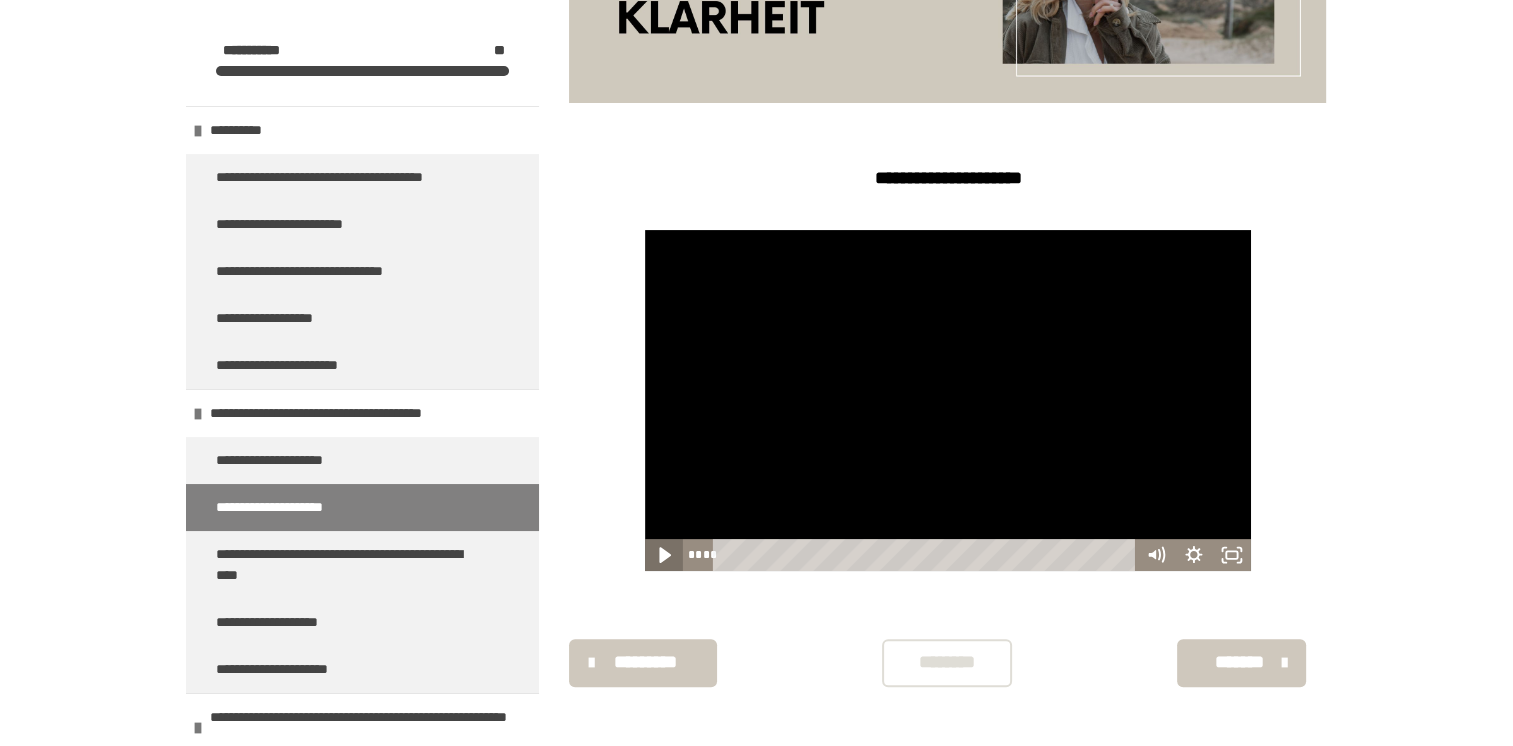 click 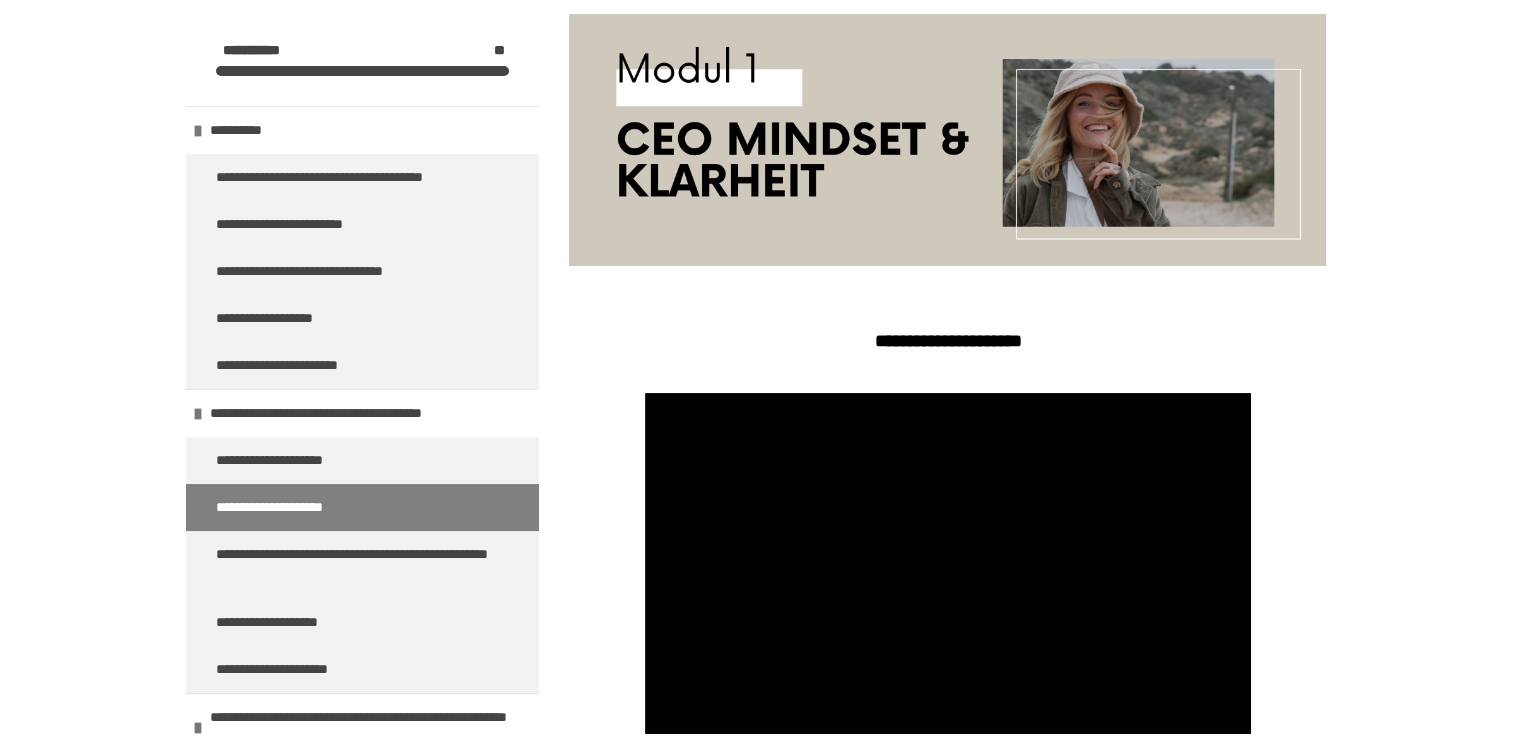 scroll, scrollTop: 459, scrollLeft: 0, axis: vertical 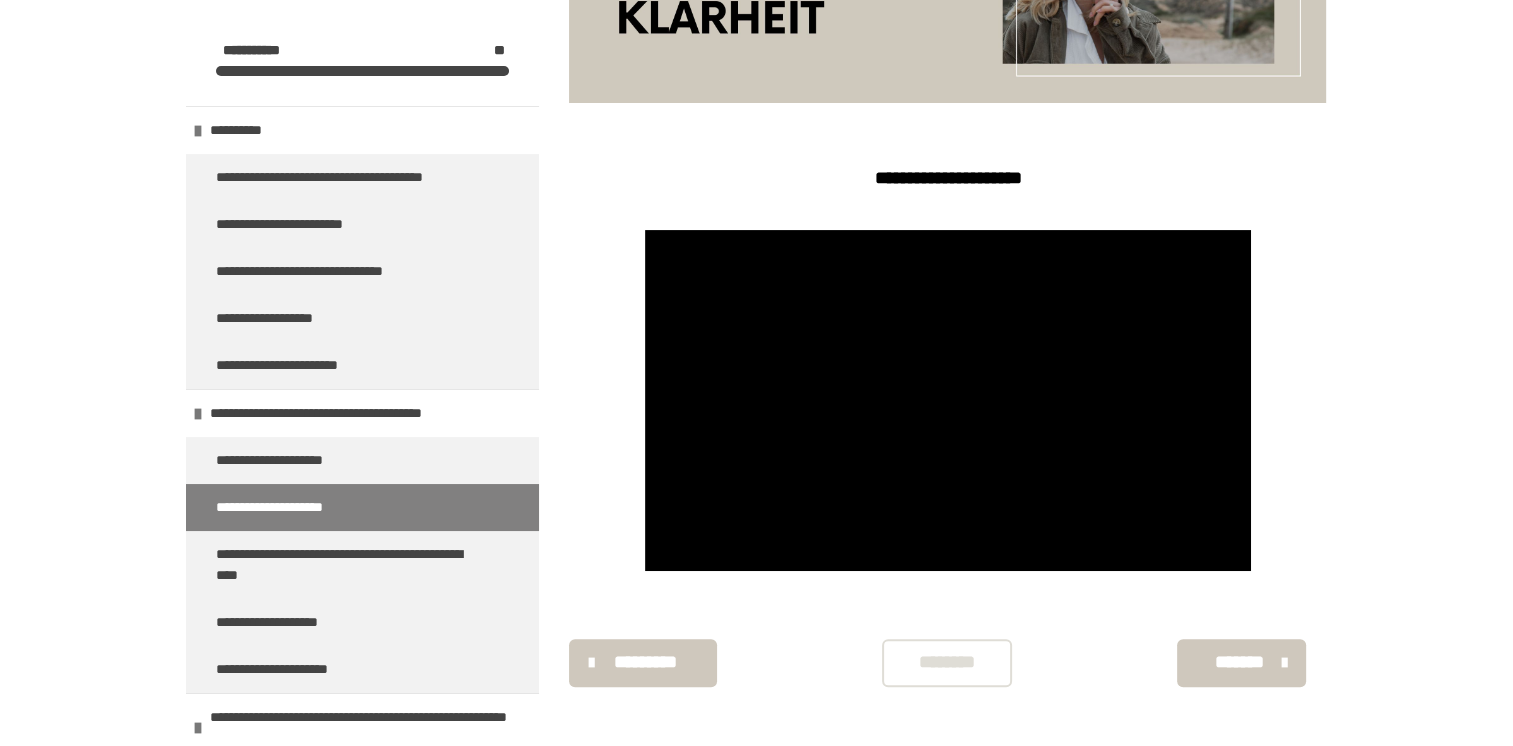 click on "********" at bounding box center (947, 662) 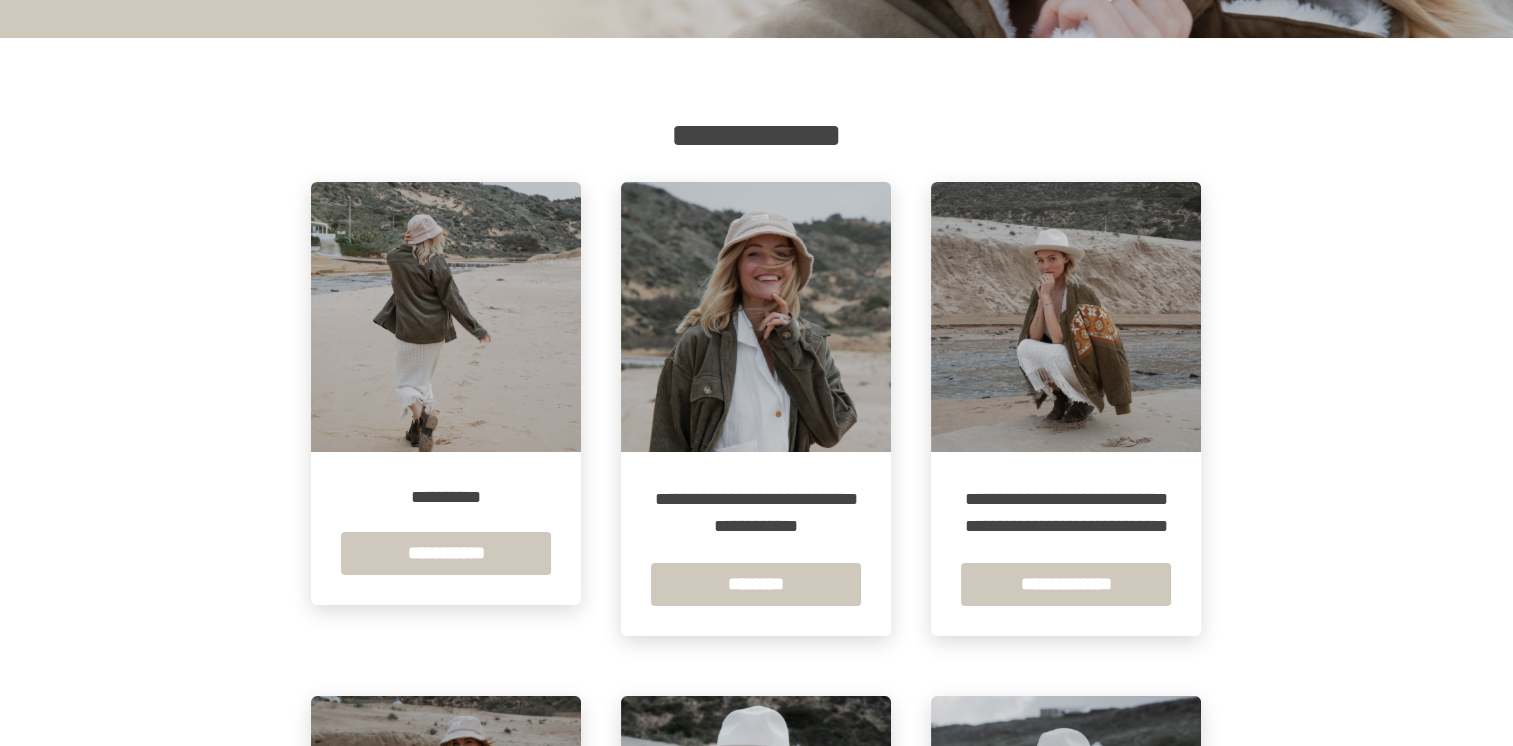 scroll, scrollTop: 359, scrollLeft: 0, axis: vertical 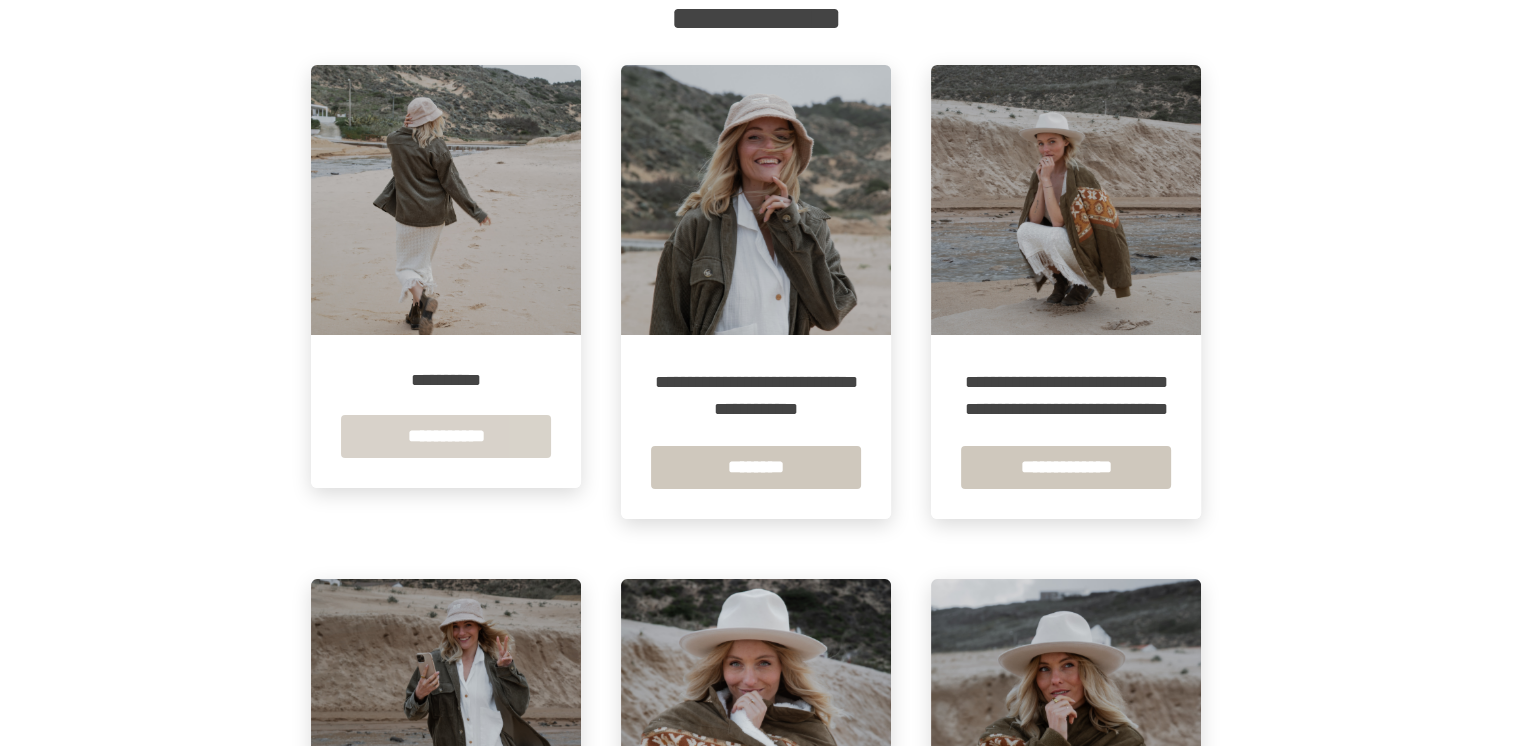 click on "**********" at bounding box center (446, 436) 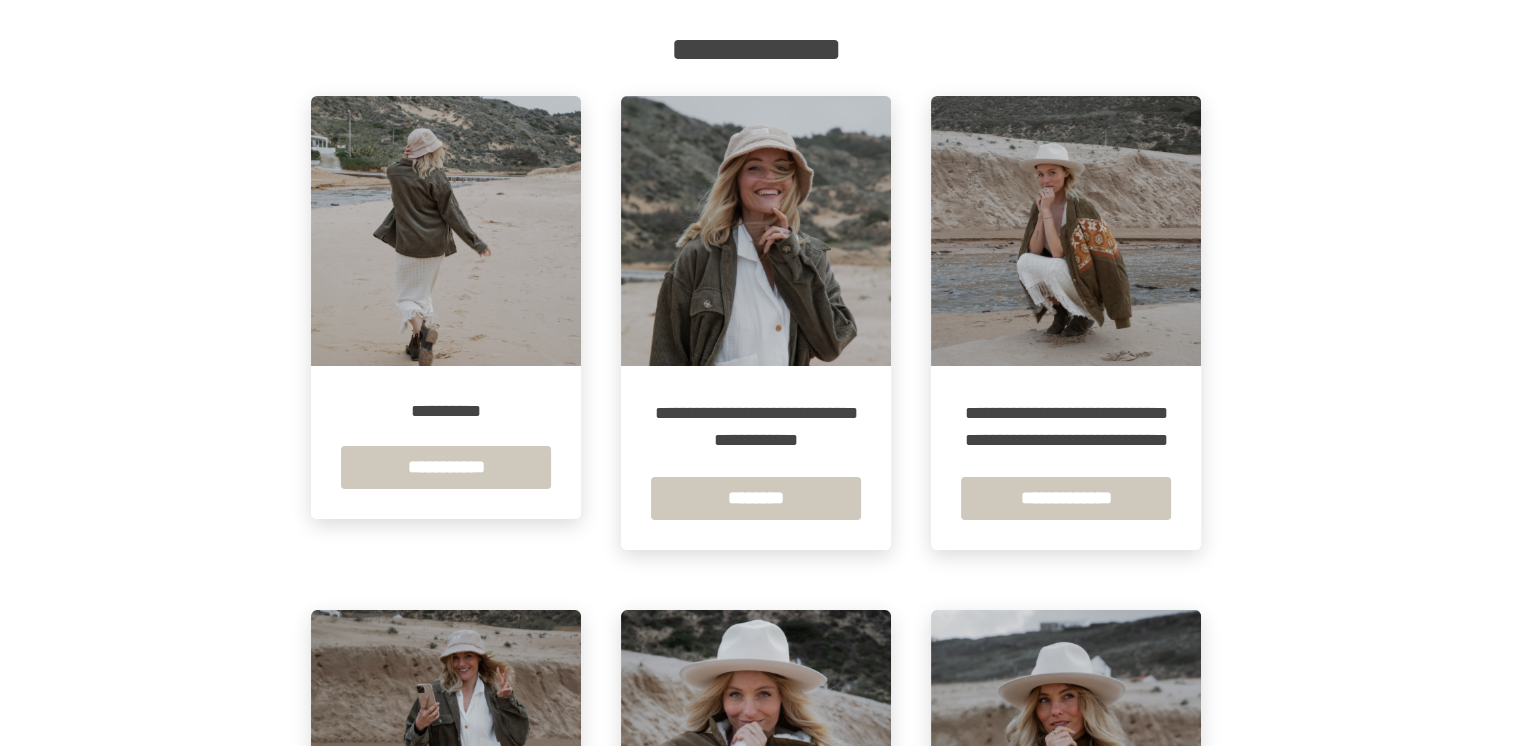 scroll, scrollTop: 400, scrollLeft: 0, axis: vertical 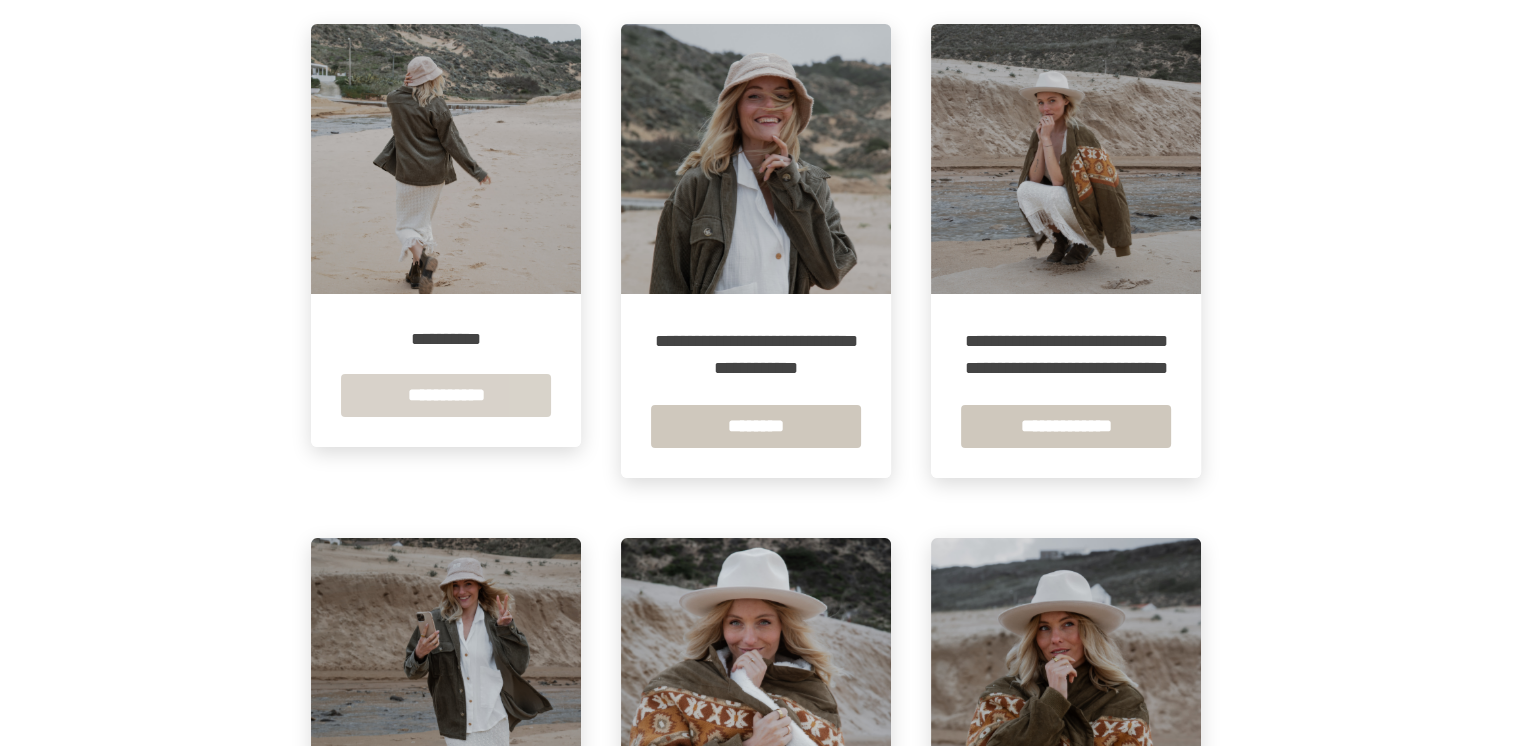 click on "**********" at bounding box center (446, 395) 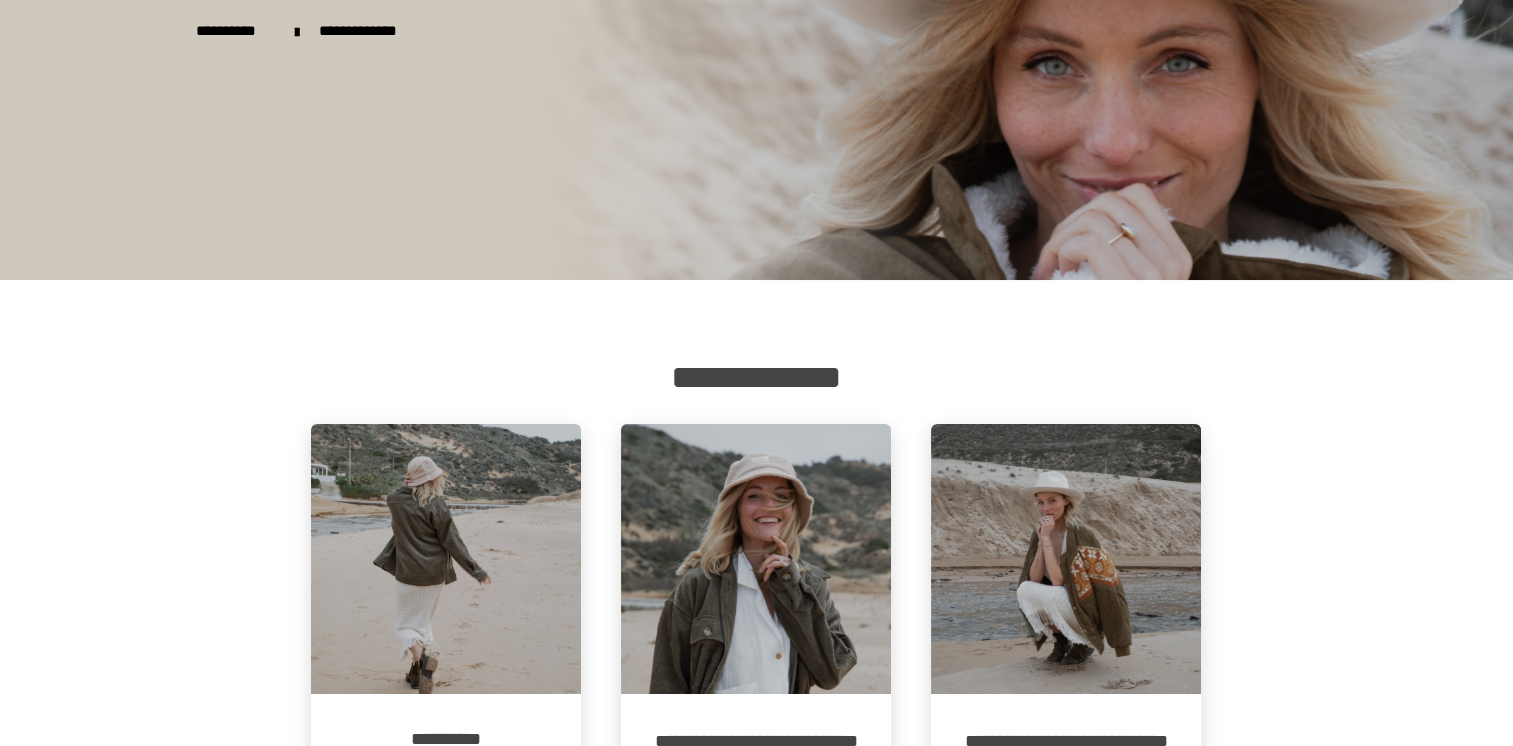 scroll, scrollTop: 400, scrollLeft: 0, axis: vertical 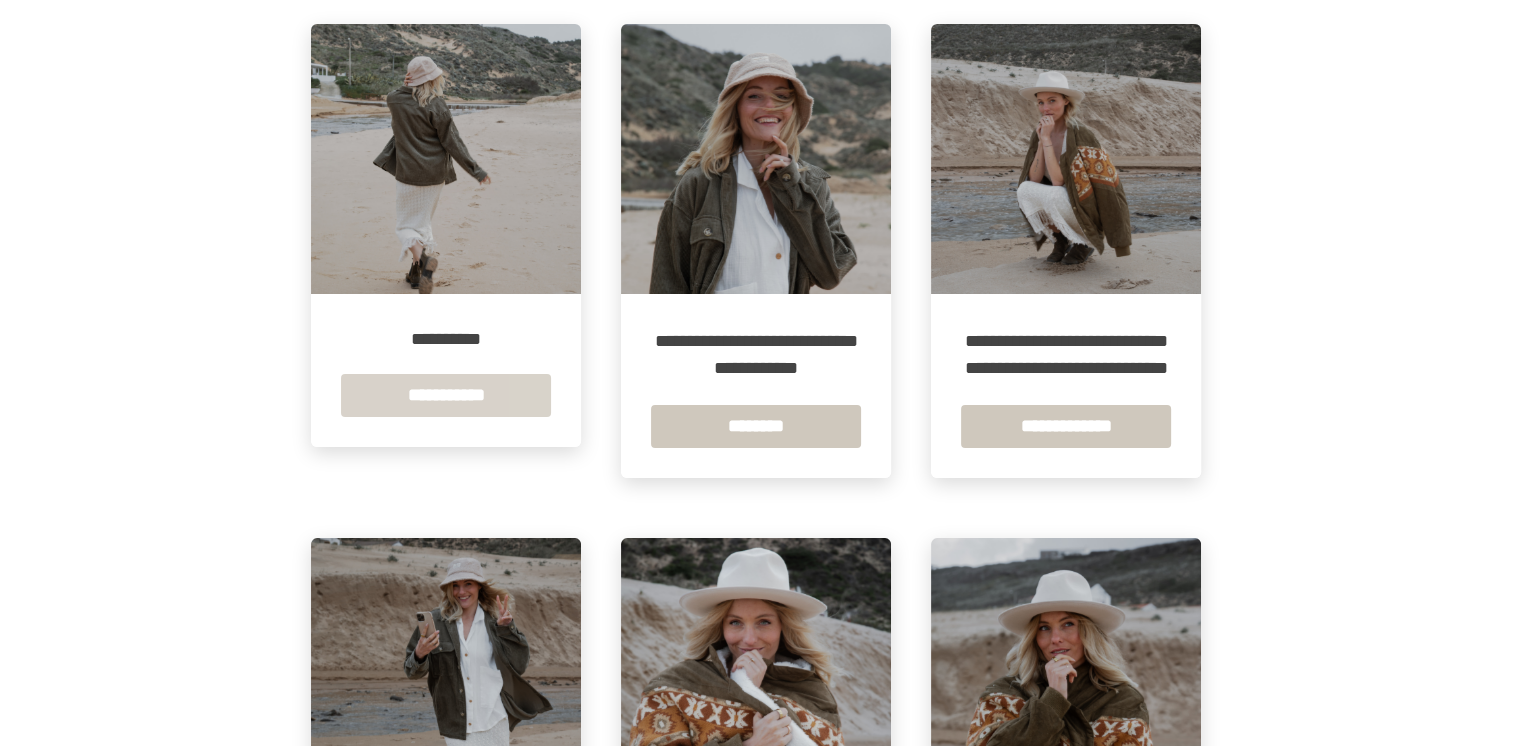 click on "**********" at bounding box center [446, 395] 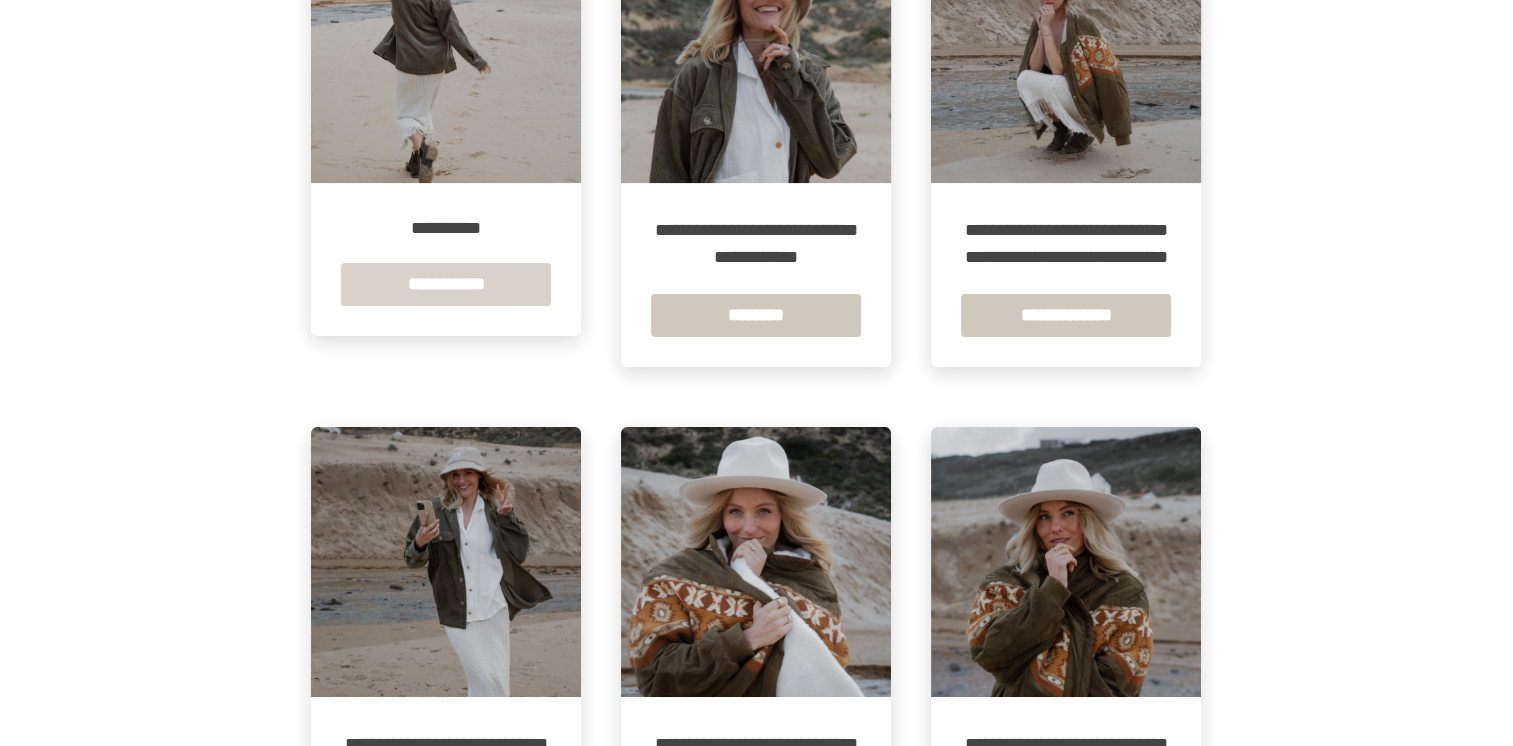 scroll, scrollTop: 600, scrollLeft: 0, axis: vertical 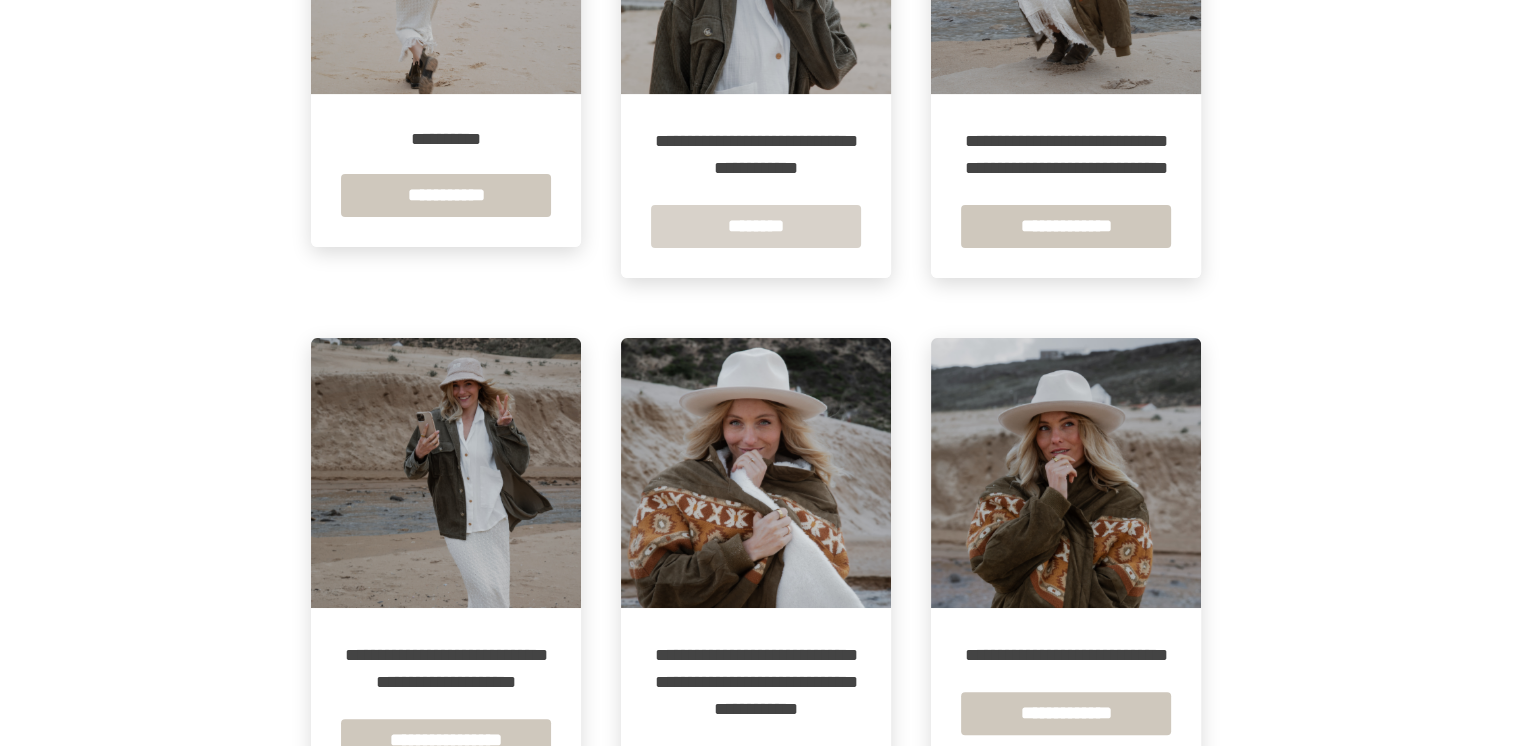 click on "********" at bounding box center [756, 226] 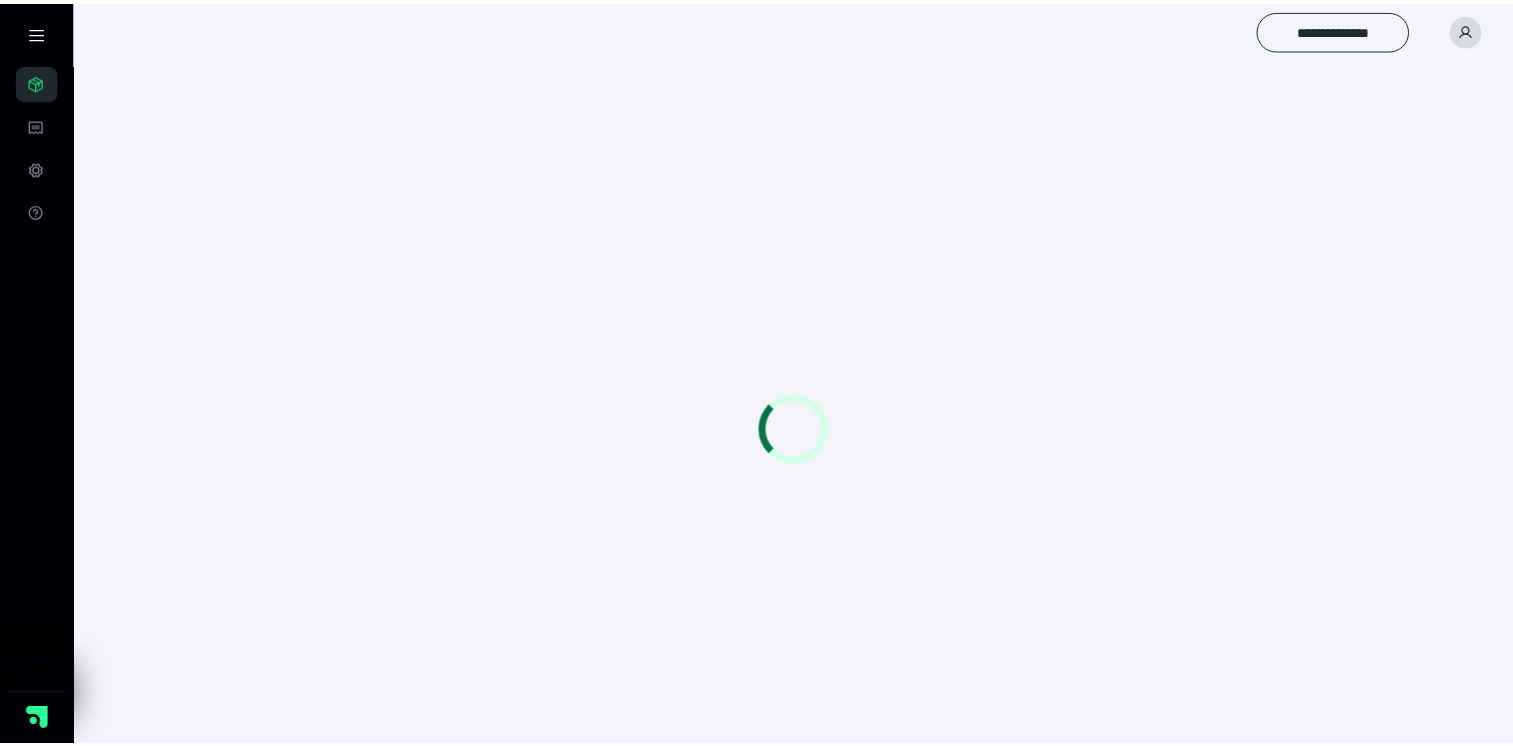 scroll, scrollTop: 0, scrollLeft: 0, axis: both 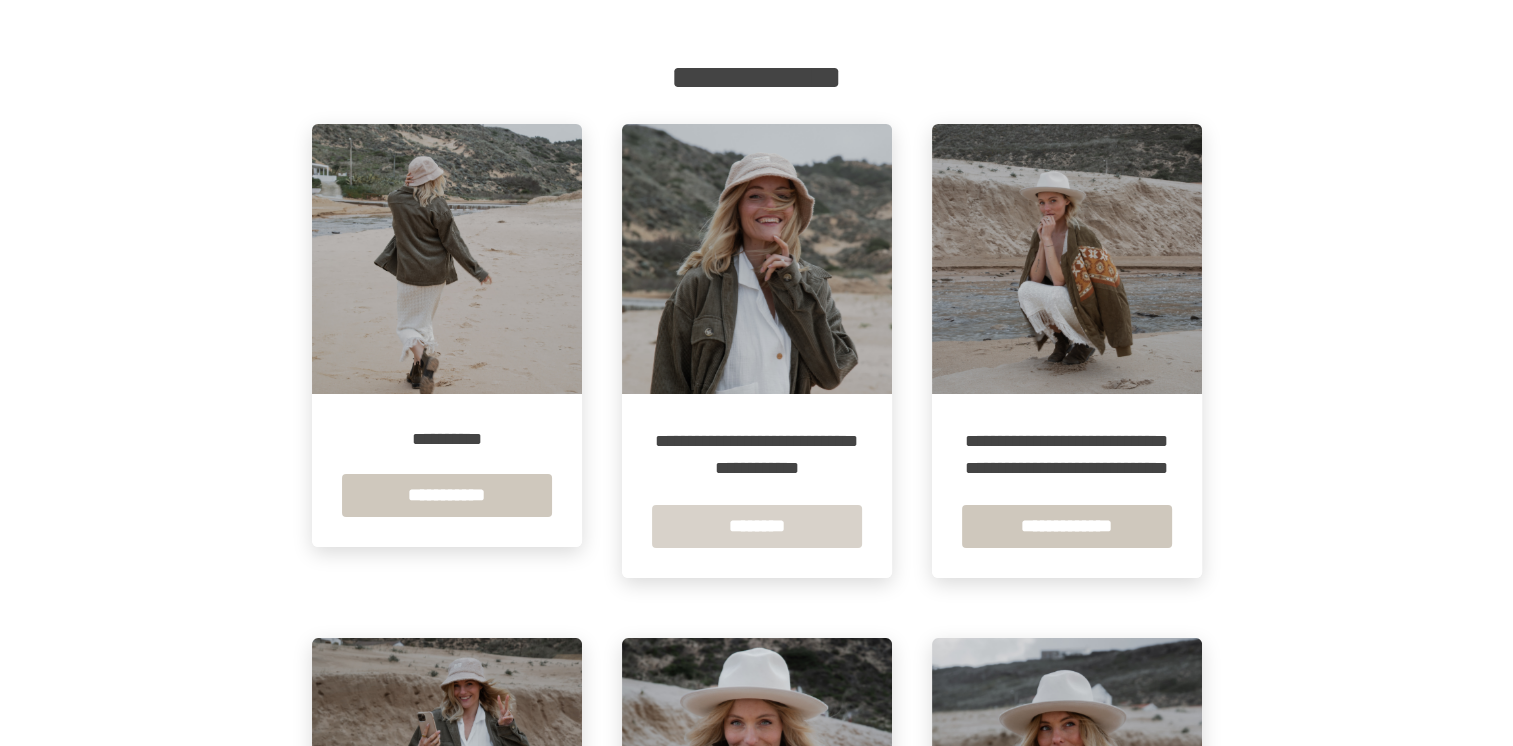 click on "********" at bounding box center (757, 526) 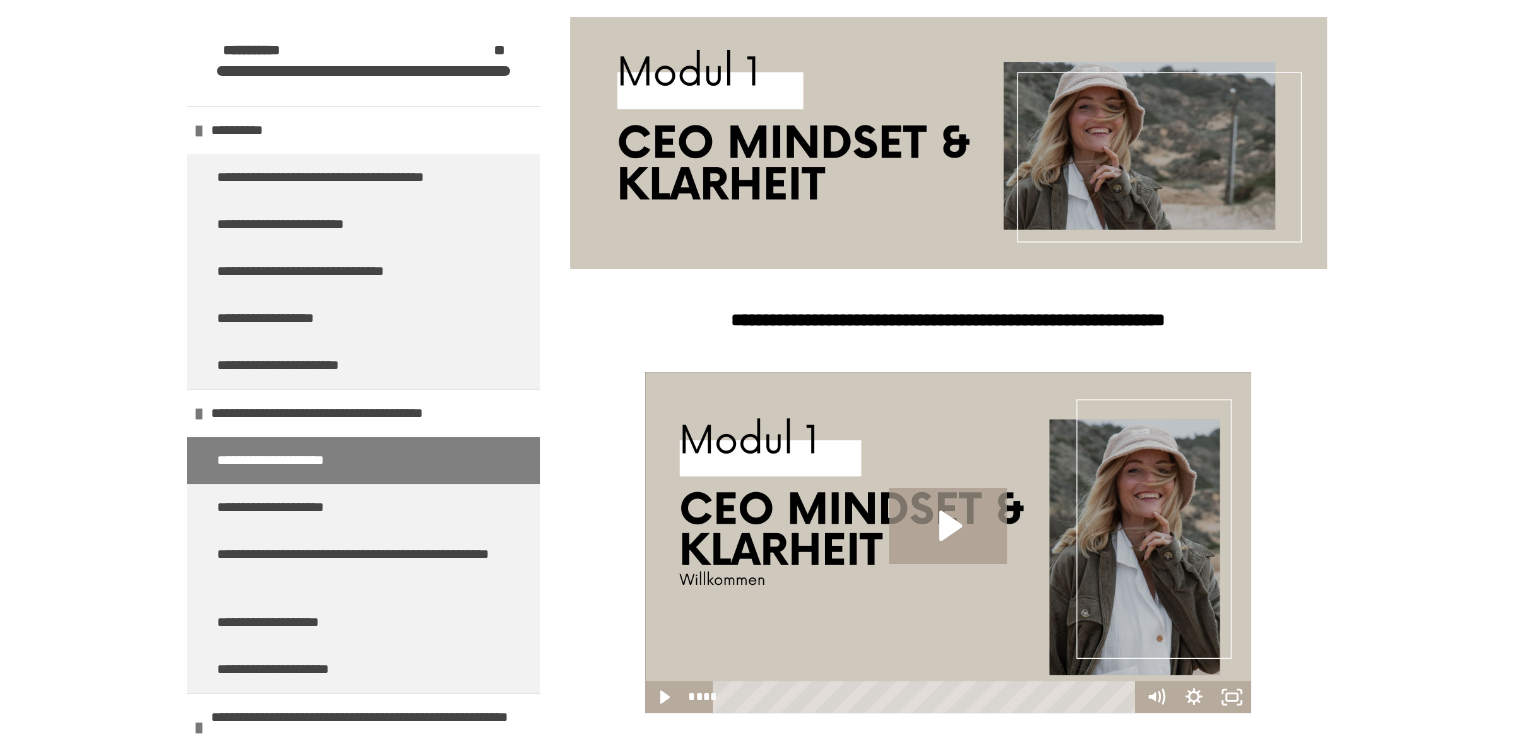 scroll, scrollTop: 1152, scrollLeft: 0, axis: vertical 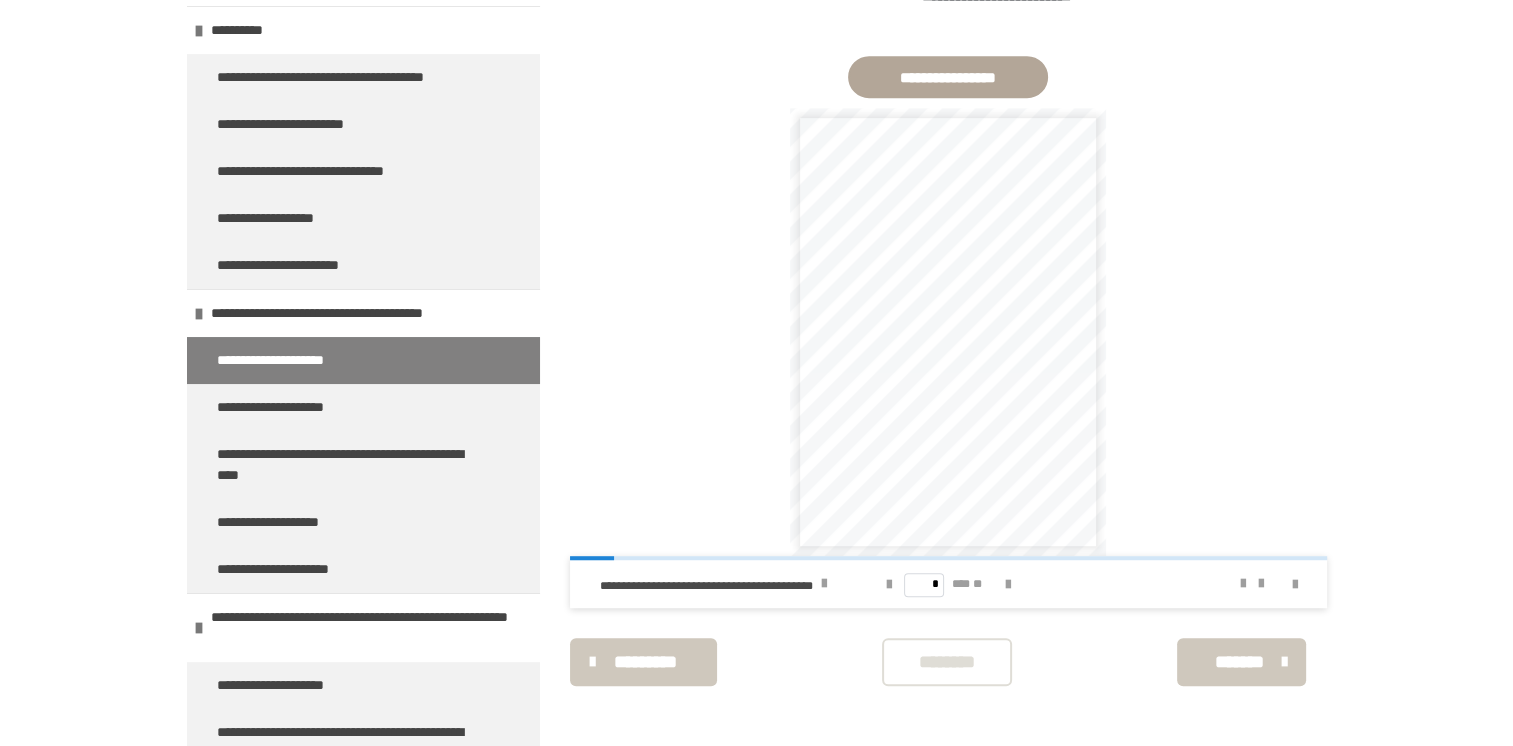click on "********" at bounding box center [947, 662] 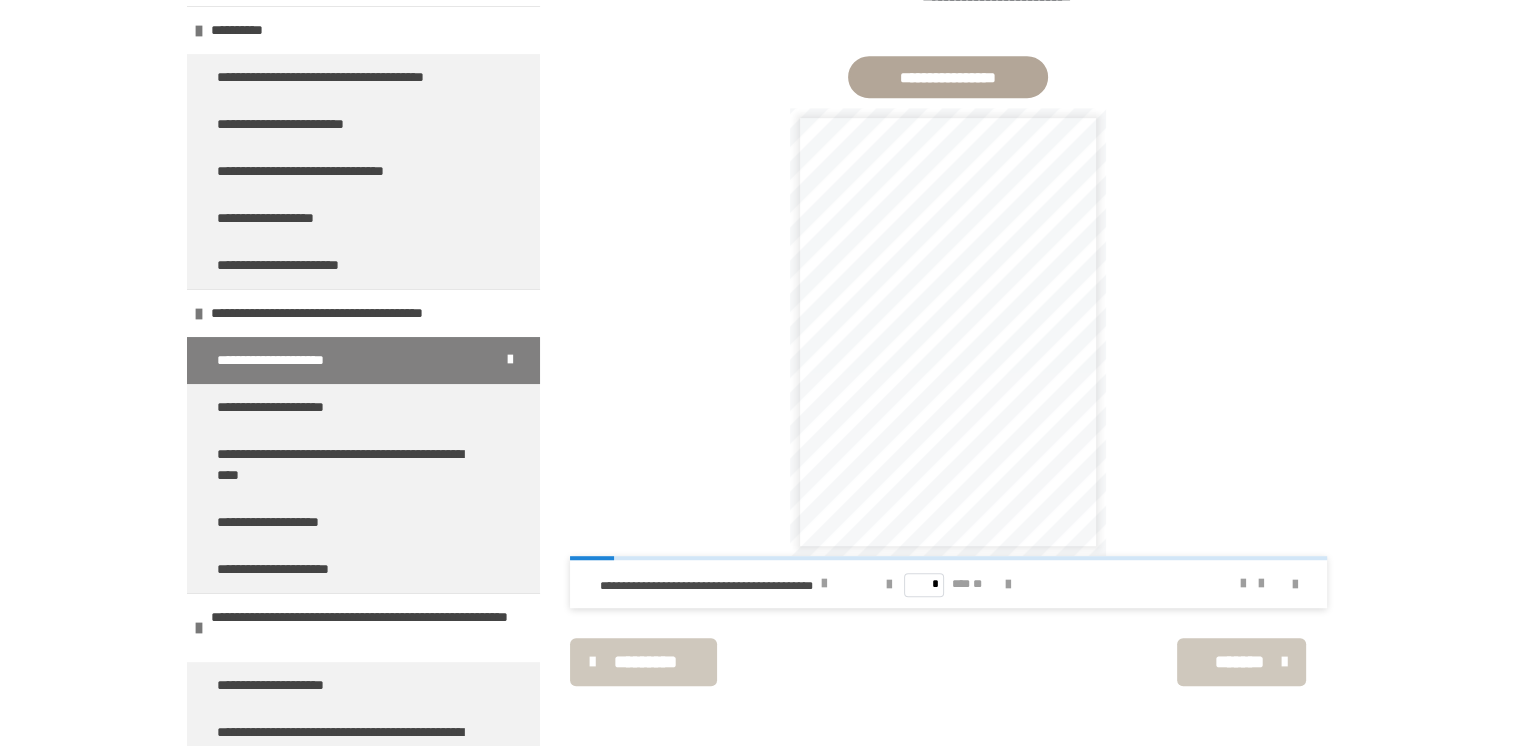 scroll, scrollTop: 752, scrollLeft: 0, axis: vertical 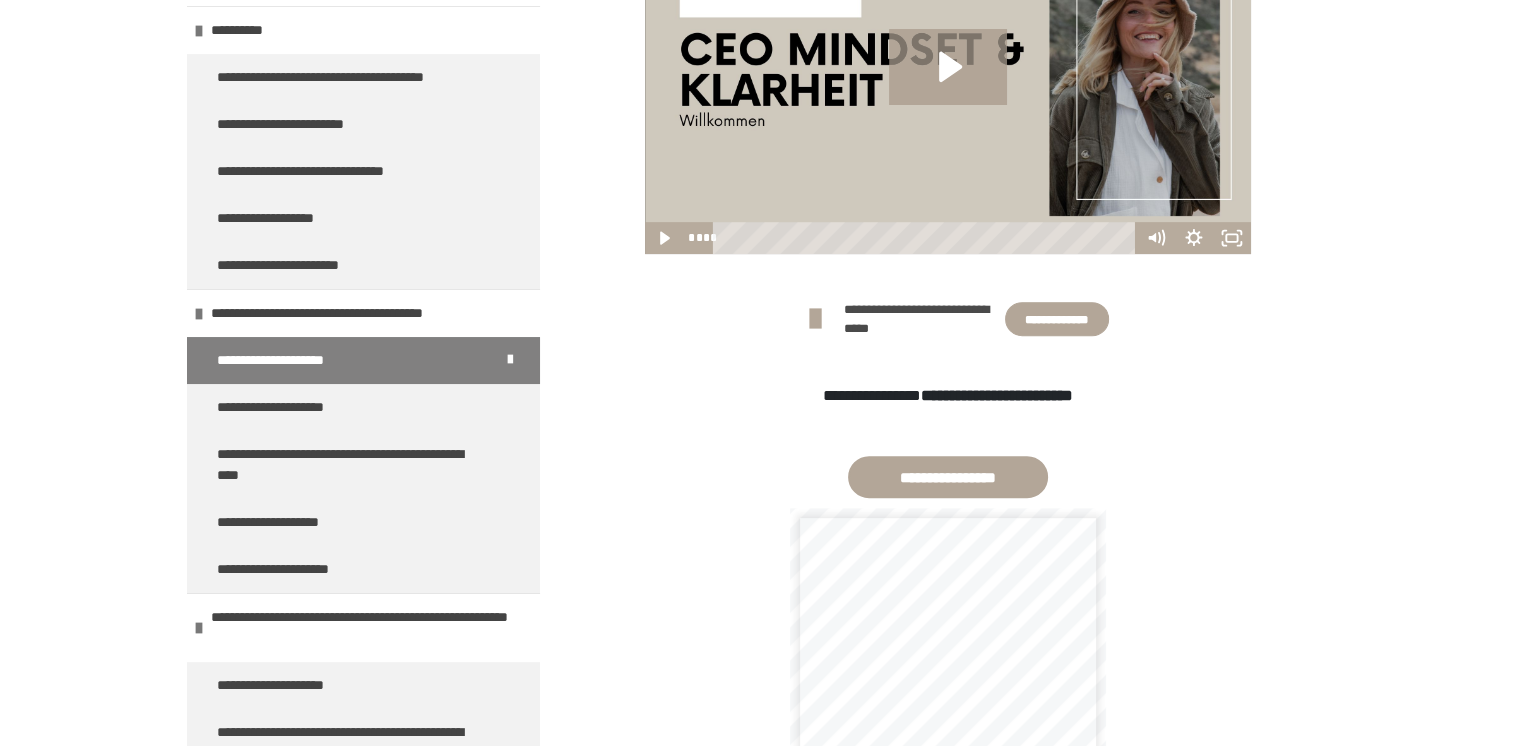 click on "*******" at bounding box center (1239, 1062) 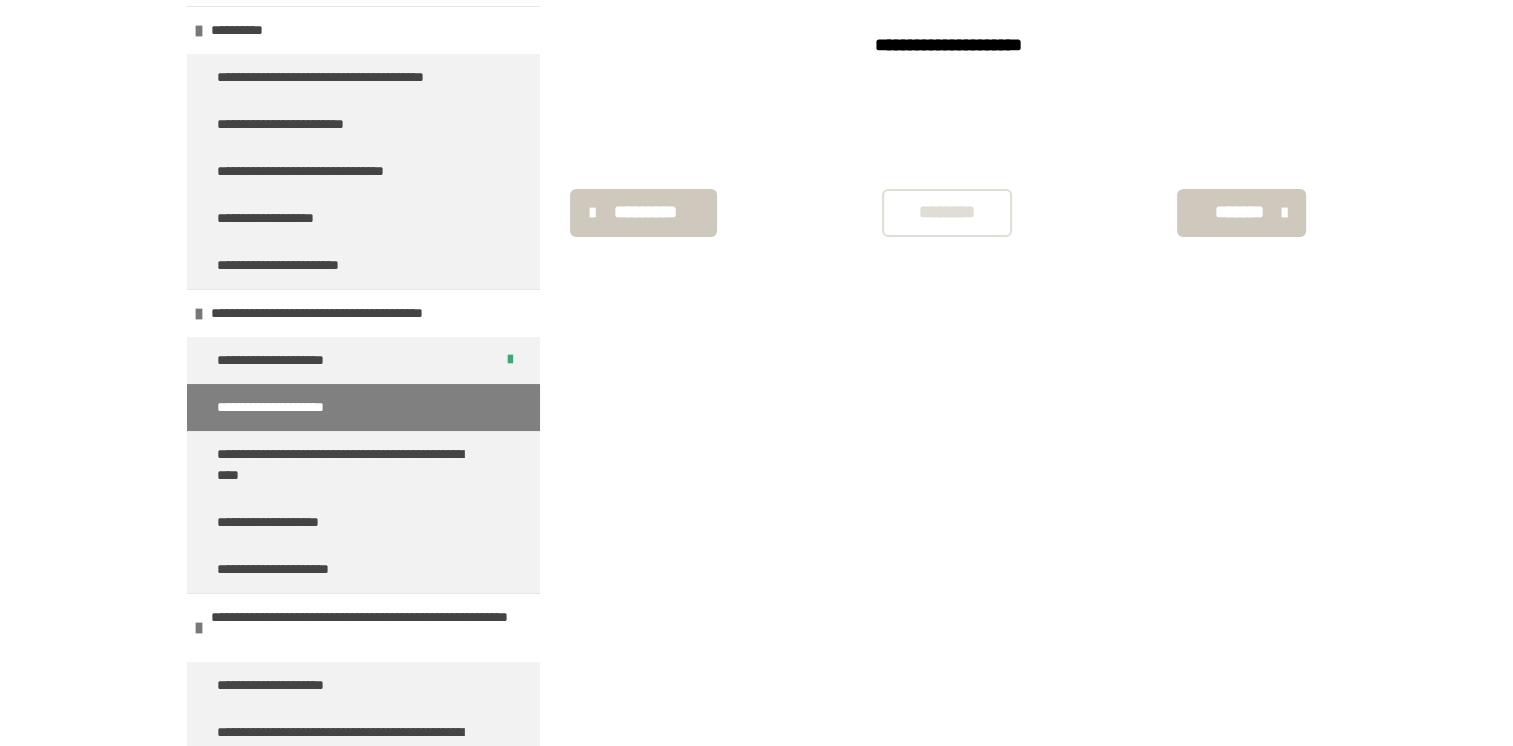 scroll, scrollTop: 340, scrollLeft: 0, axis: vertical 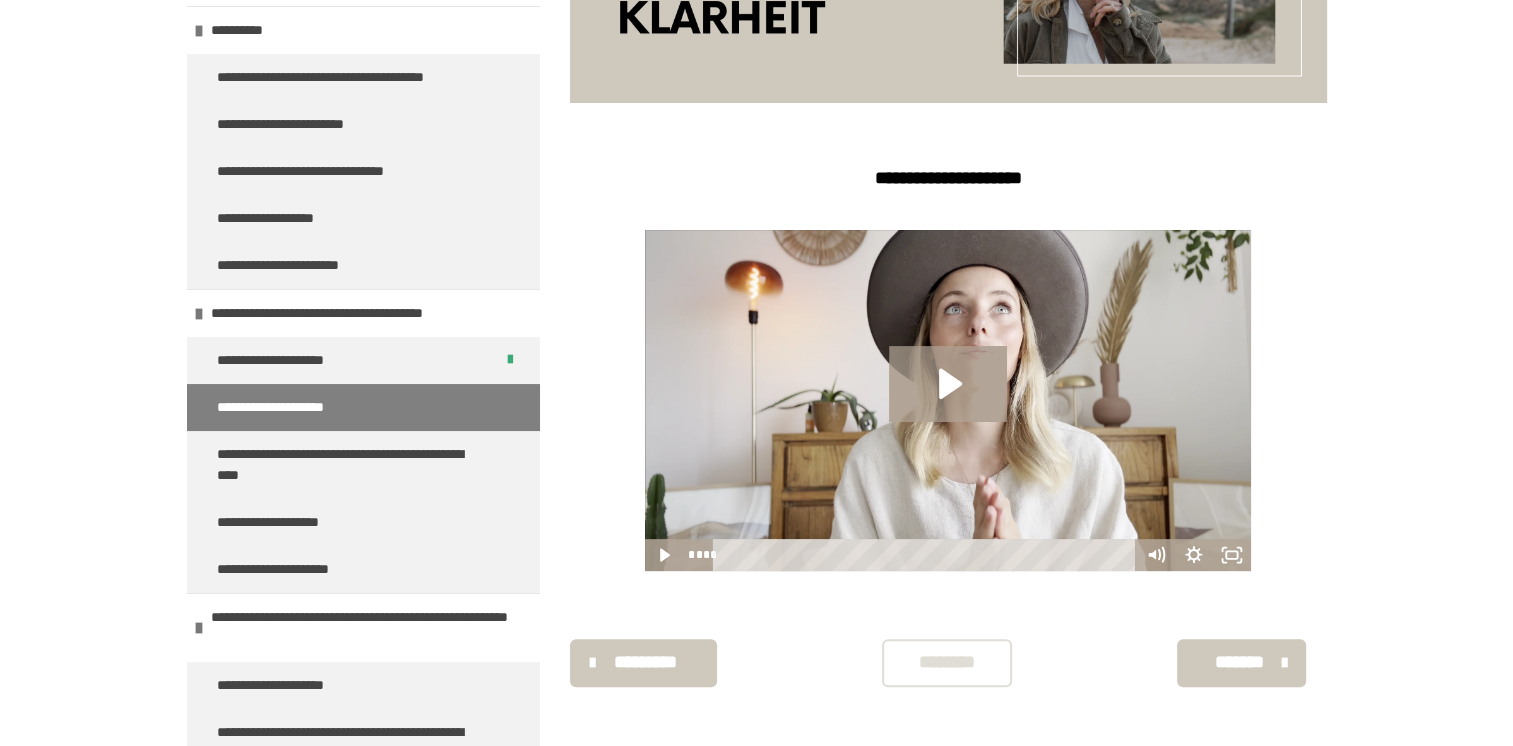 click on "********" at bounding box center (947, 662) 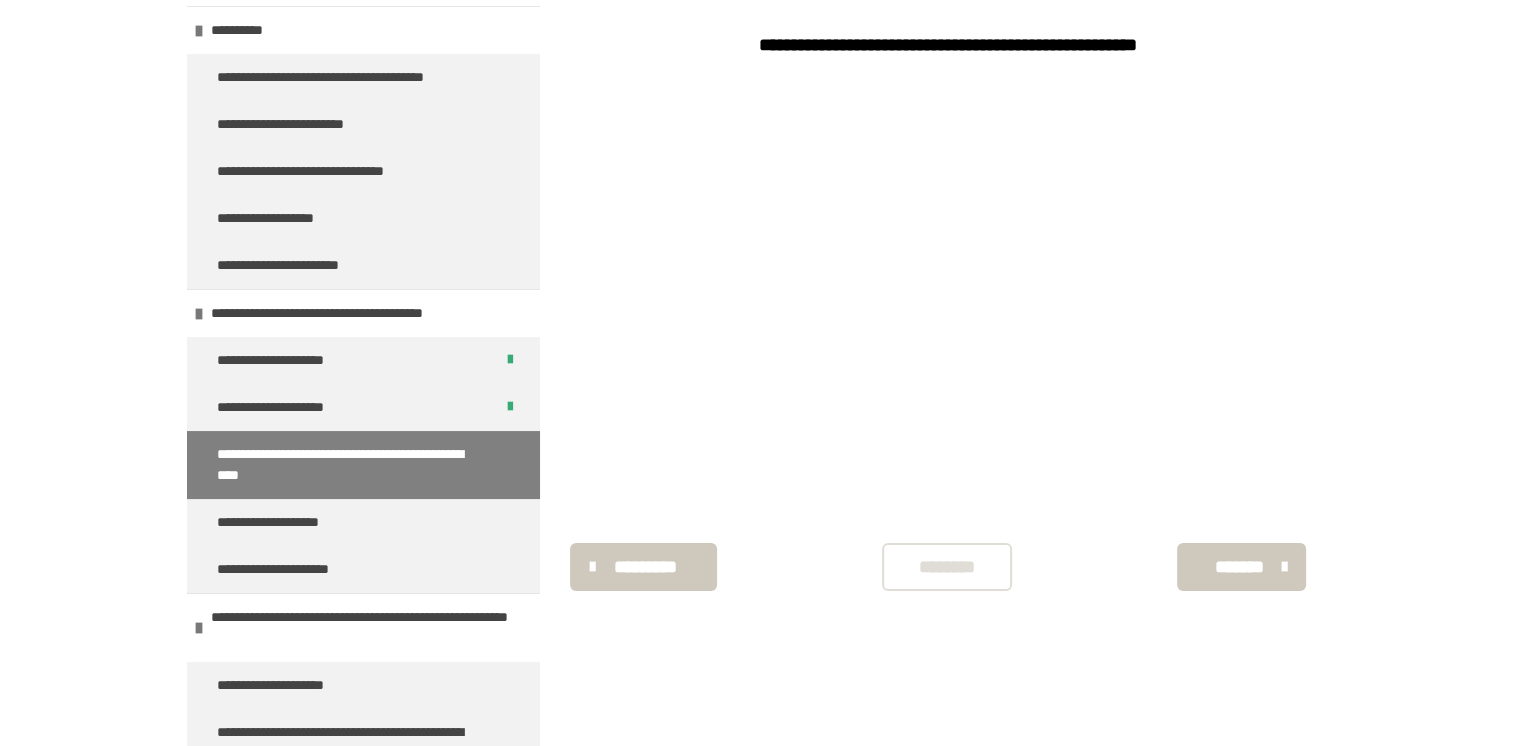 scroll, scrollTop: 496, scrollLeft: 0, axis: vertical 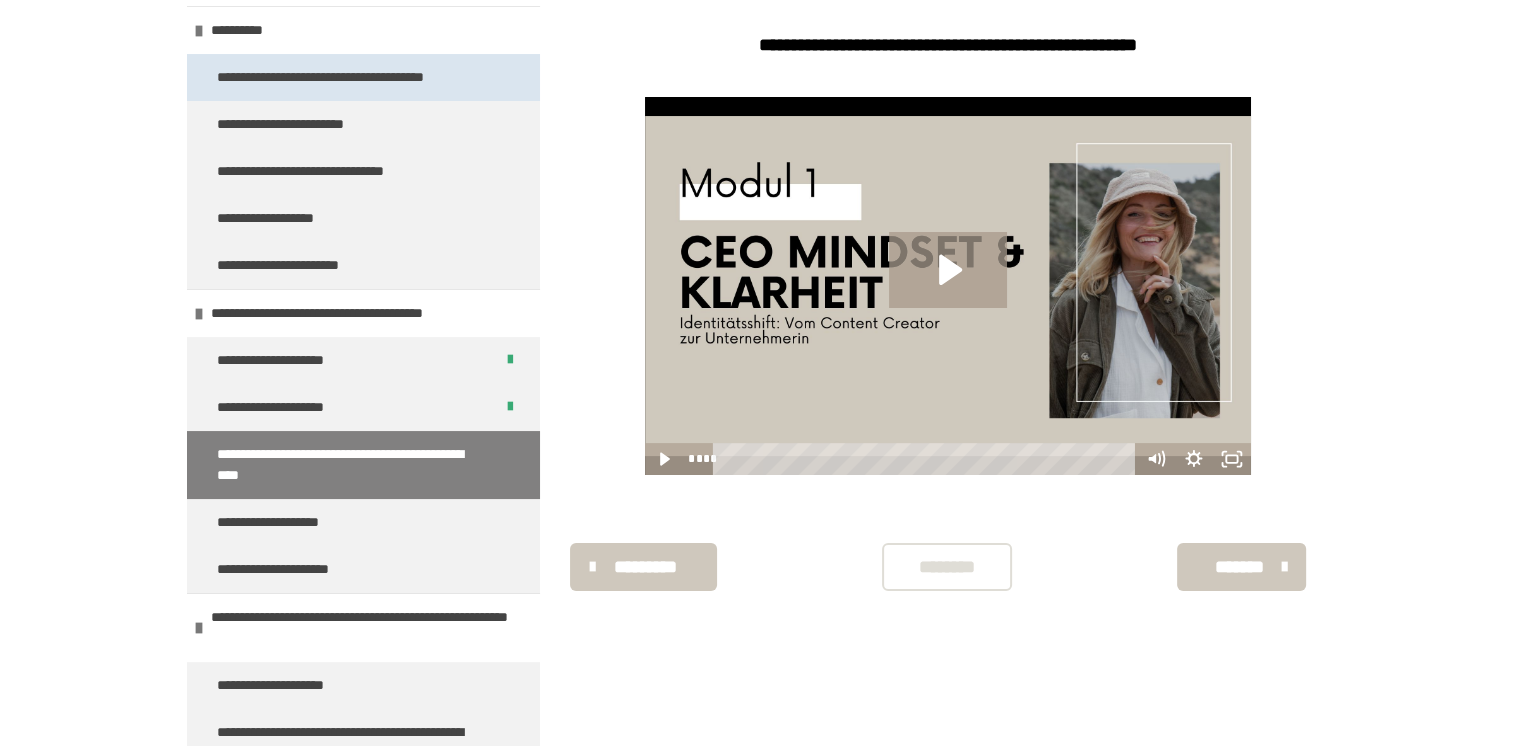 click on "**********" at bounding box center (339, 77) 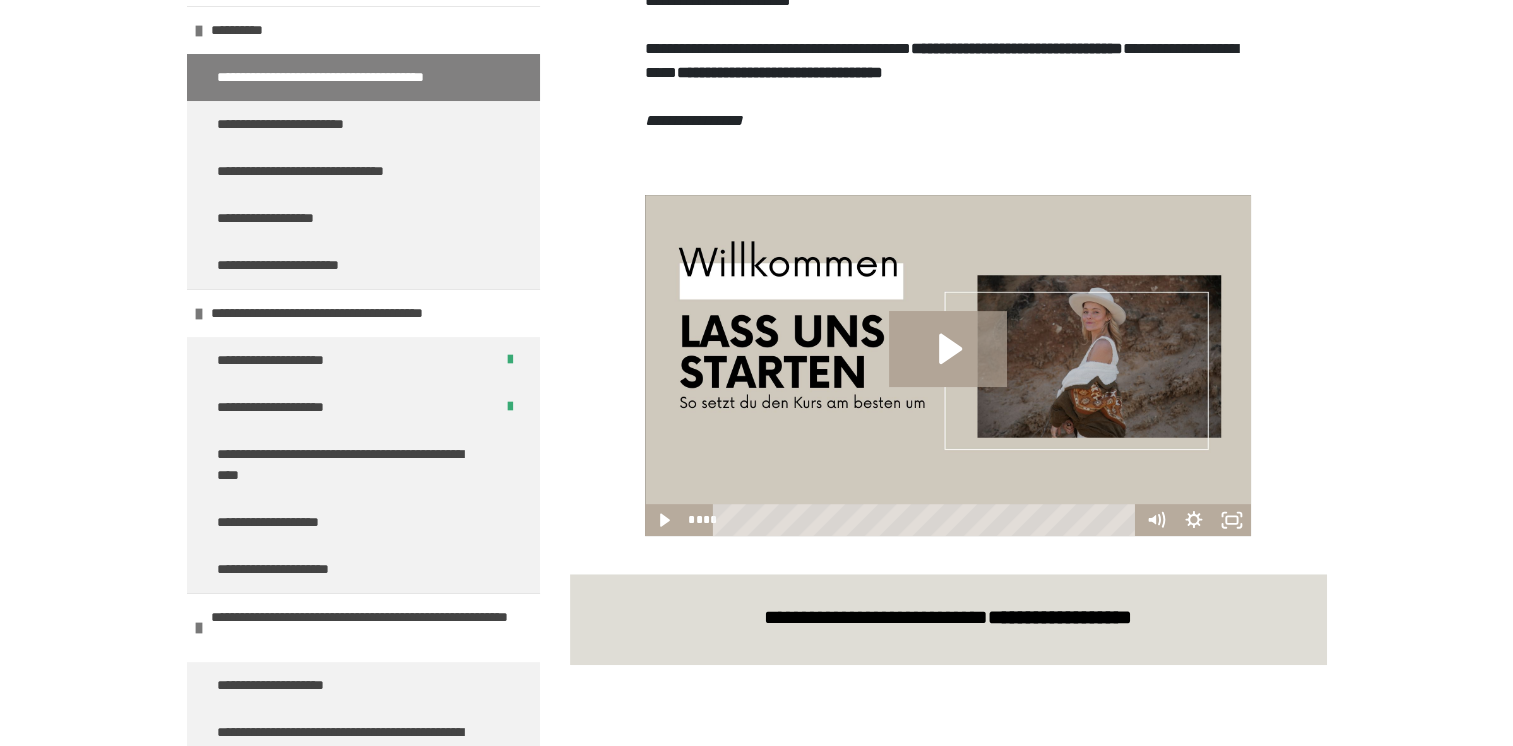 scroll, scrollTop: 721, scrollLeft: 0, axis: vertical 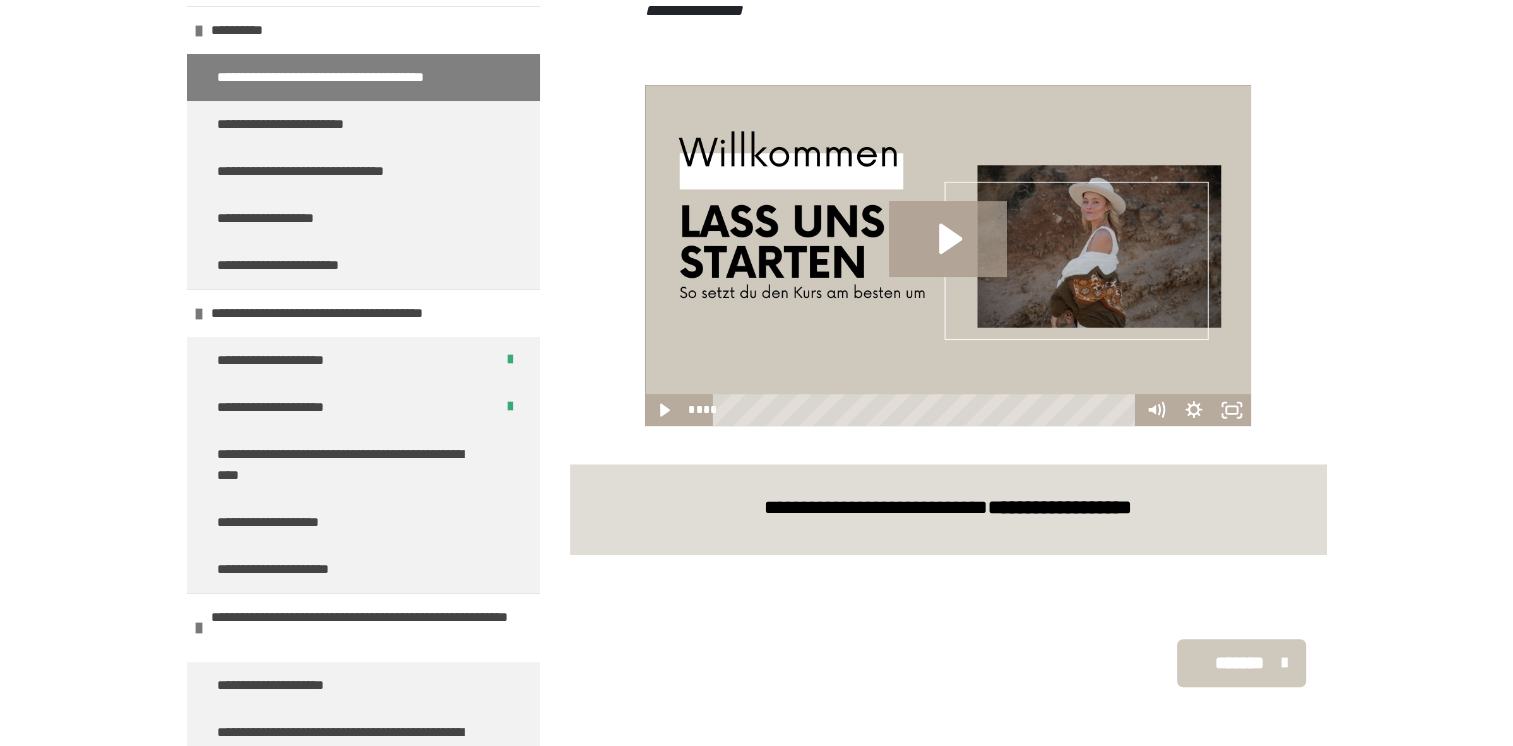 click on "*******" at bounding box center [1239, 663] 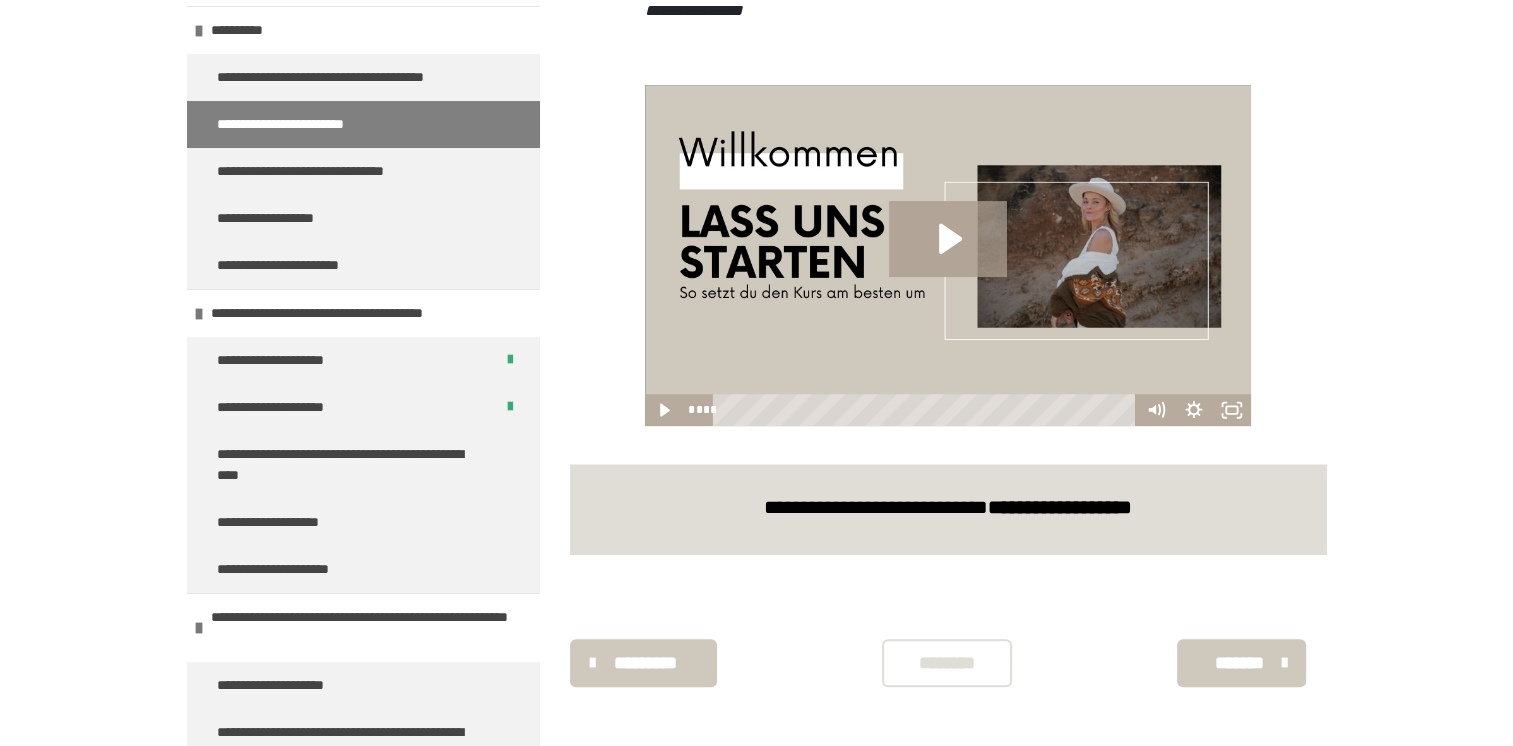 scroll, scrollTop: 360, scrollLeft: 0, axis: vertical 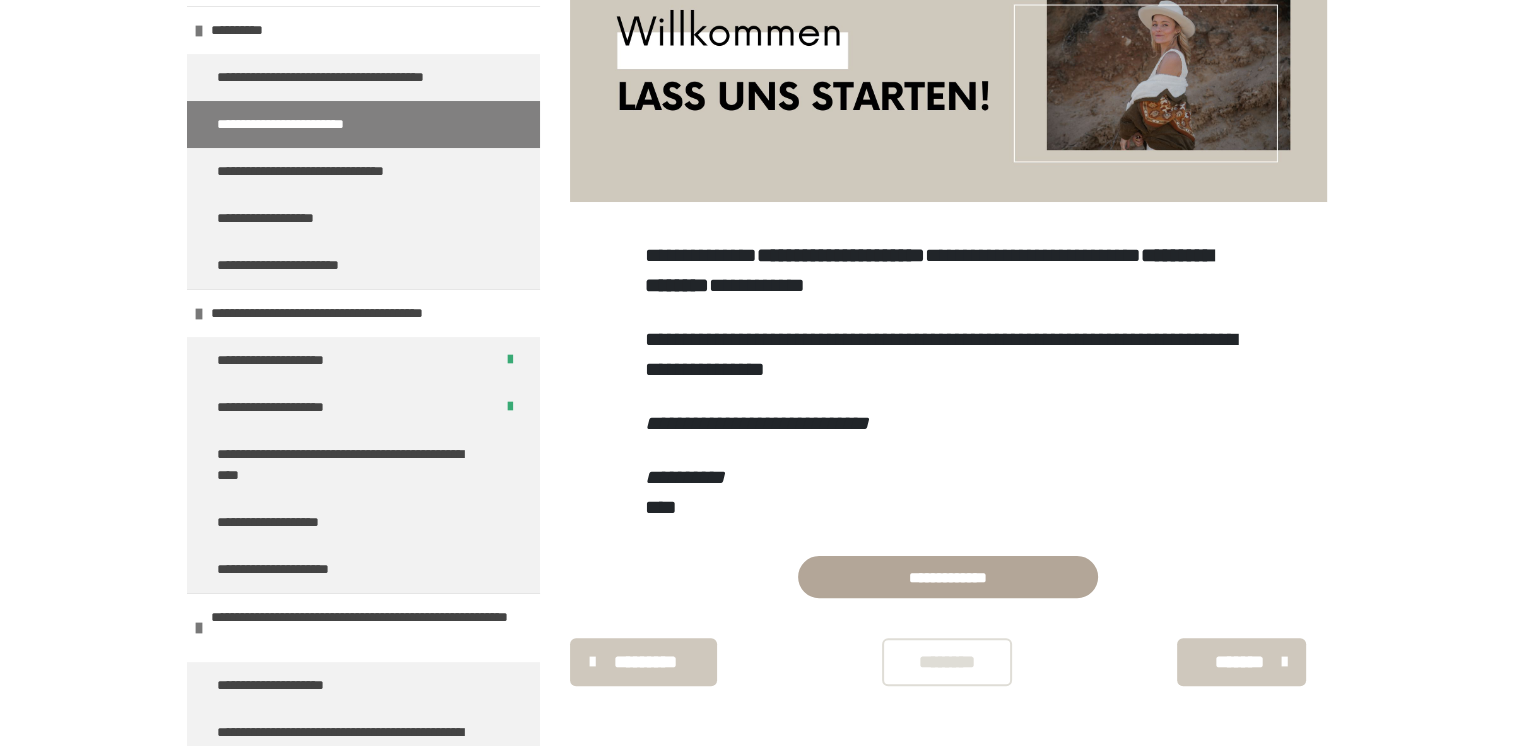 click on "*******" at bounding box center [1239, 662] 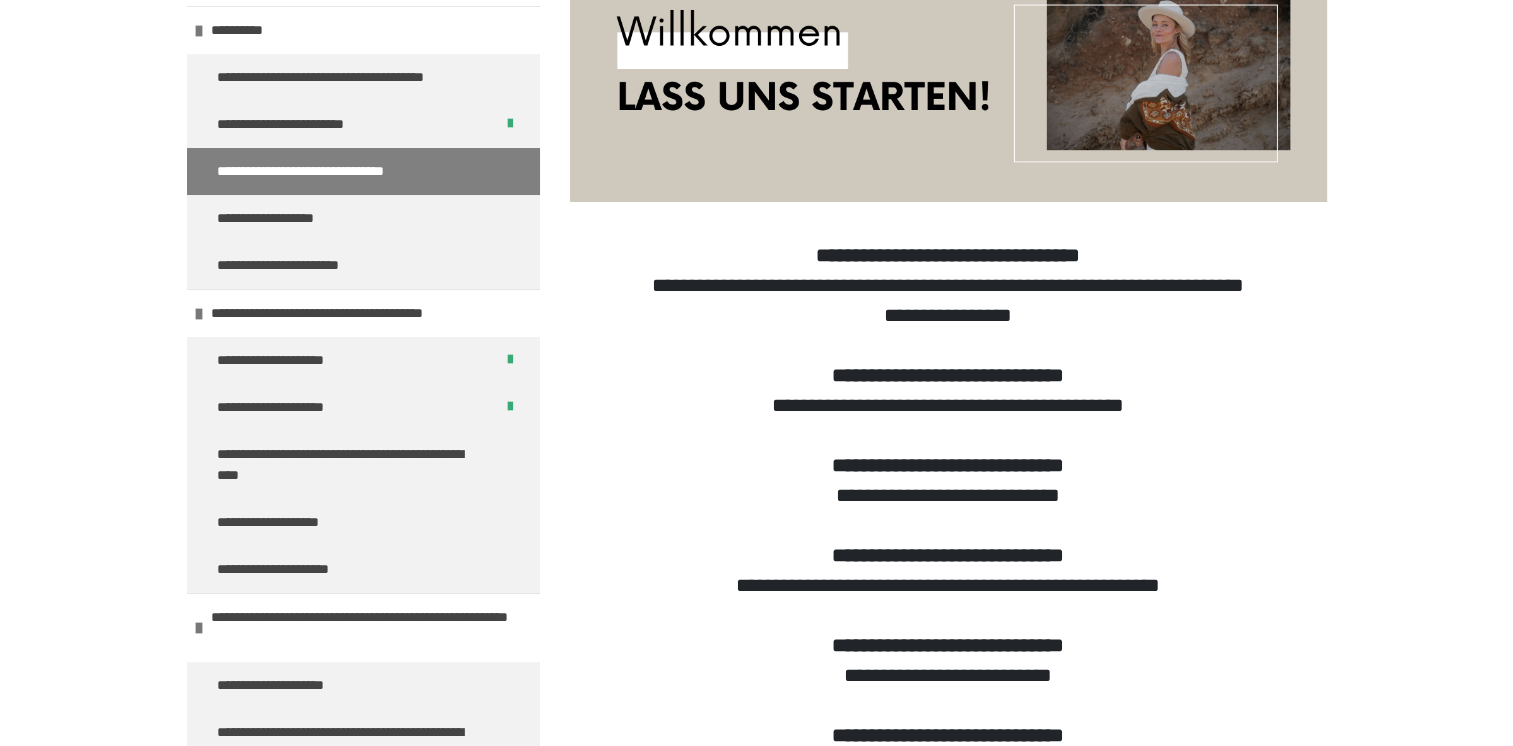 scroll, scrollTop: 560, scrollLeft: 0, axis: vertical 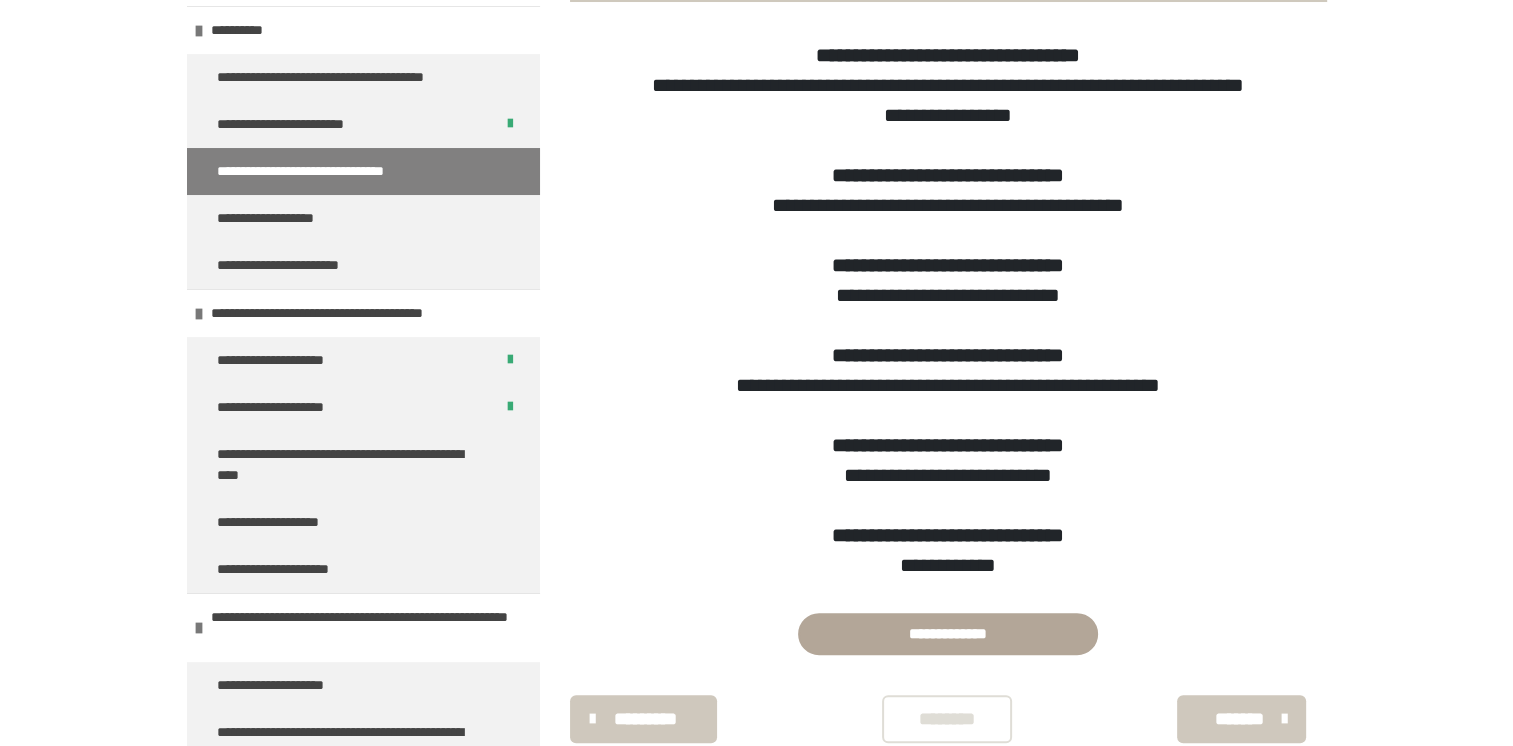 click on "********" at bounding box center (947, 719) 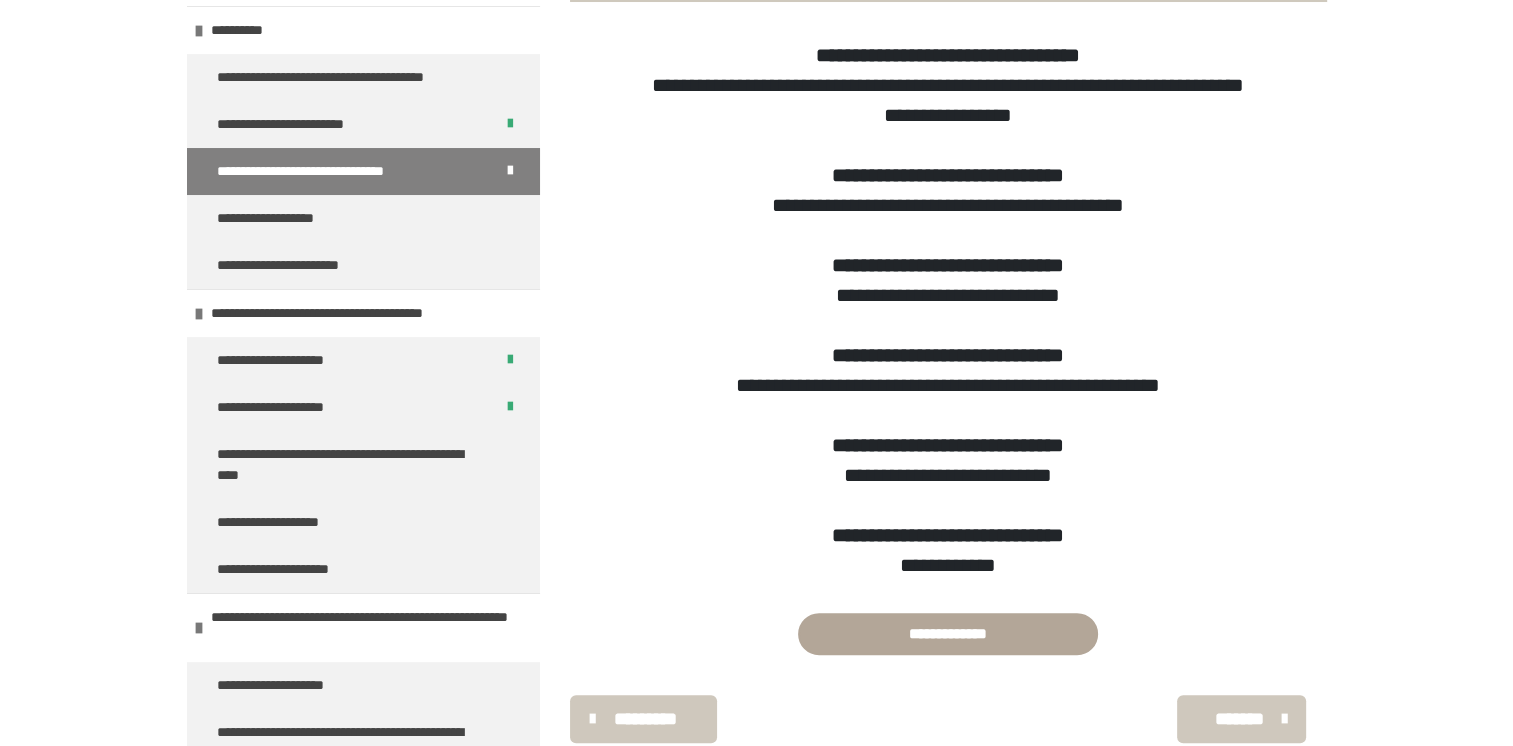 click at bounding box center [1283, 719] 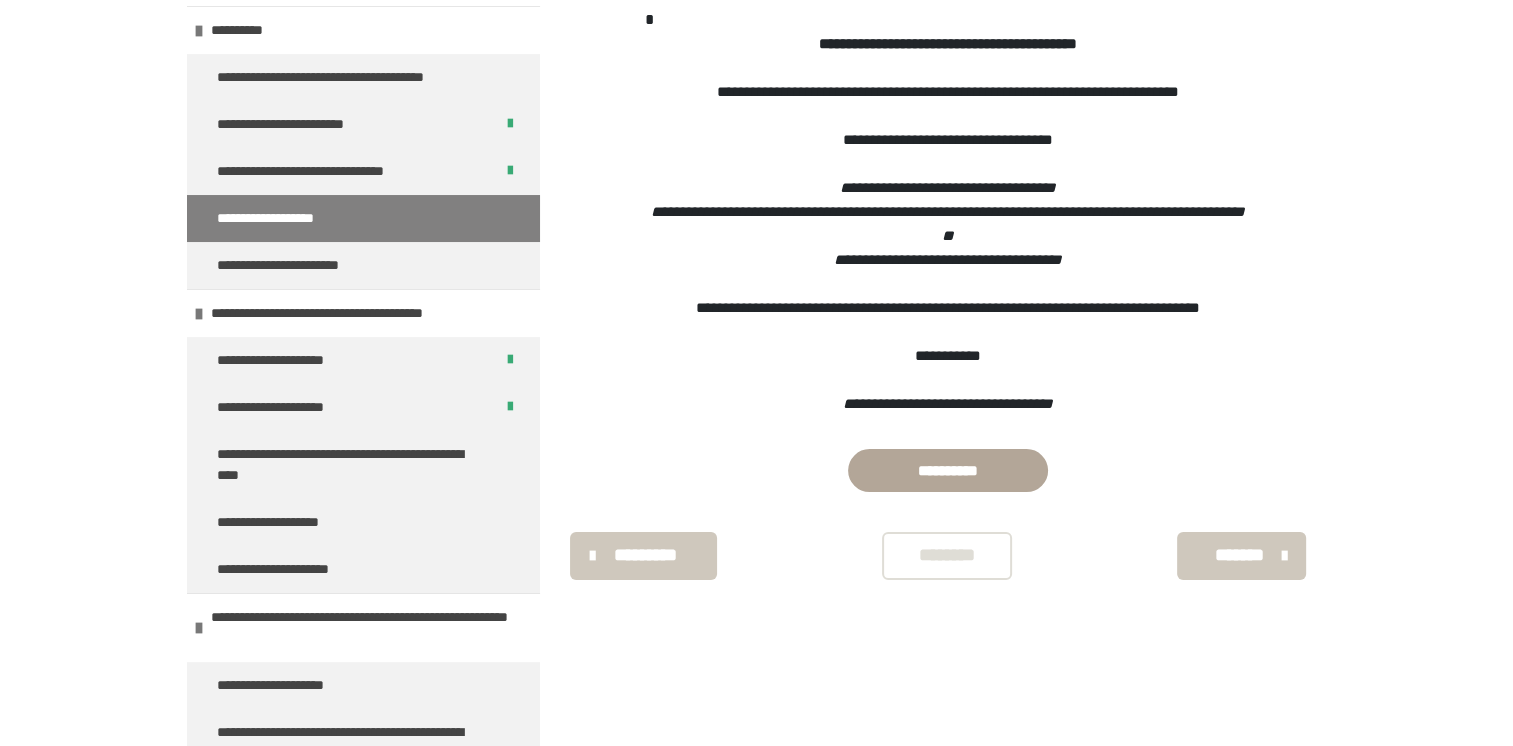 scroll, scrollTop: 534, scrollLeft: 0, axis: vertical 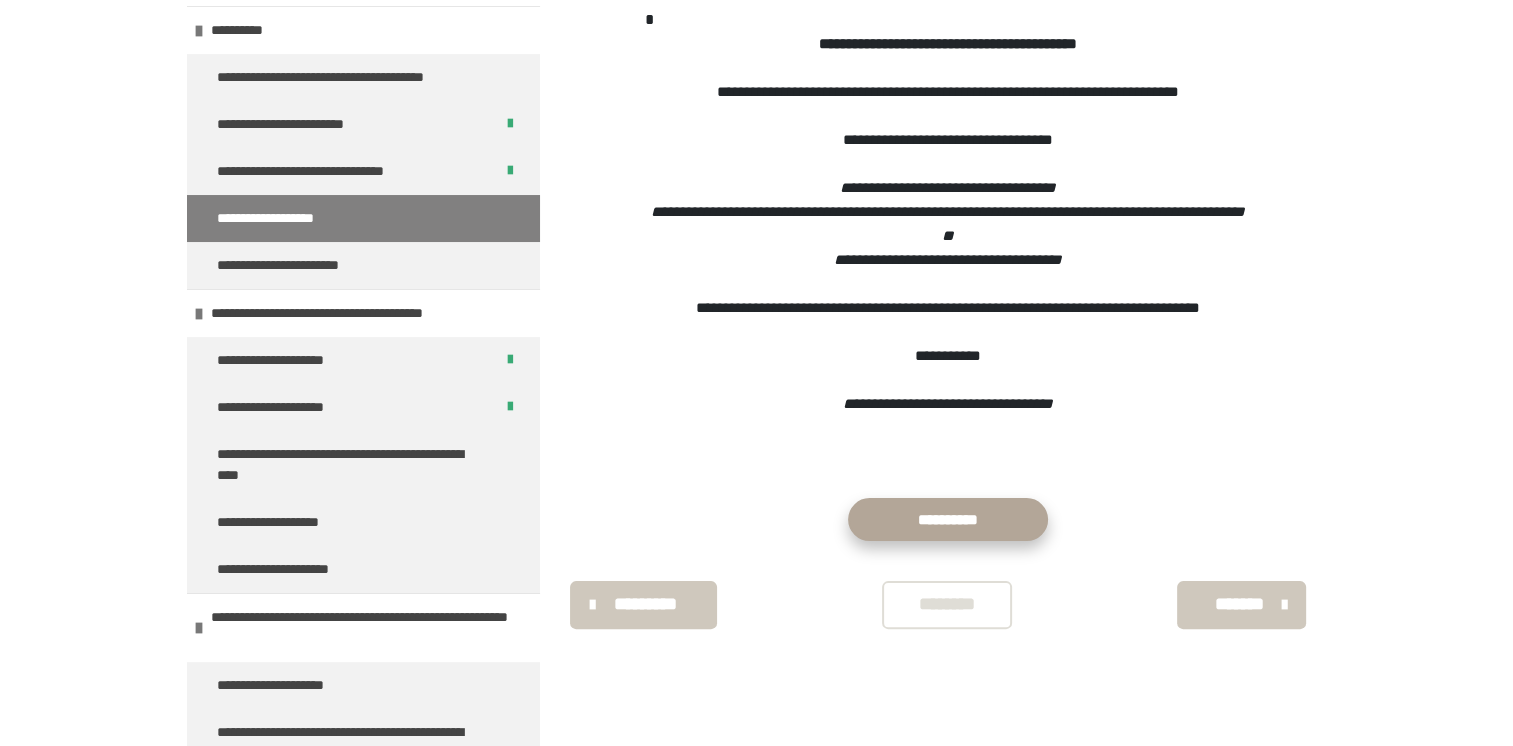 click on "**********" at bounding box center (948, 519) 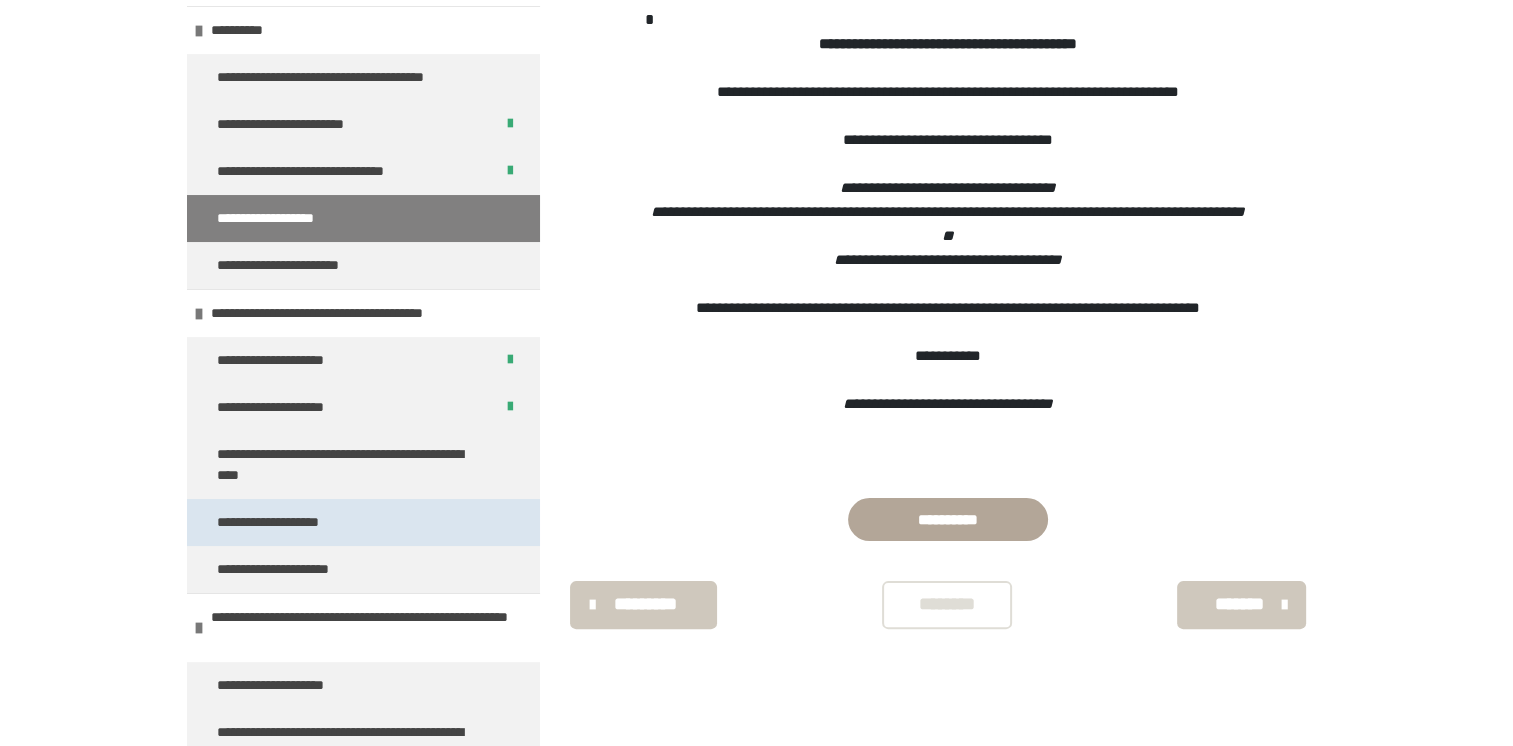 click on "**********" at bounding box center [363, 522] 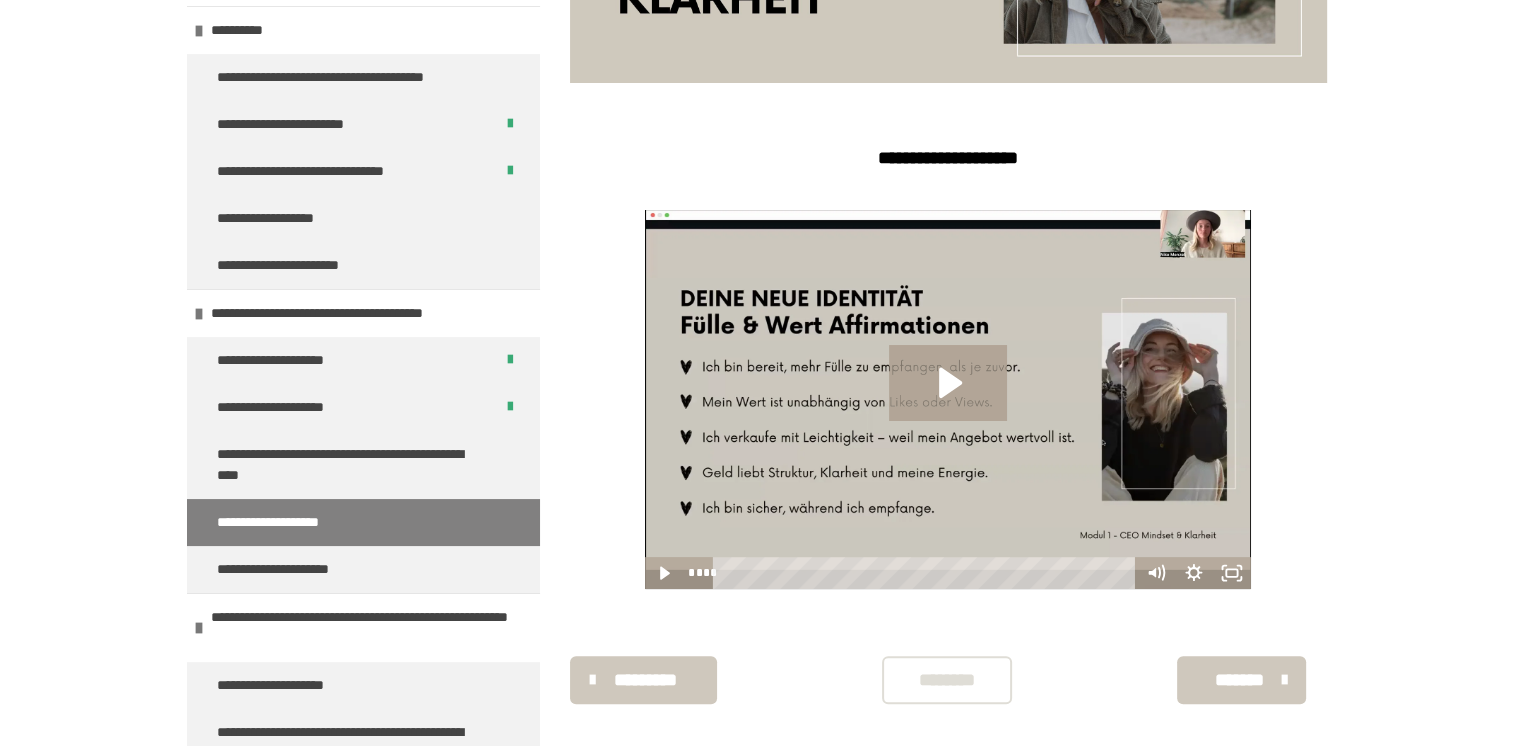 scroll, scrollTop: 496, scrollLeft: 0, axis: vertical 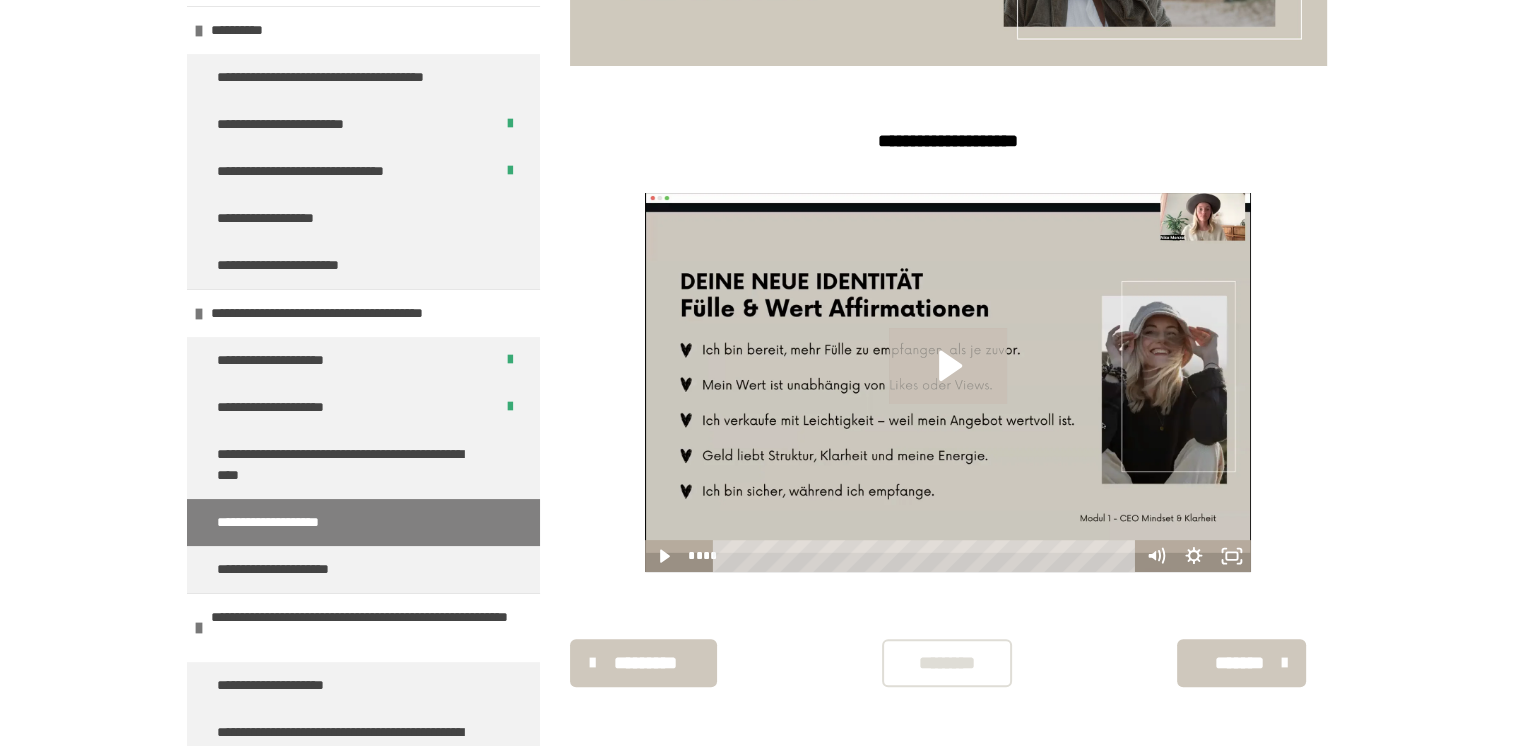 click 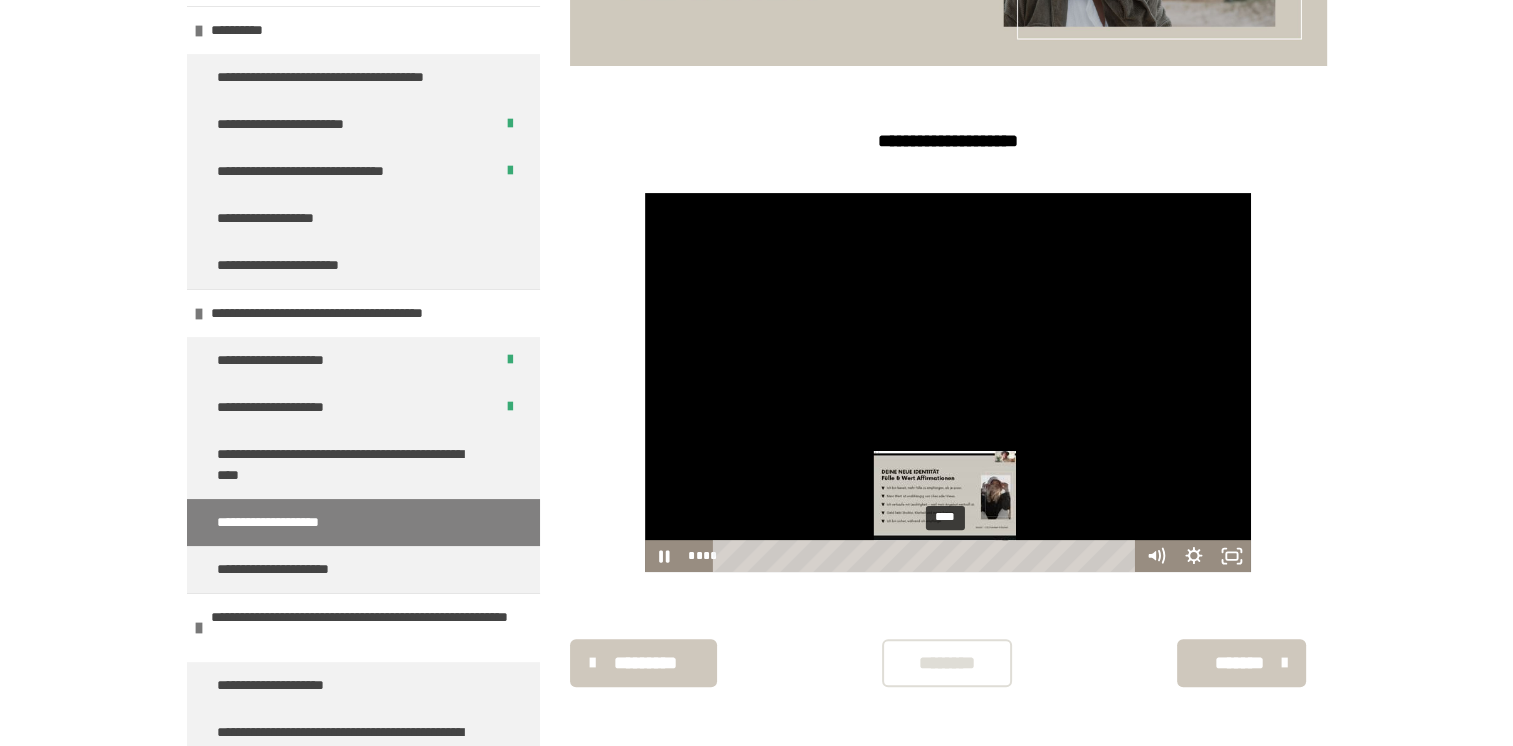 click on "****" at bounding box center [927, 556] 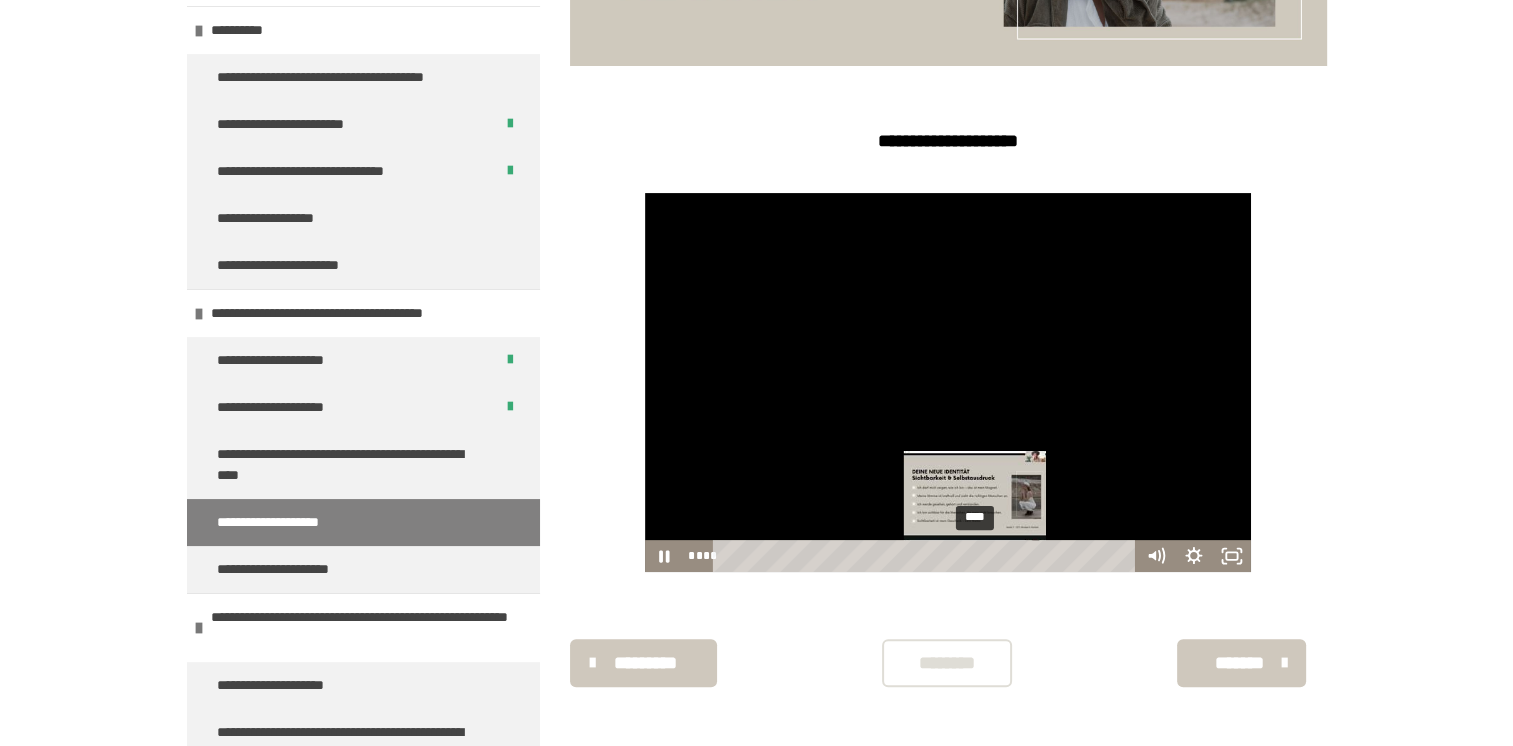 click on "****" at bounding box center [927, 556] 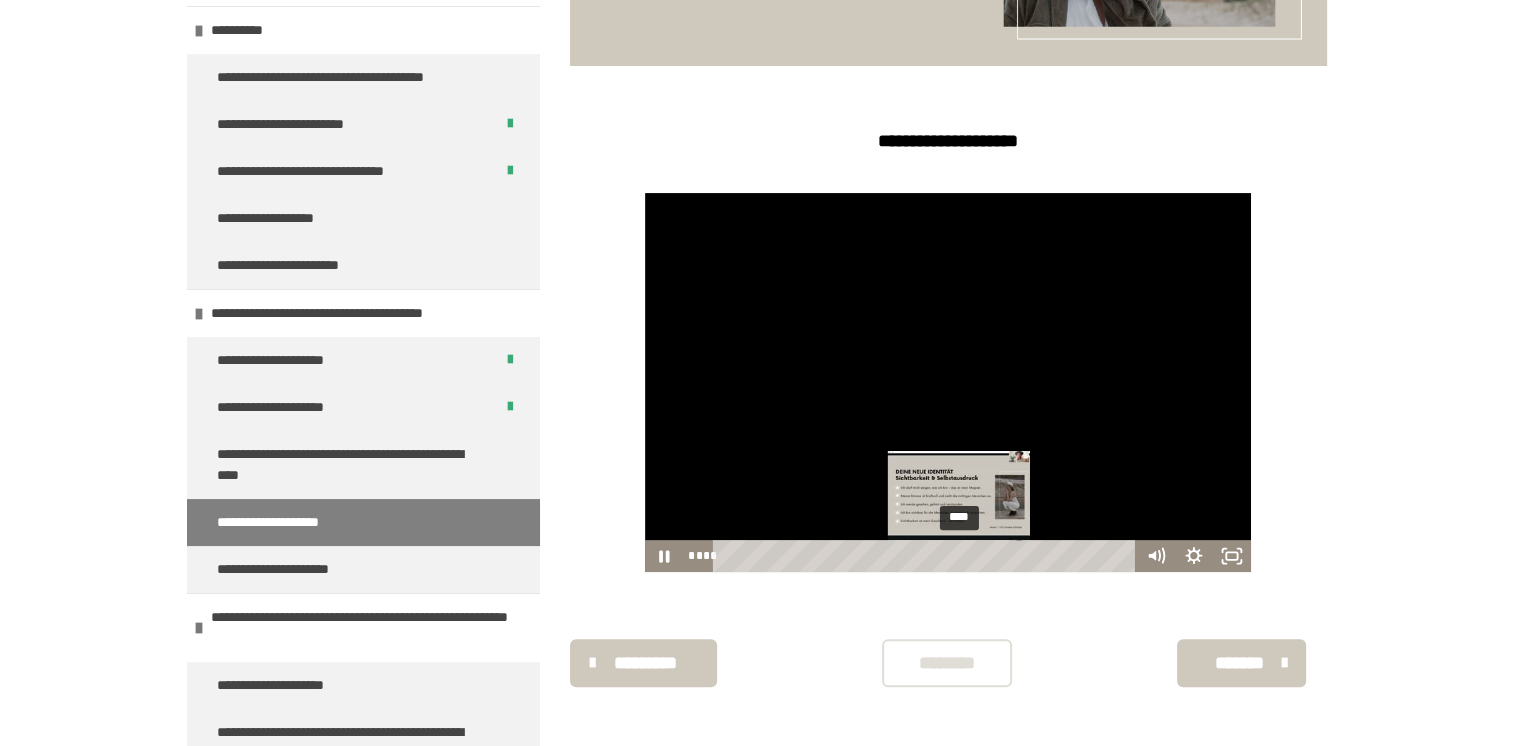 click on "****" at bounding box center [927, 556] 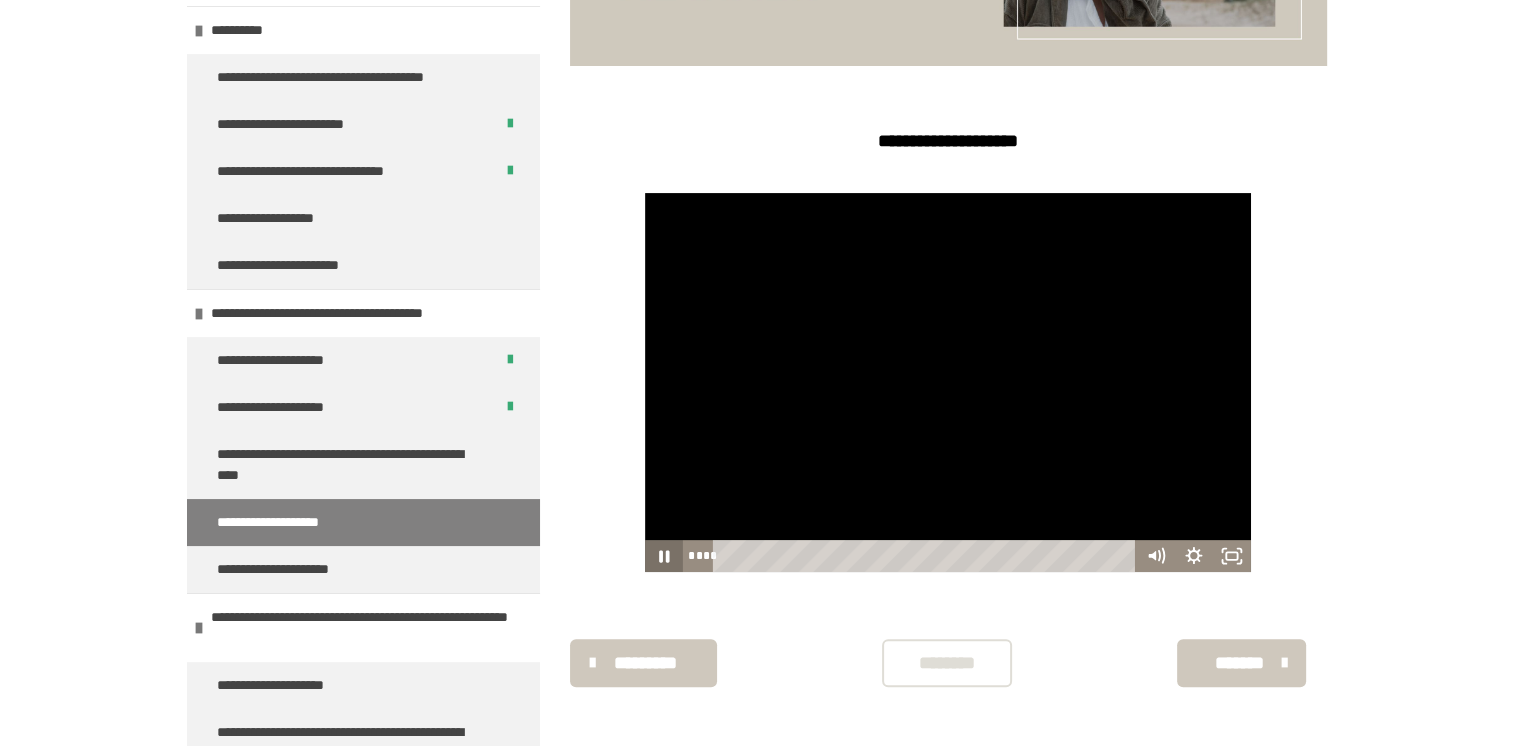click 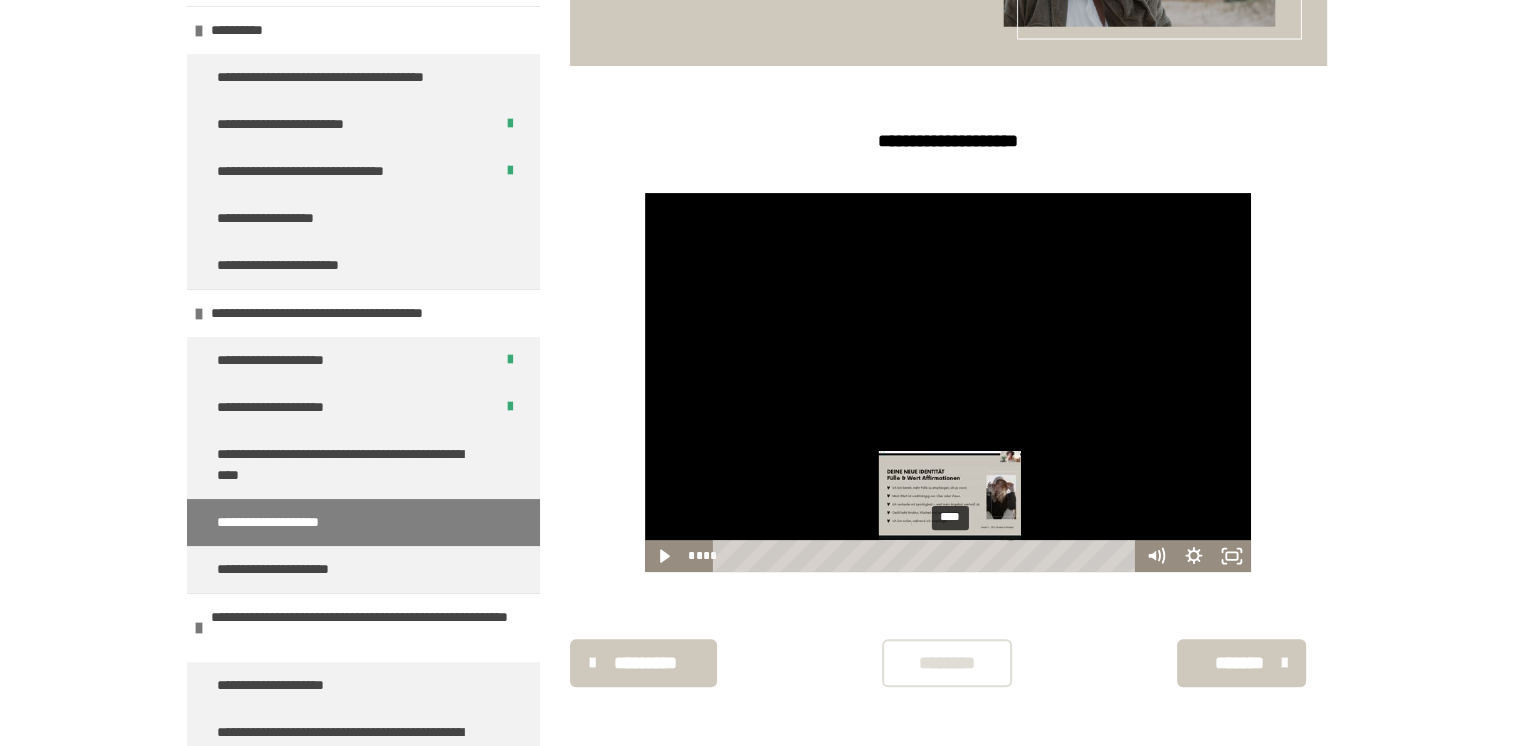 click on "****" at bounding box center (927, 556) 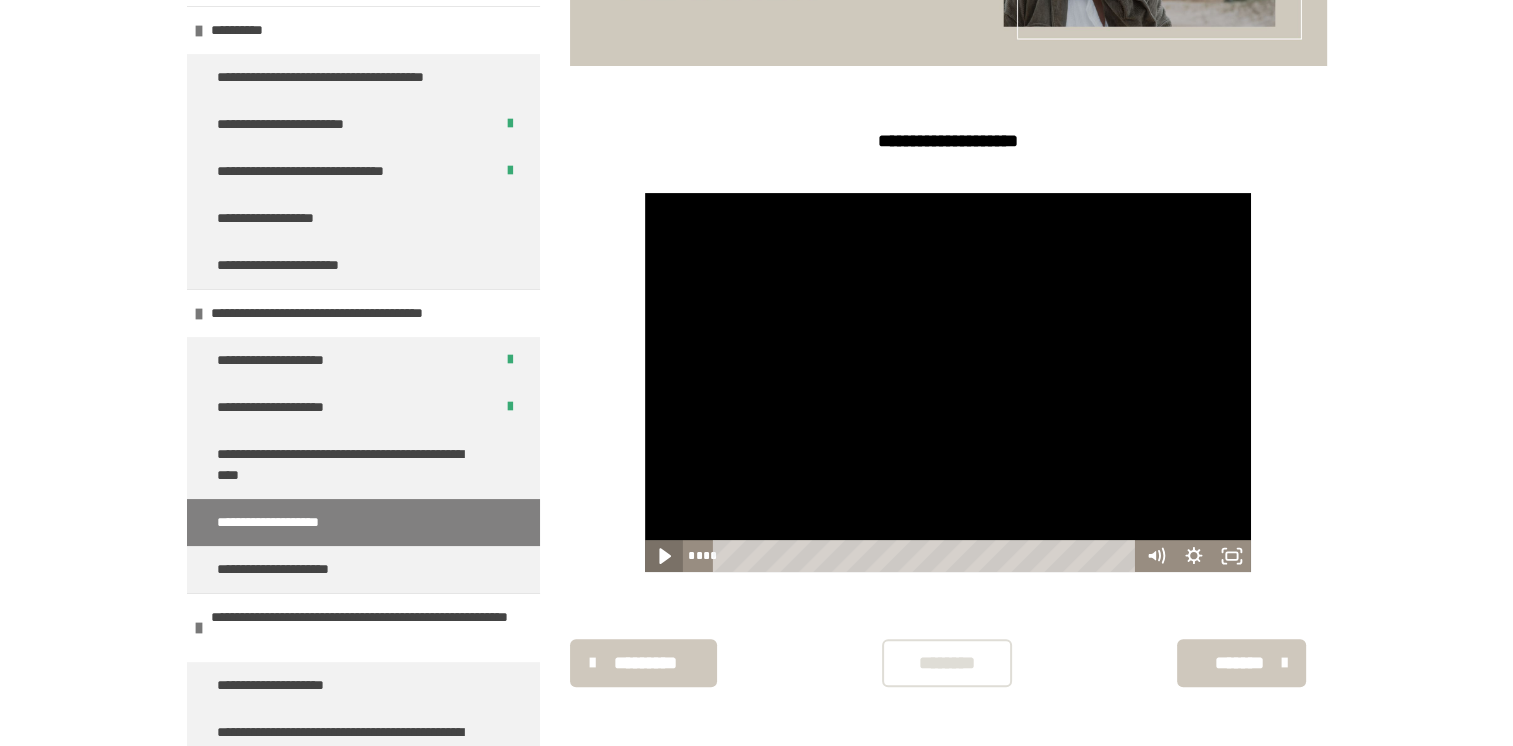 click 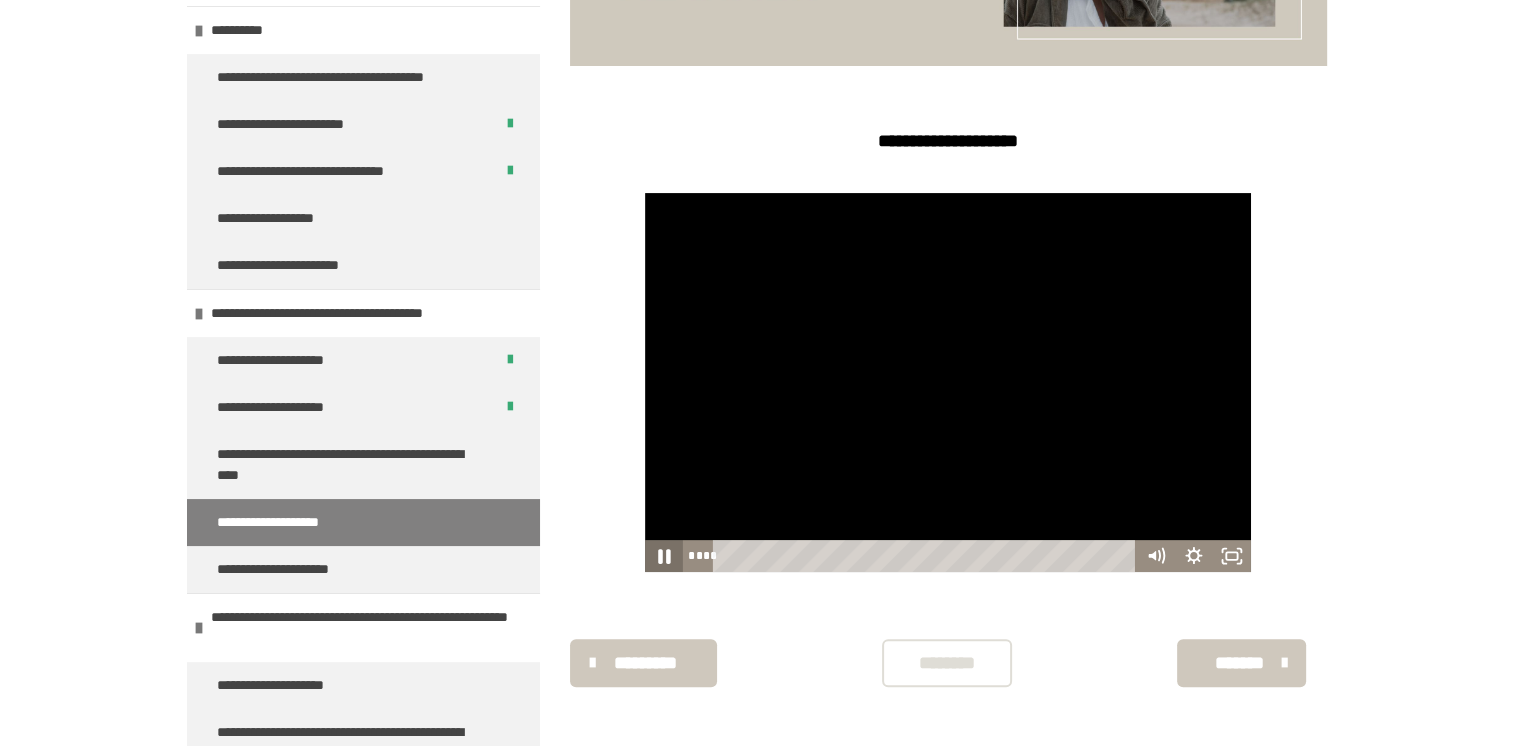 click 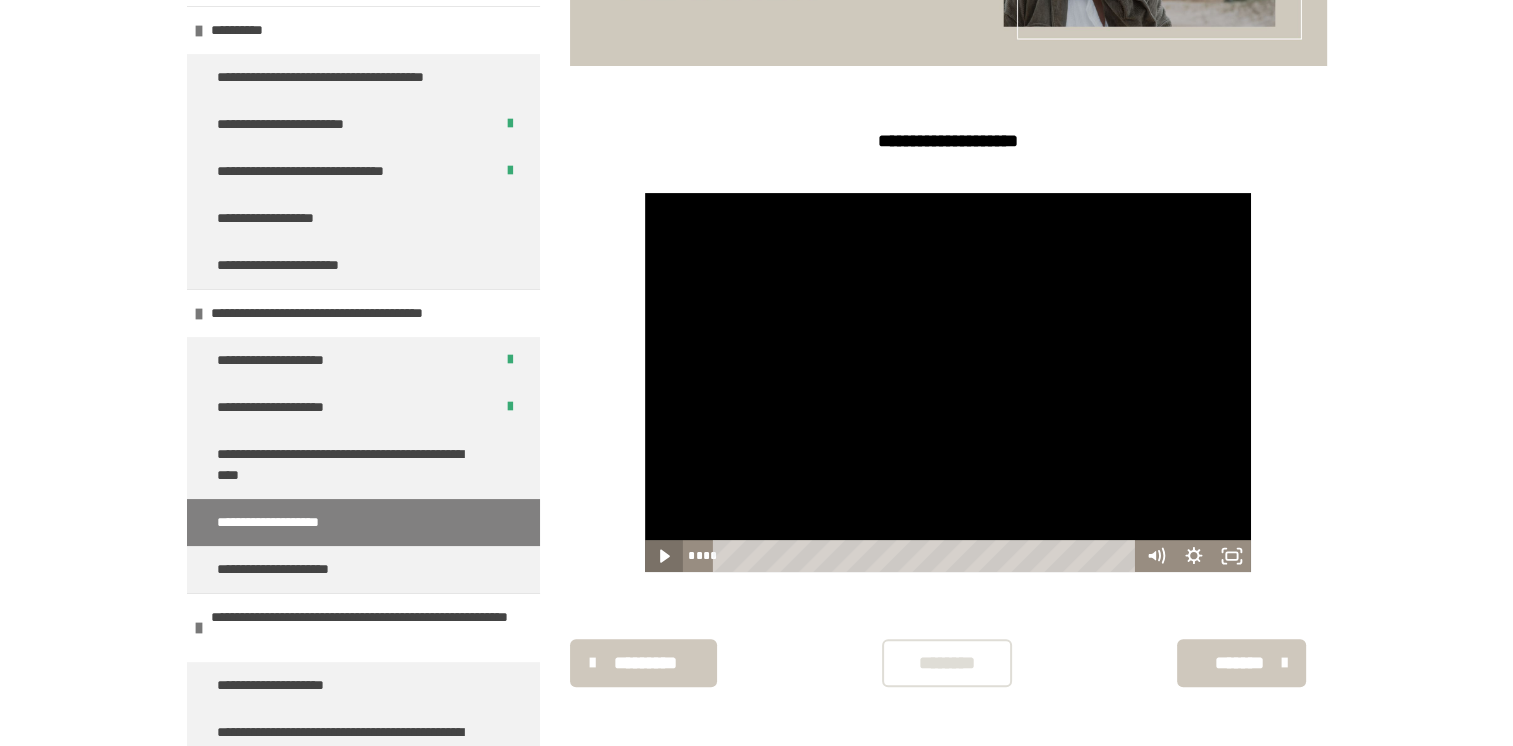 click 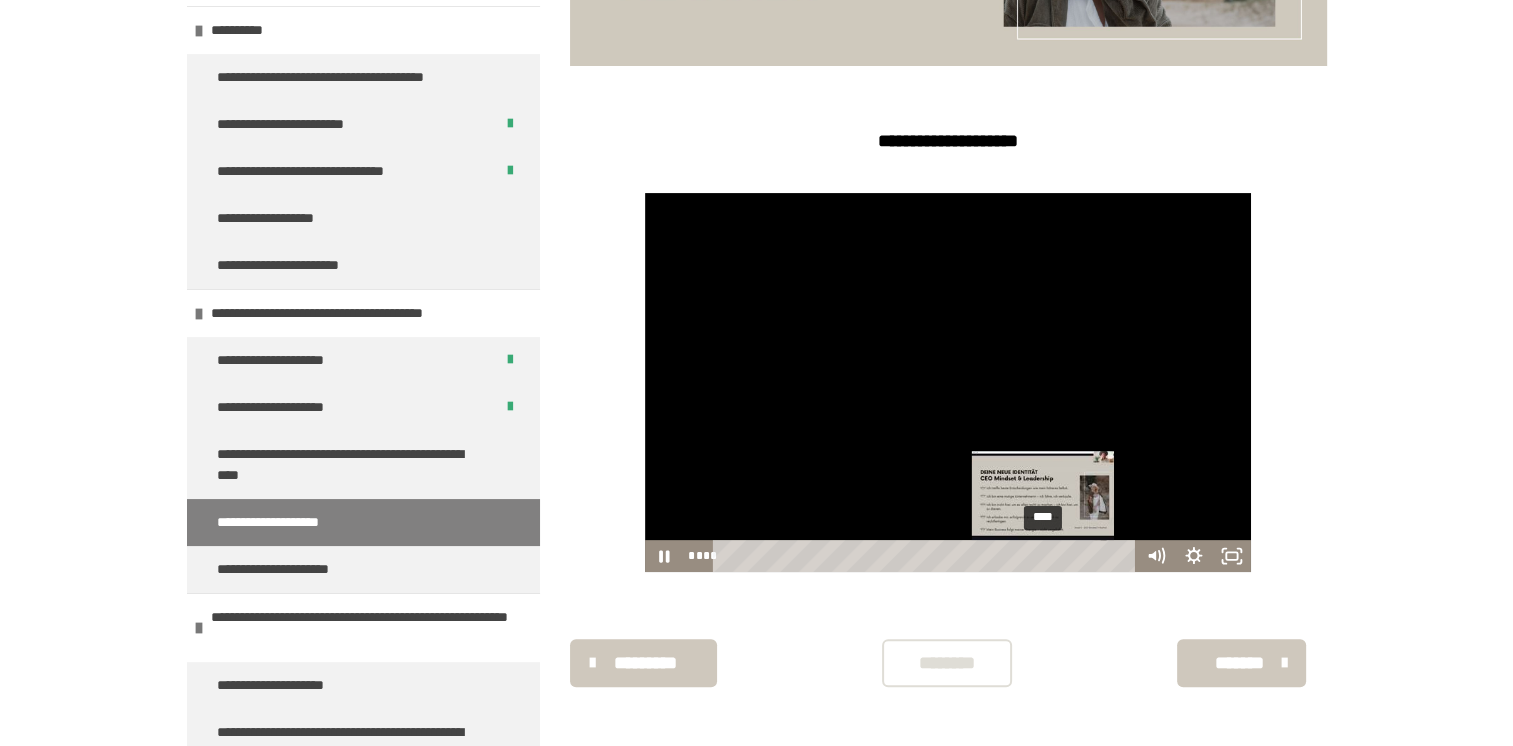 click on "****" at bounding box center [927, 556] 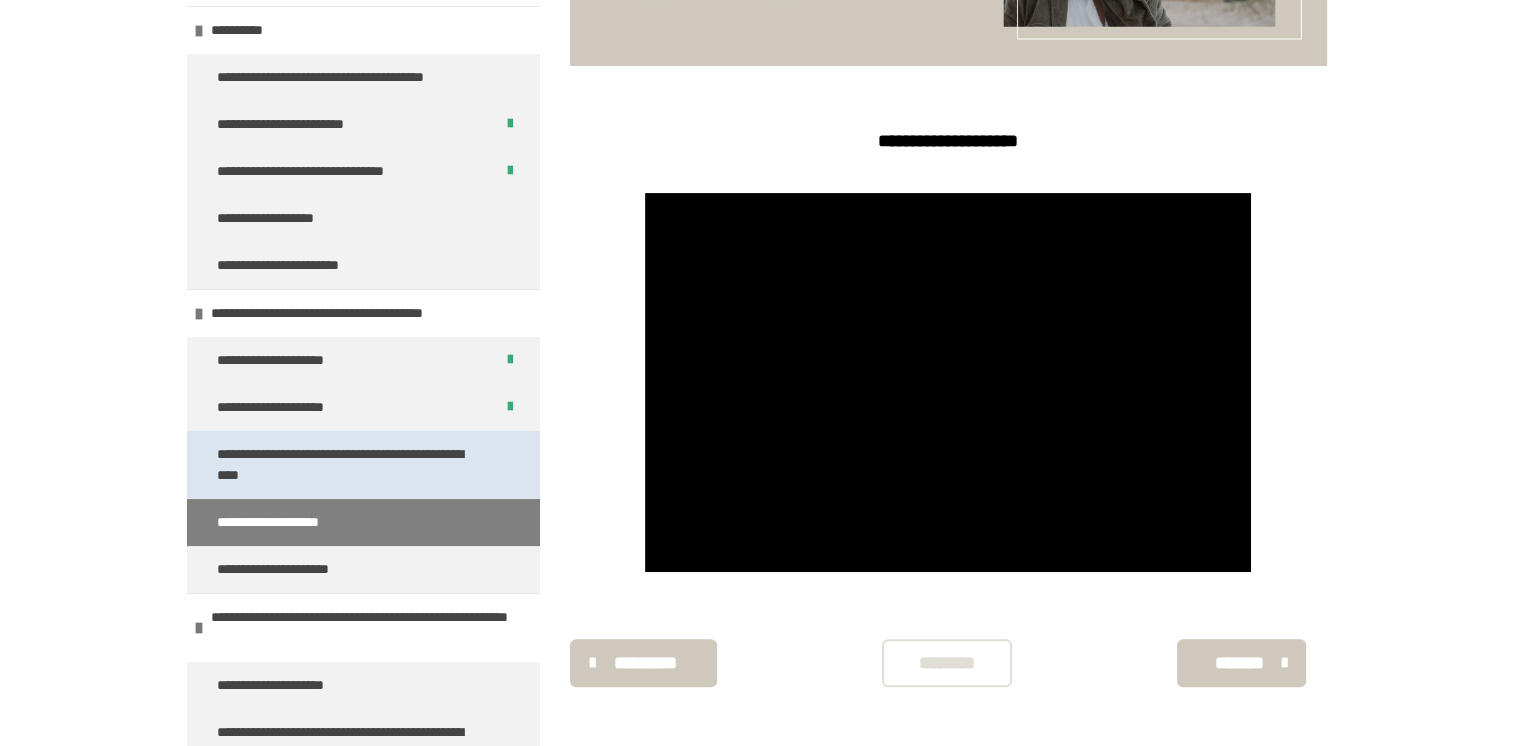 click on "**********" at bounding box center (348, 465) 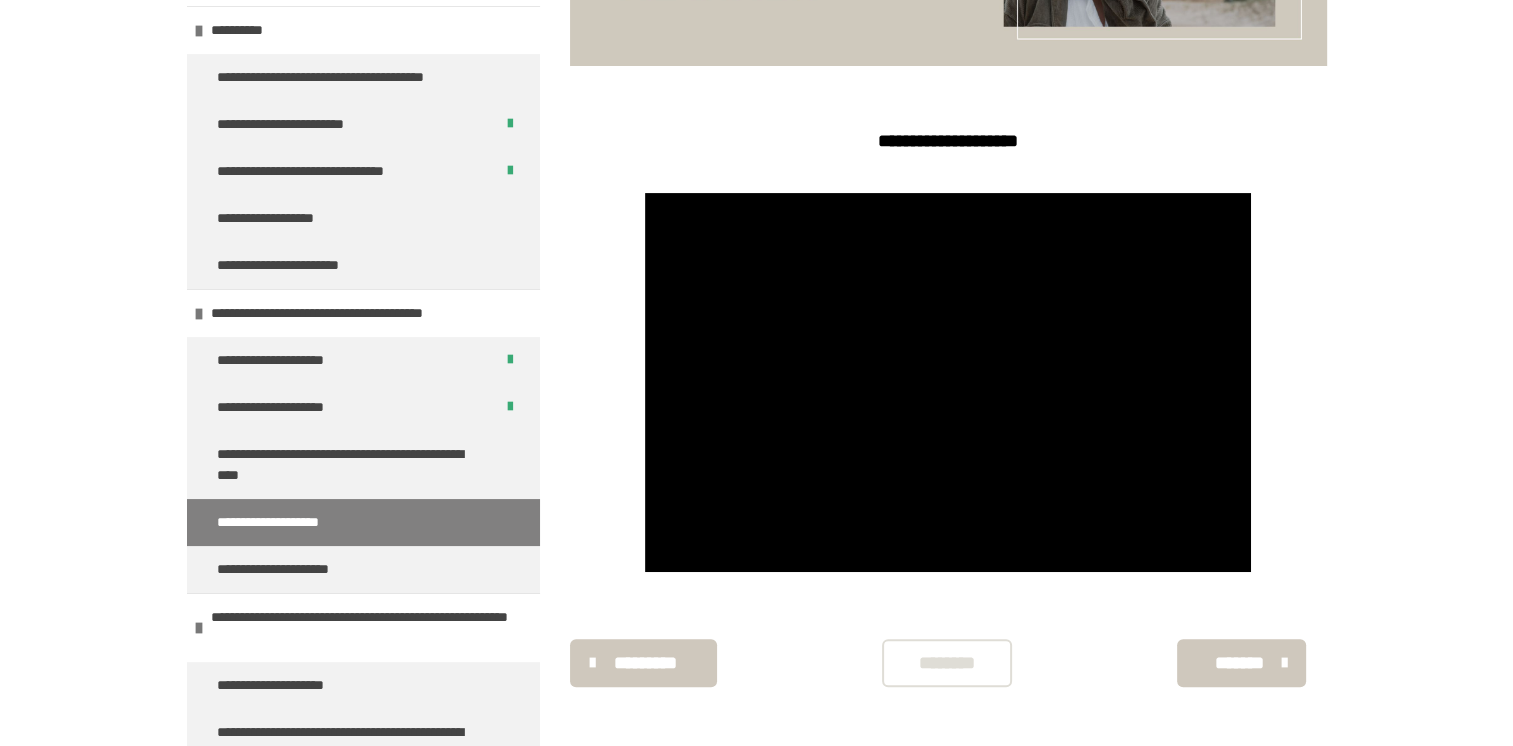 scroll, scrollTop: 270, scrollLeft: 0, axis: vertical 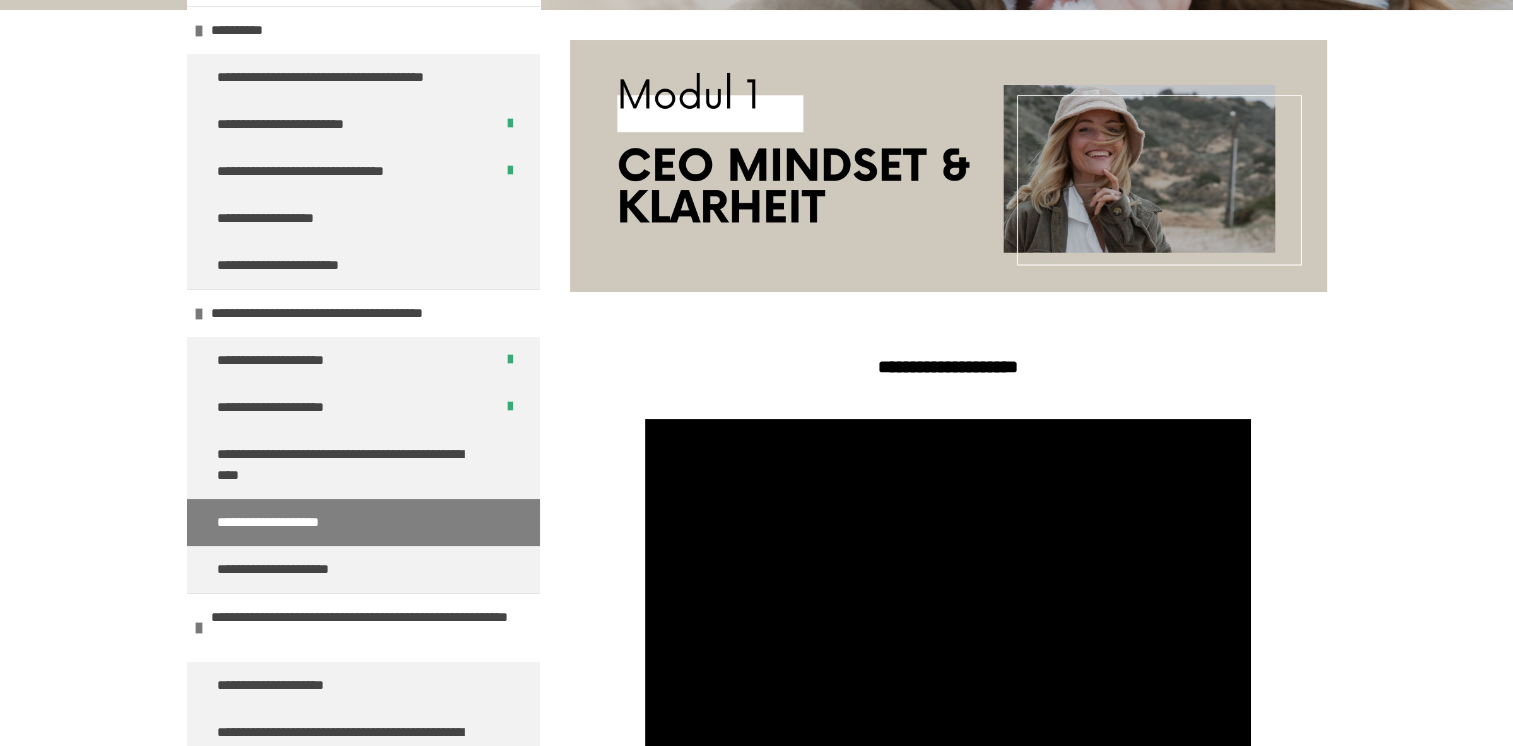 click on "**********" at bounding box center [348, 465] 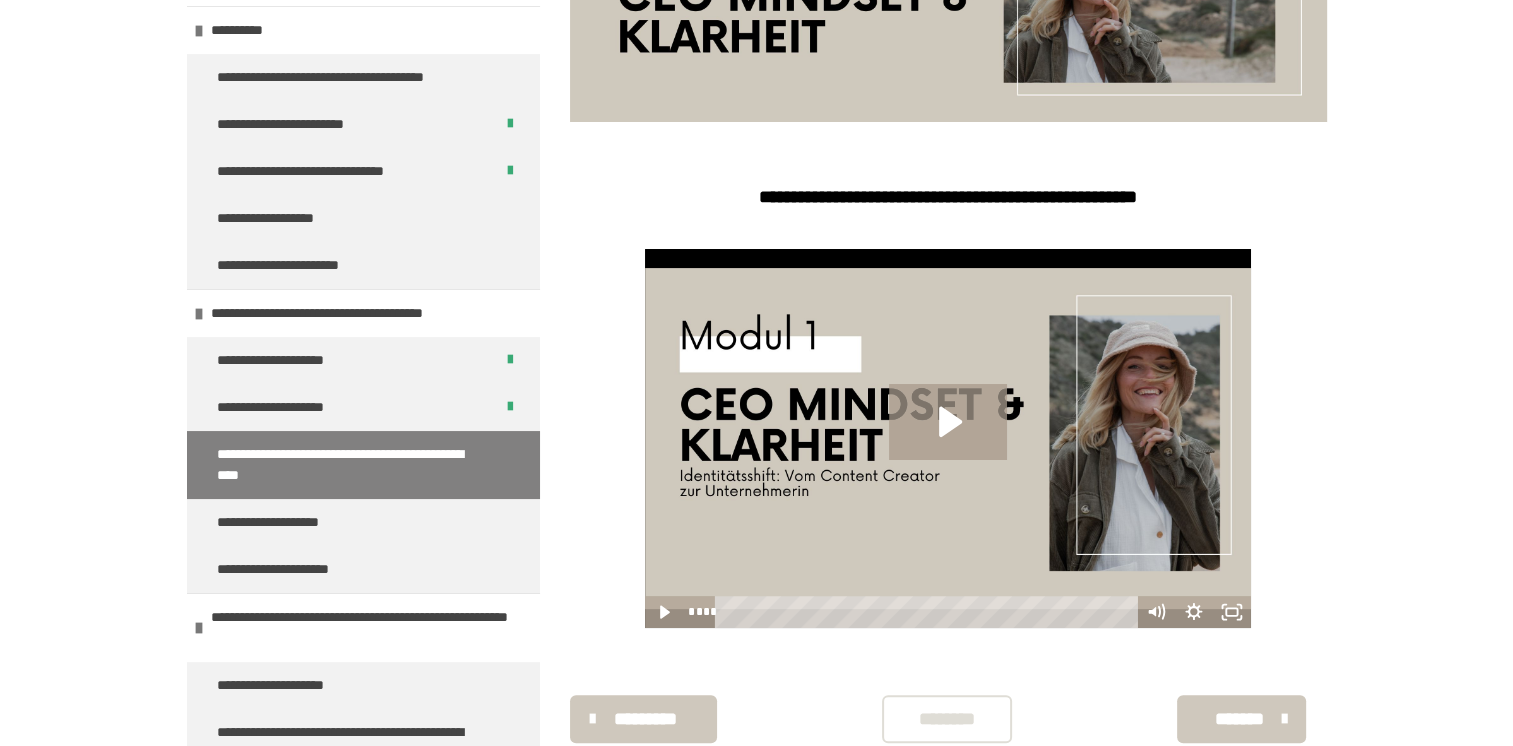 scroll, scrollTop: 496, scrollLeft: 0, axis: vertical 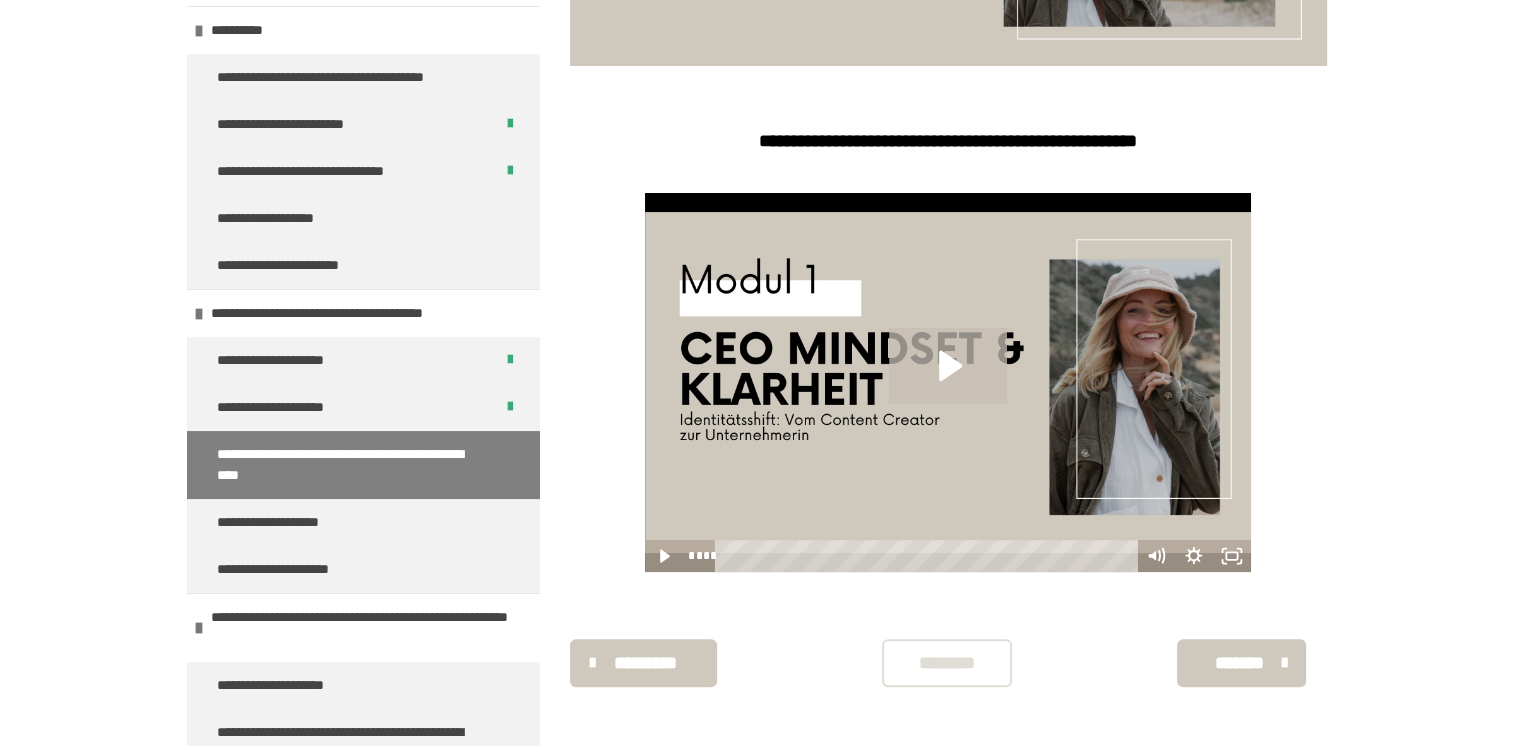 click 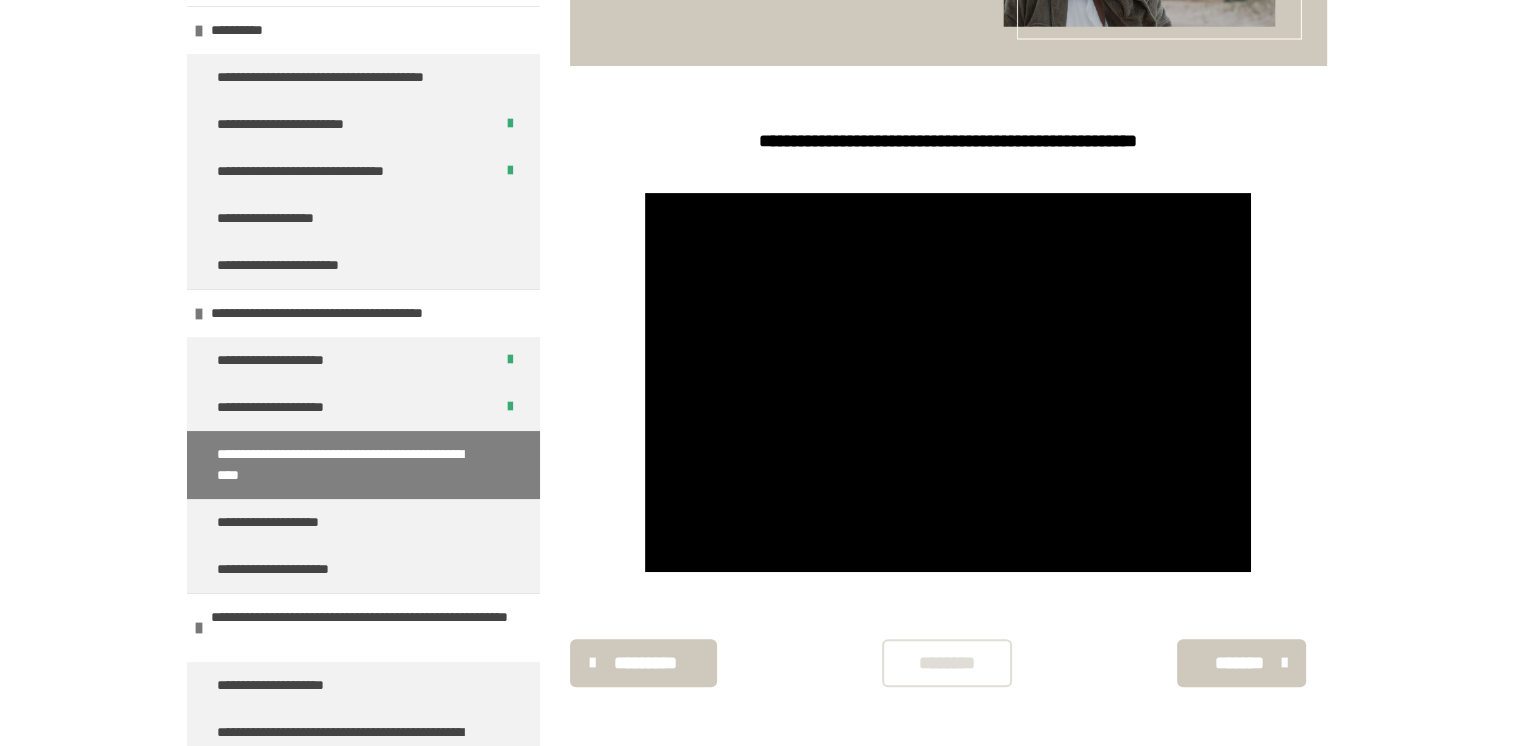 click on "********" at bounding box center [947, 663] 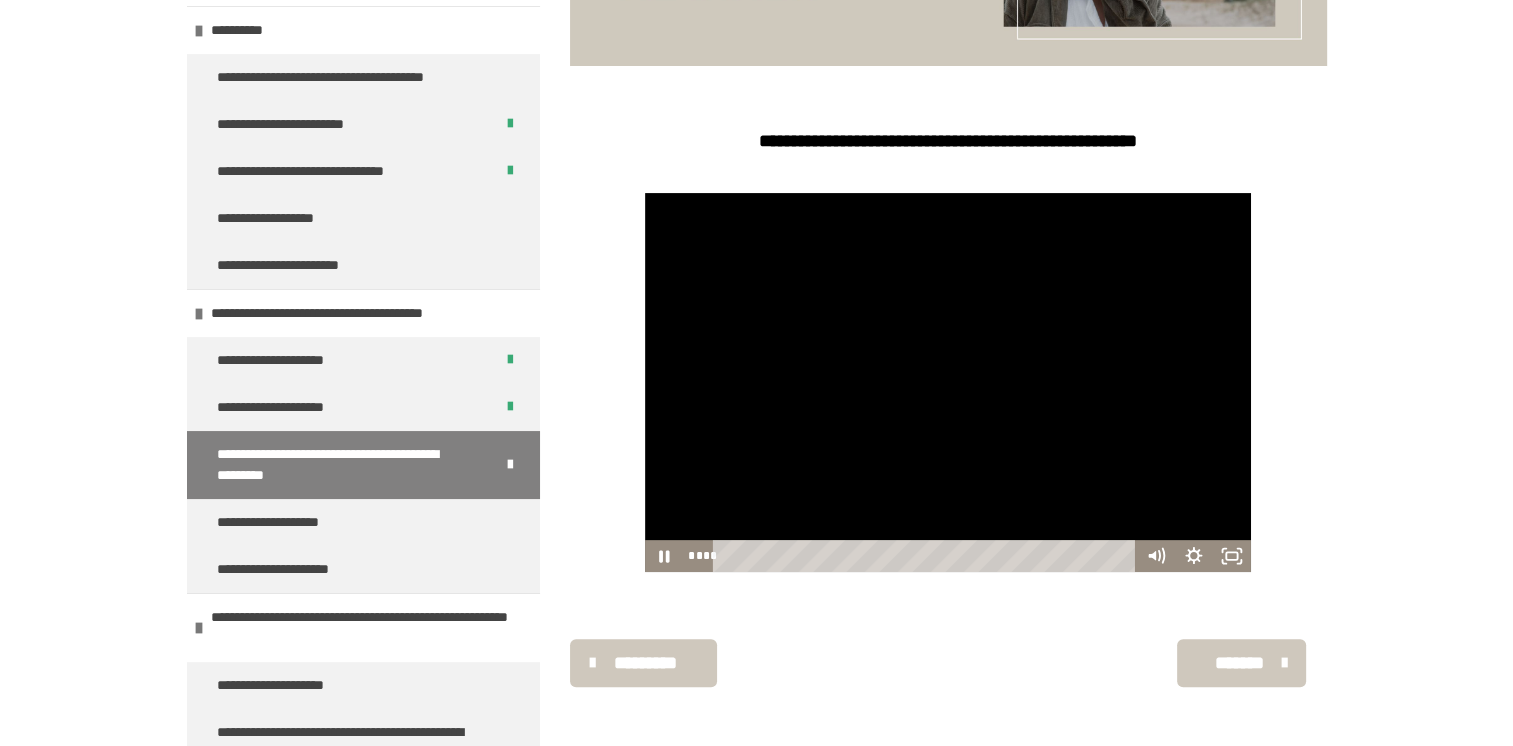 click at bounding box center [948, 382] 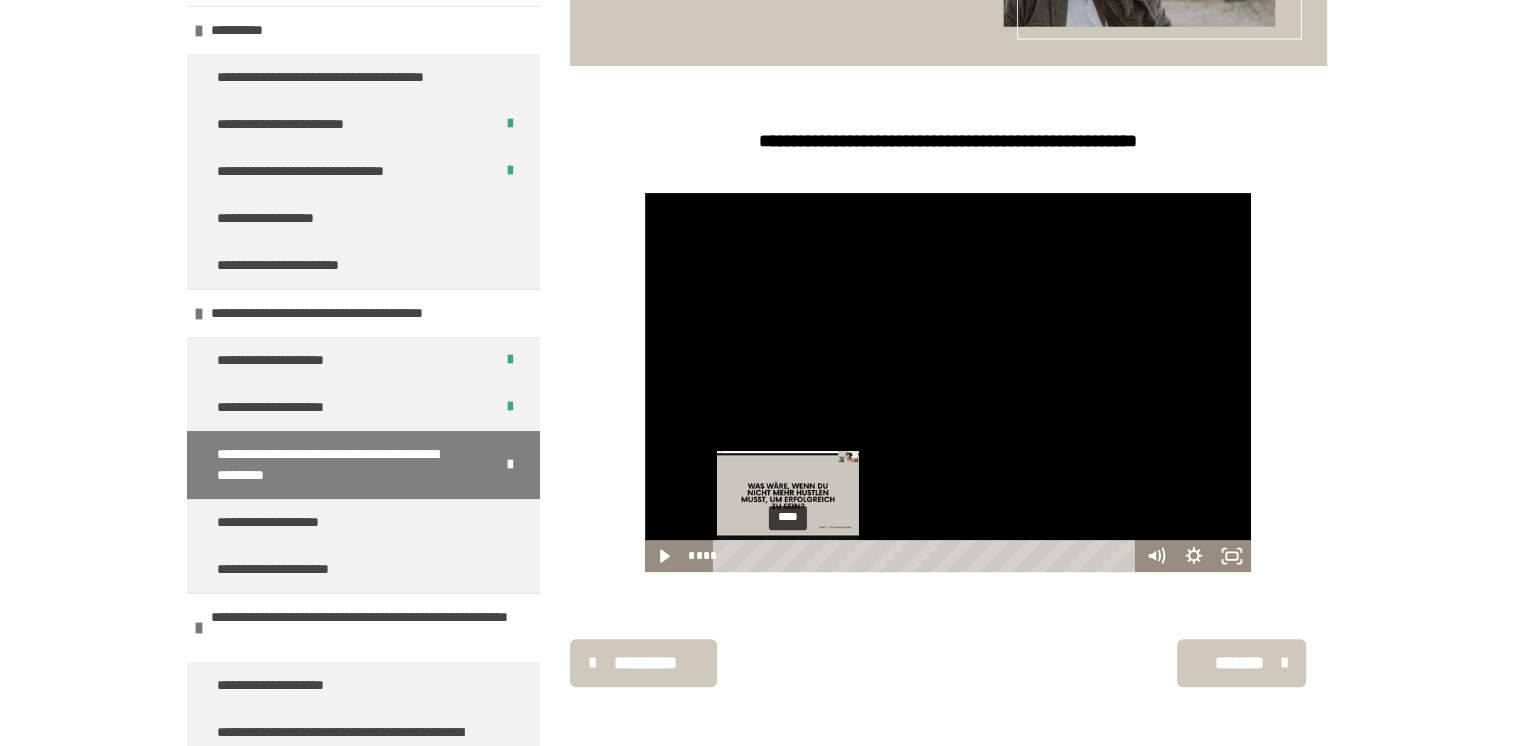 click on "****" at bounding box center [927, 556] 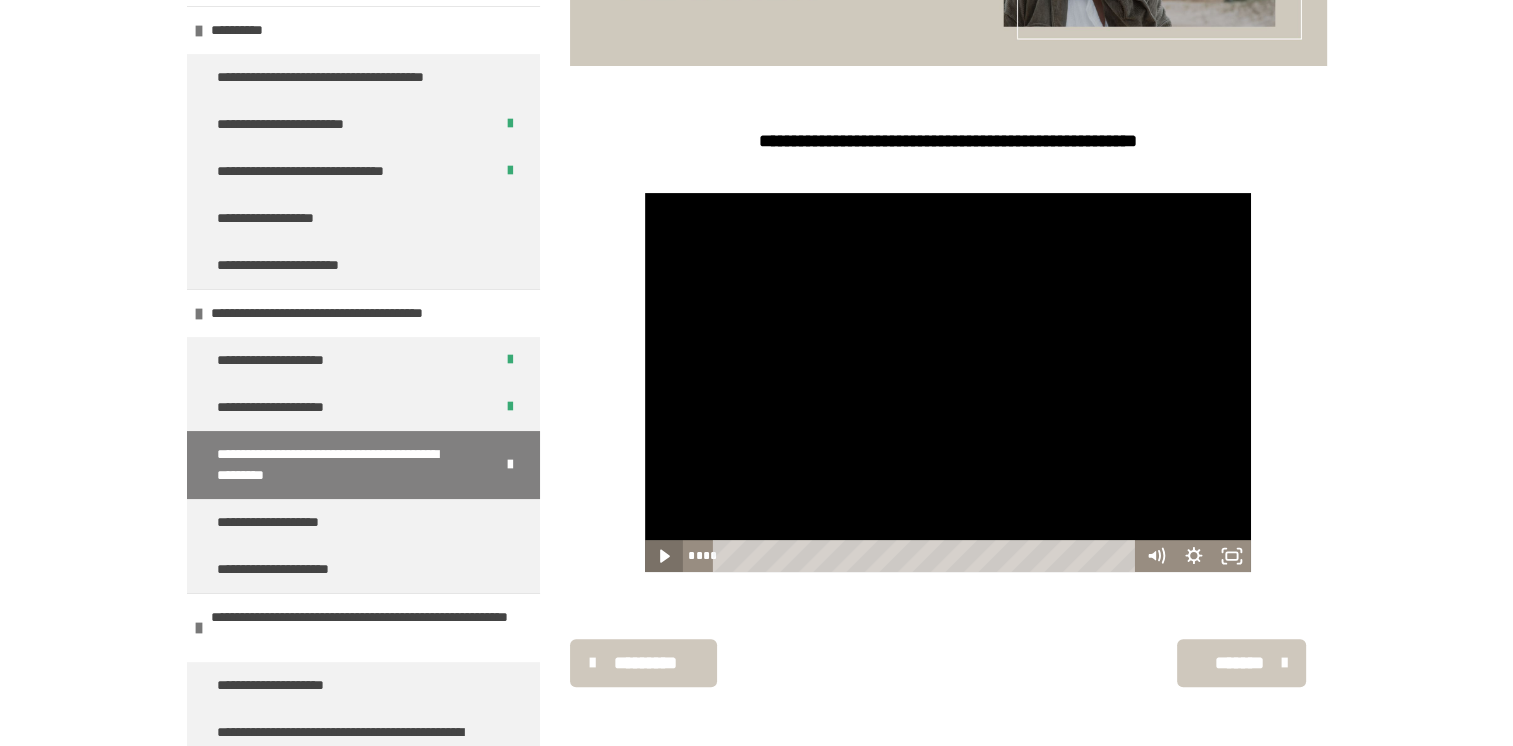 click 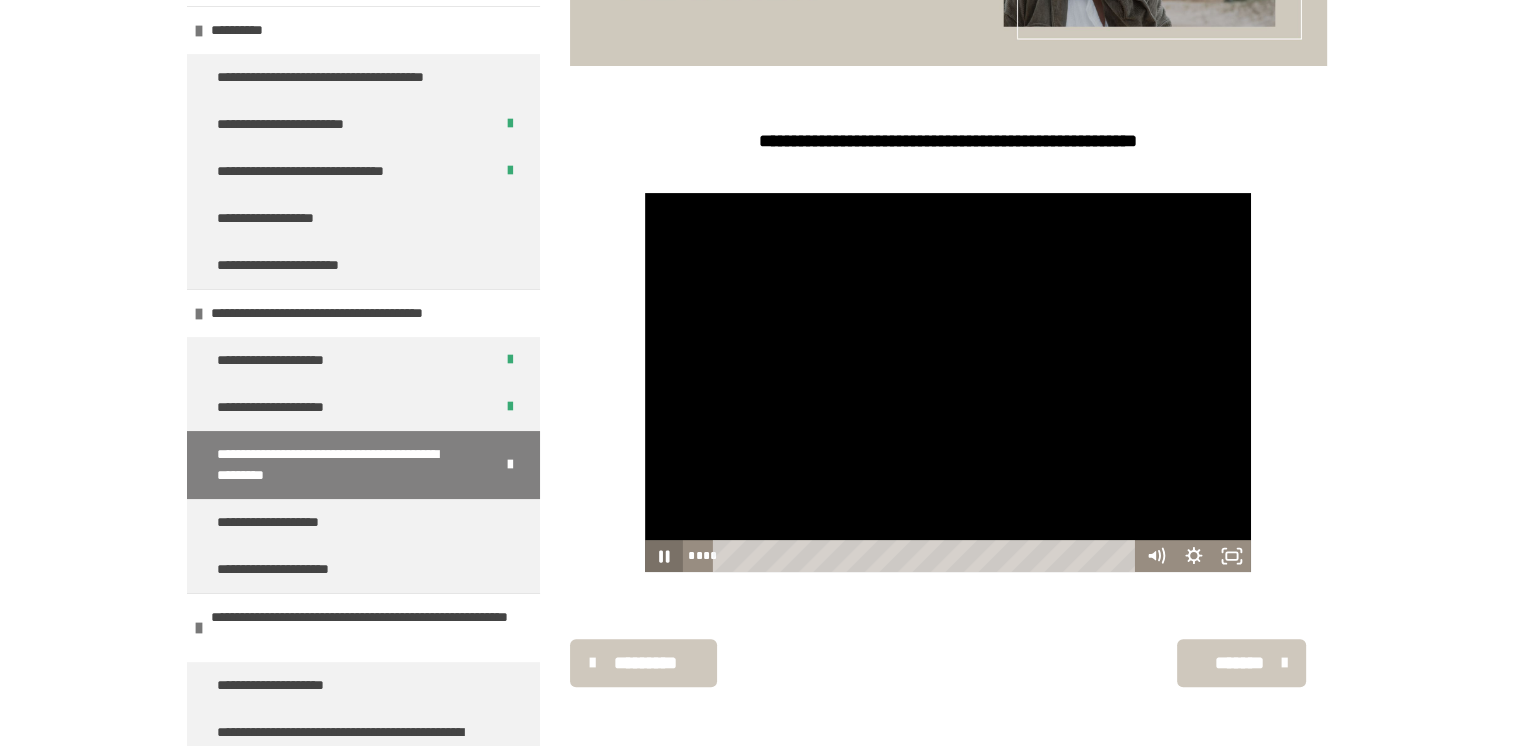 click 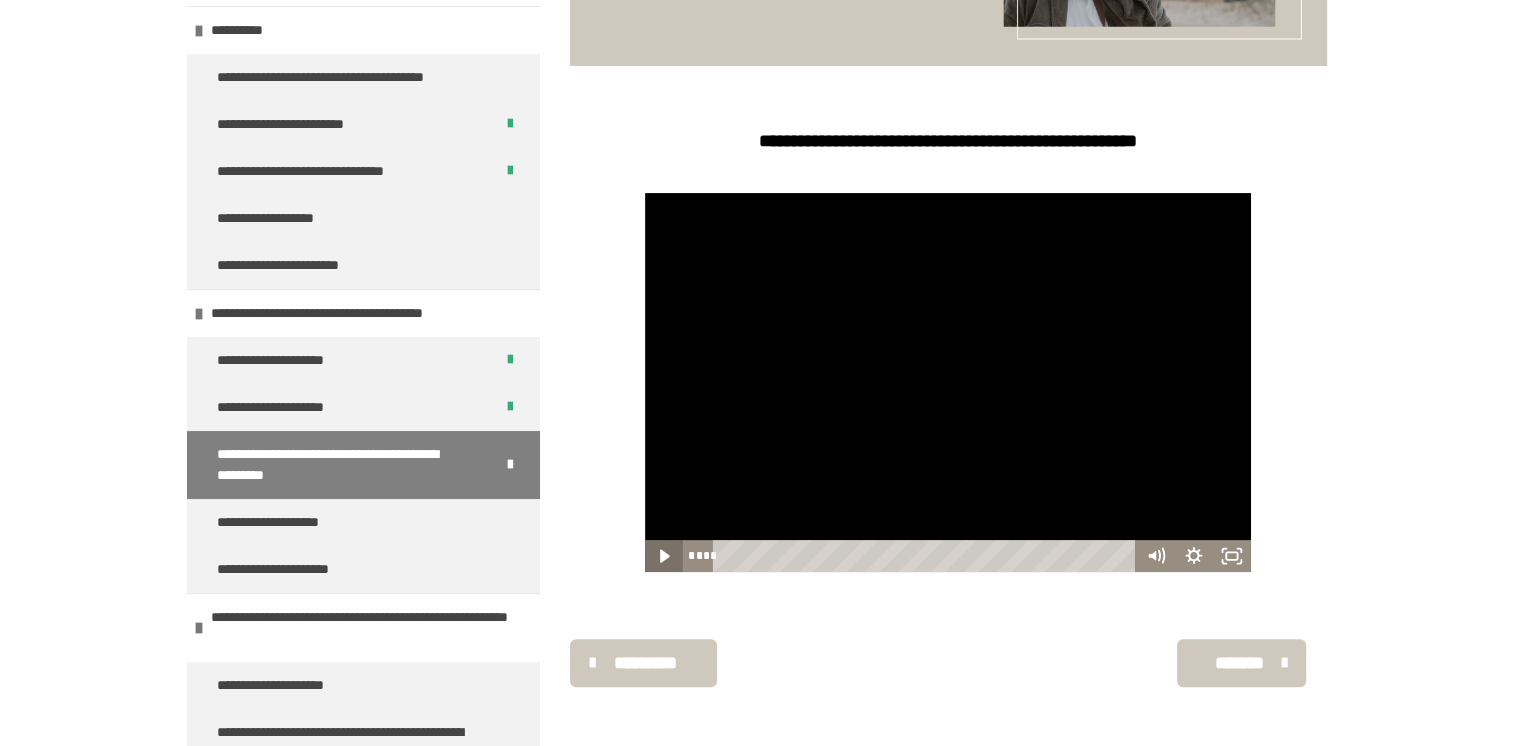 click 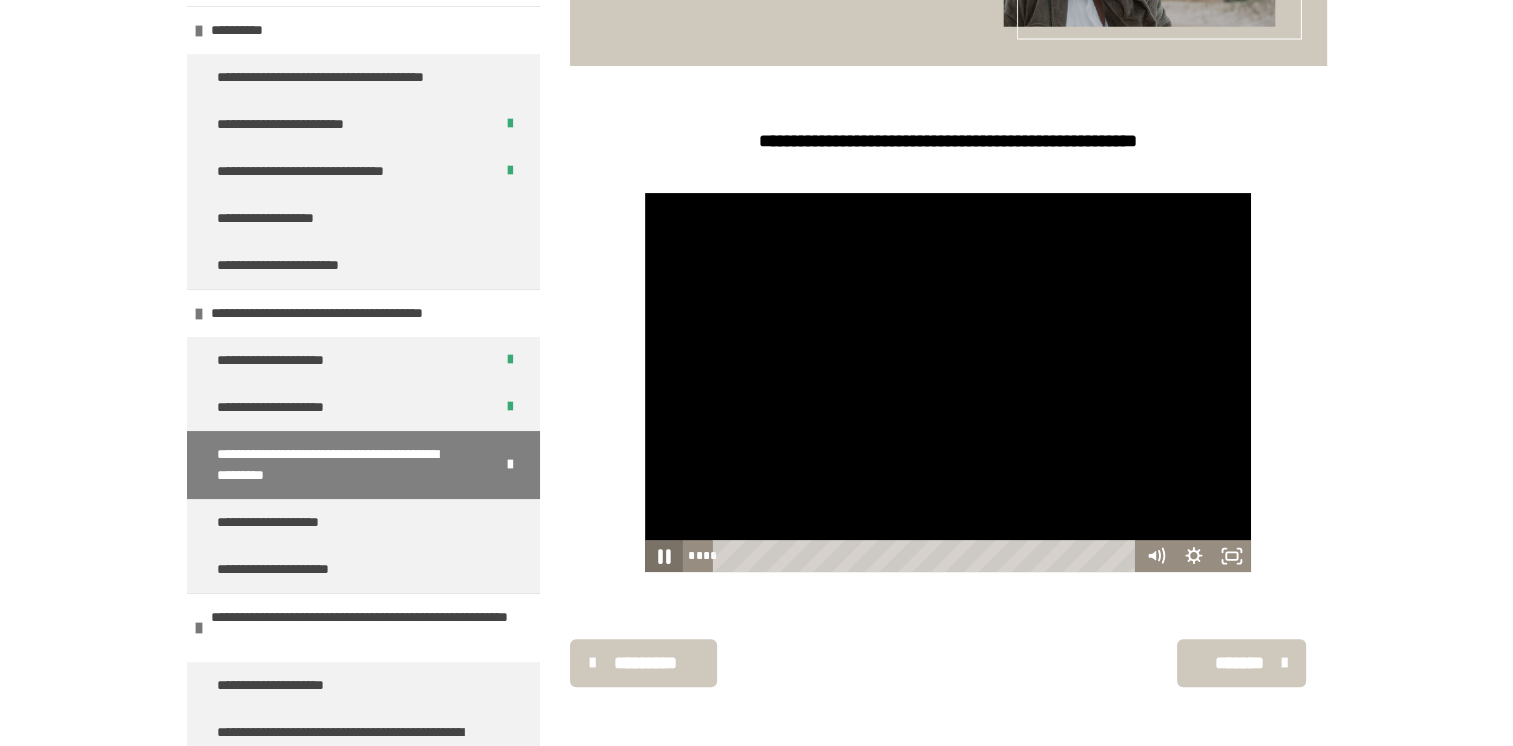 click 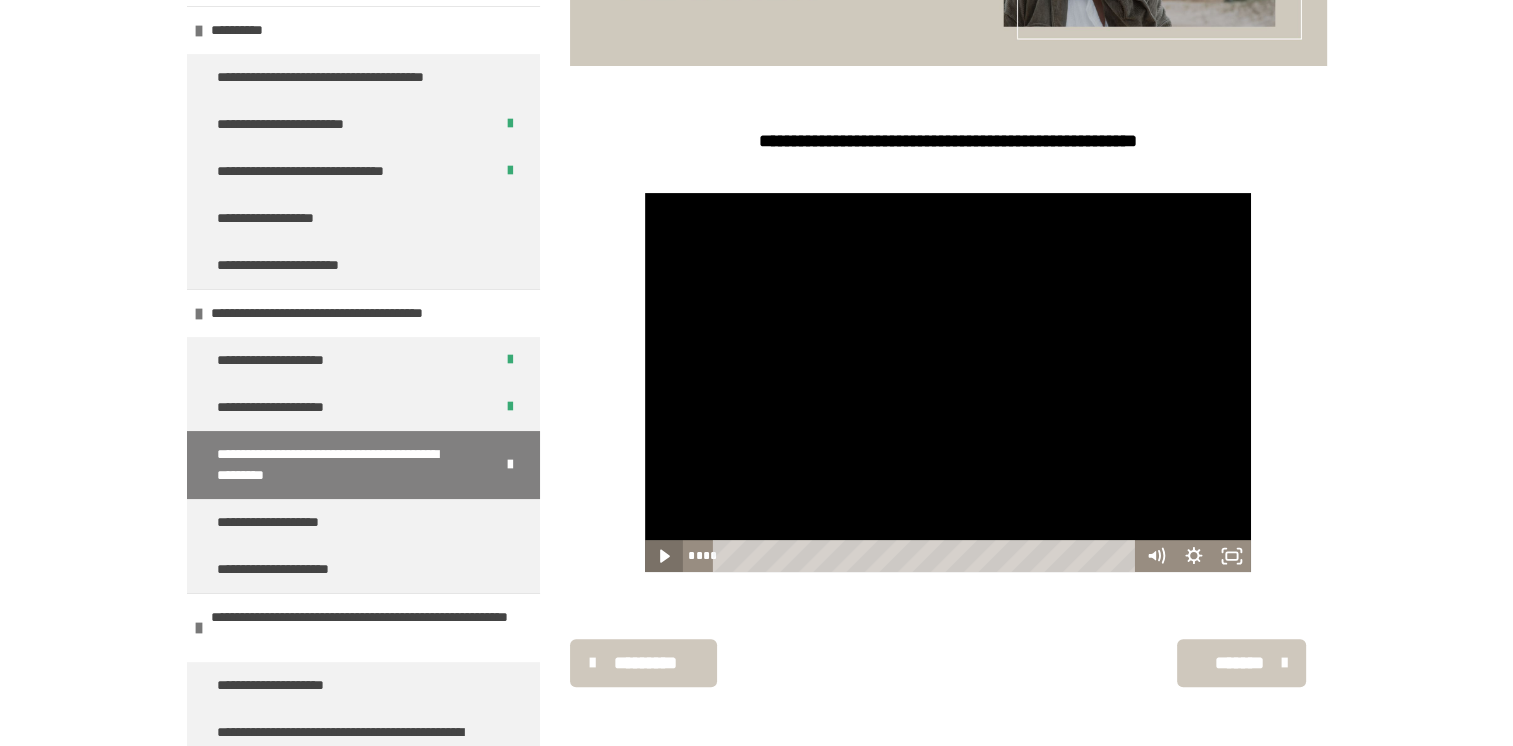click 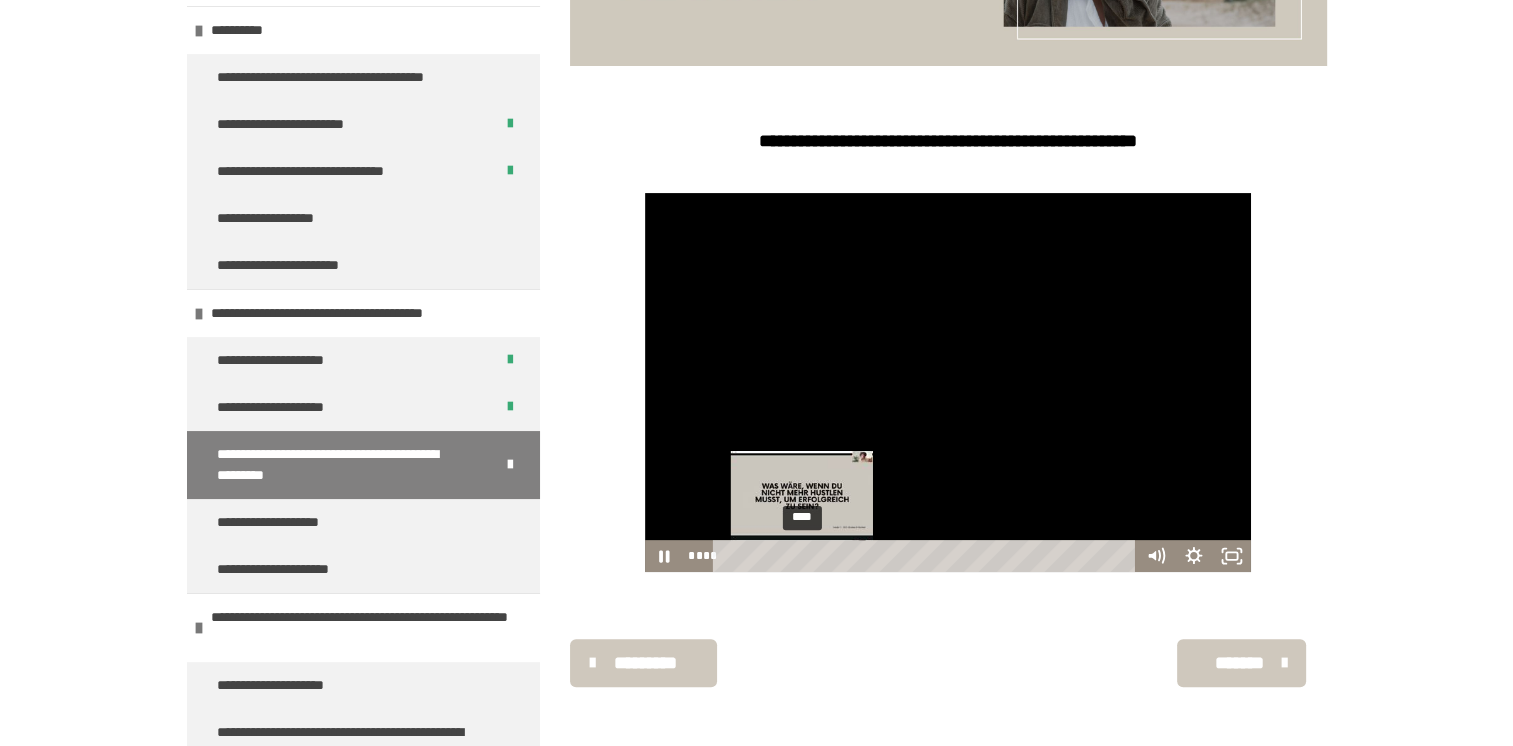 click on "****" at bounding box center (927, 556) 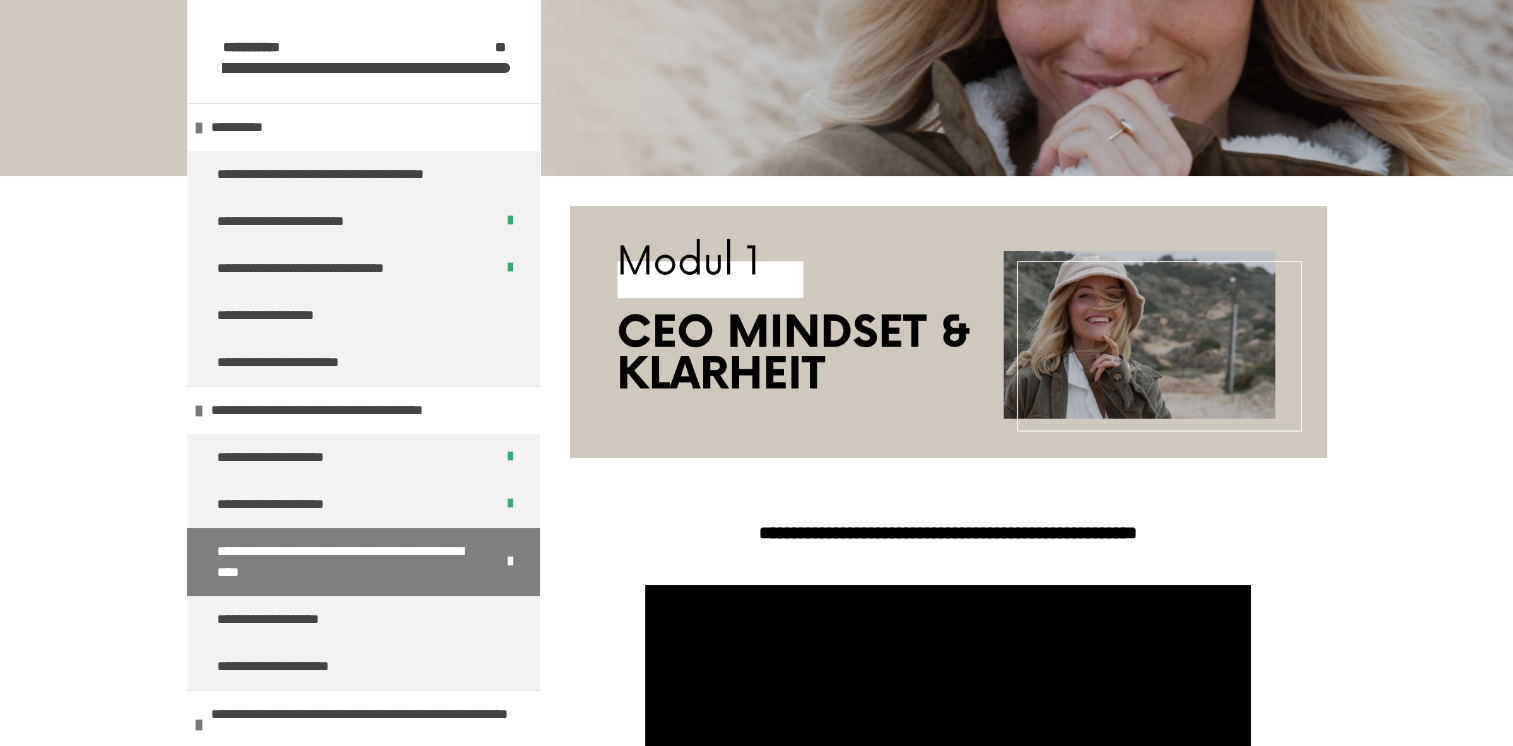 scroll, scrollTop: 496, scrollLeft: 0, axis: vertical 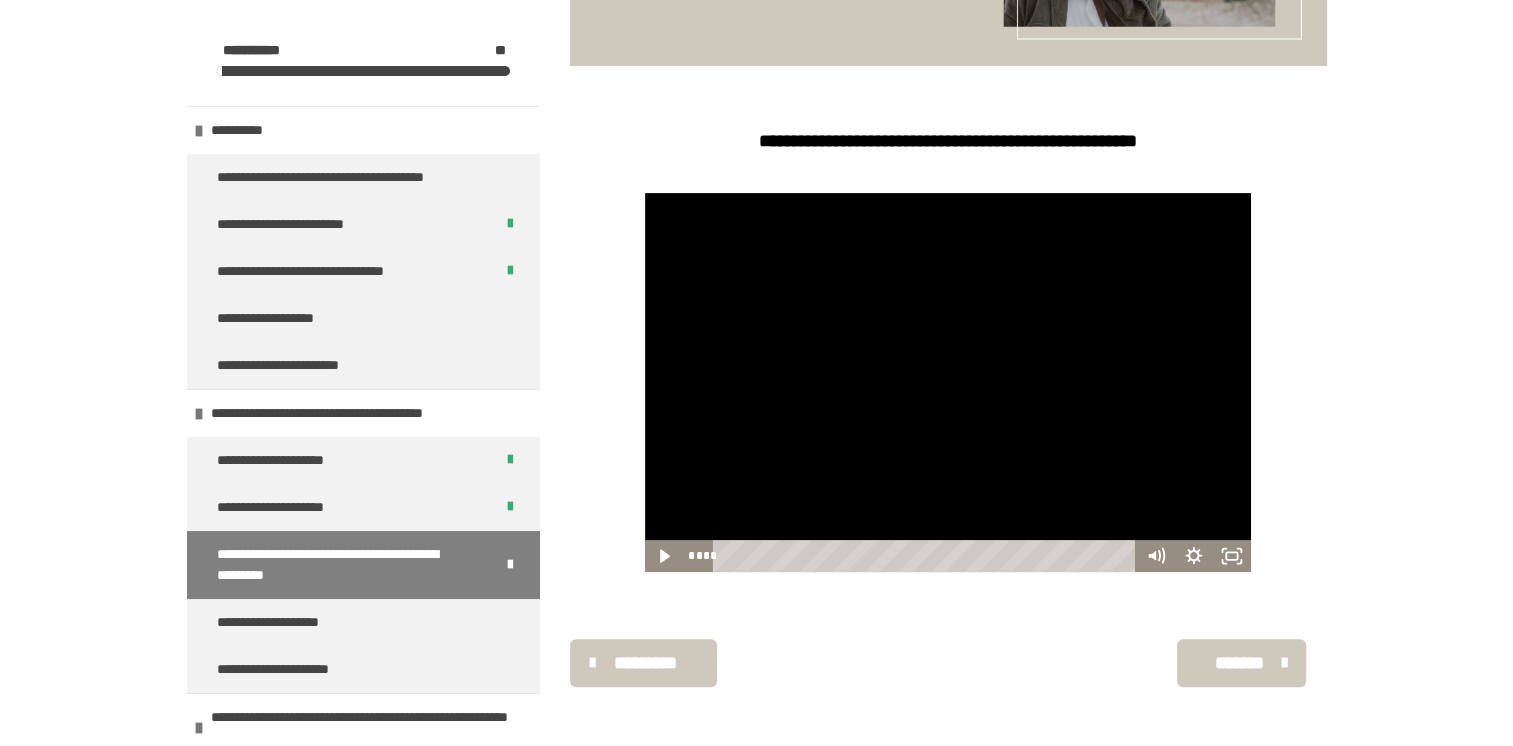 click on "*******" at bounding box center [1239, 663] 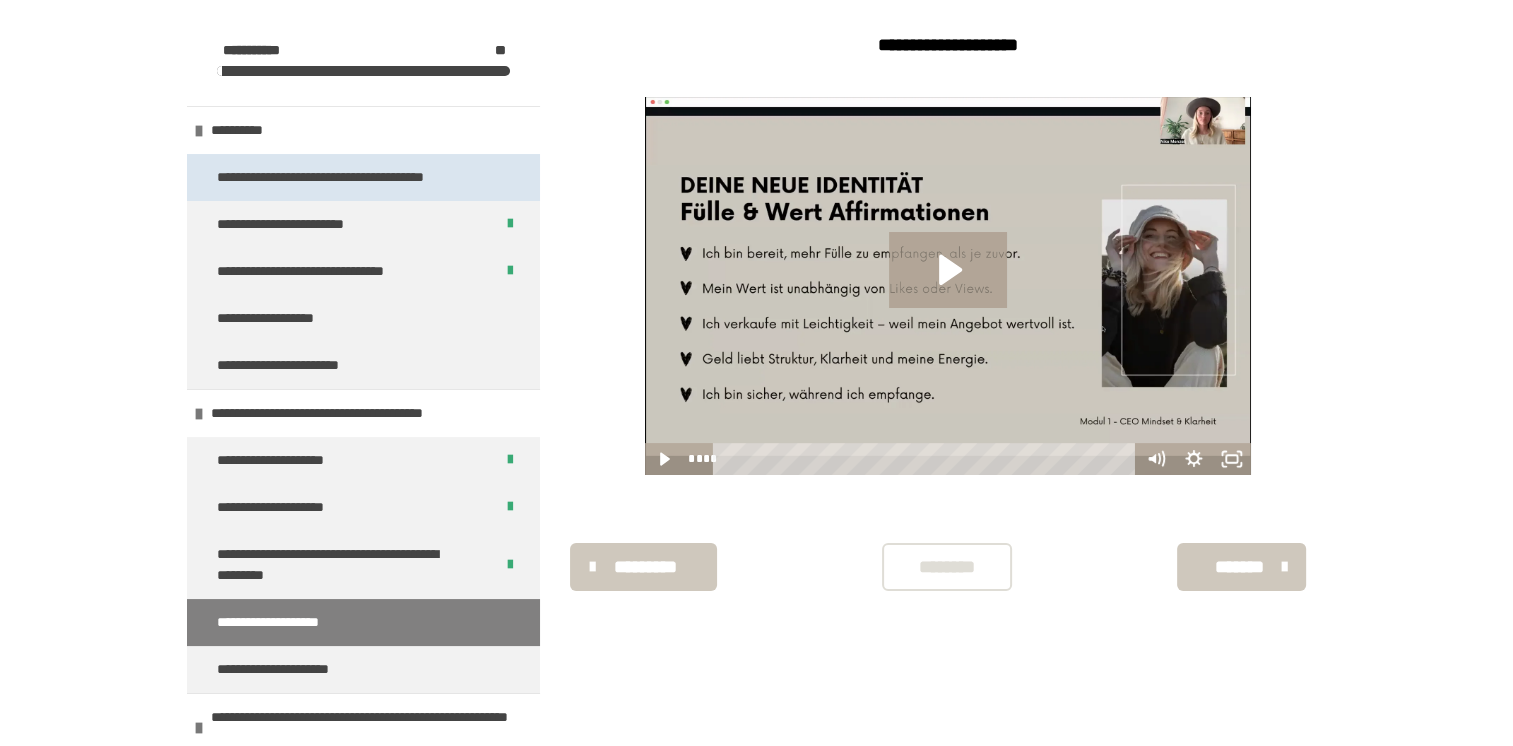 click on "**********" at bounding box center (363, 177) 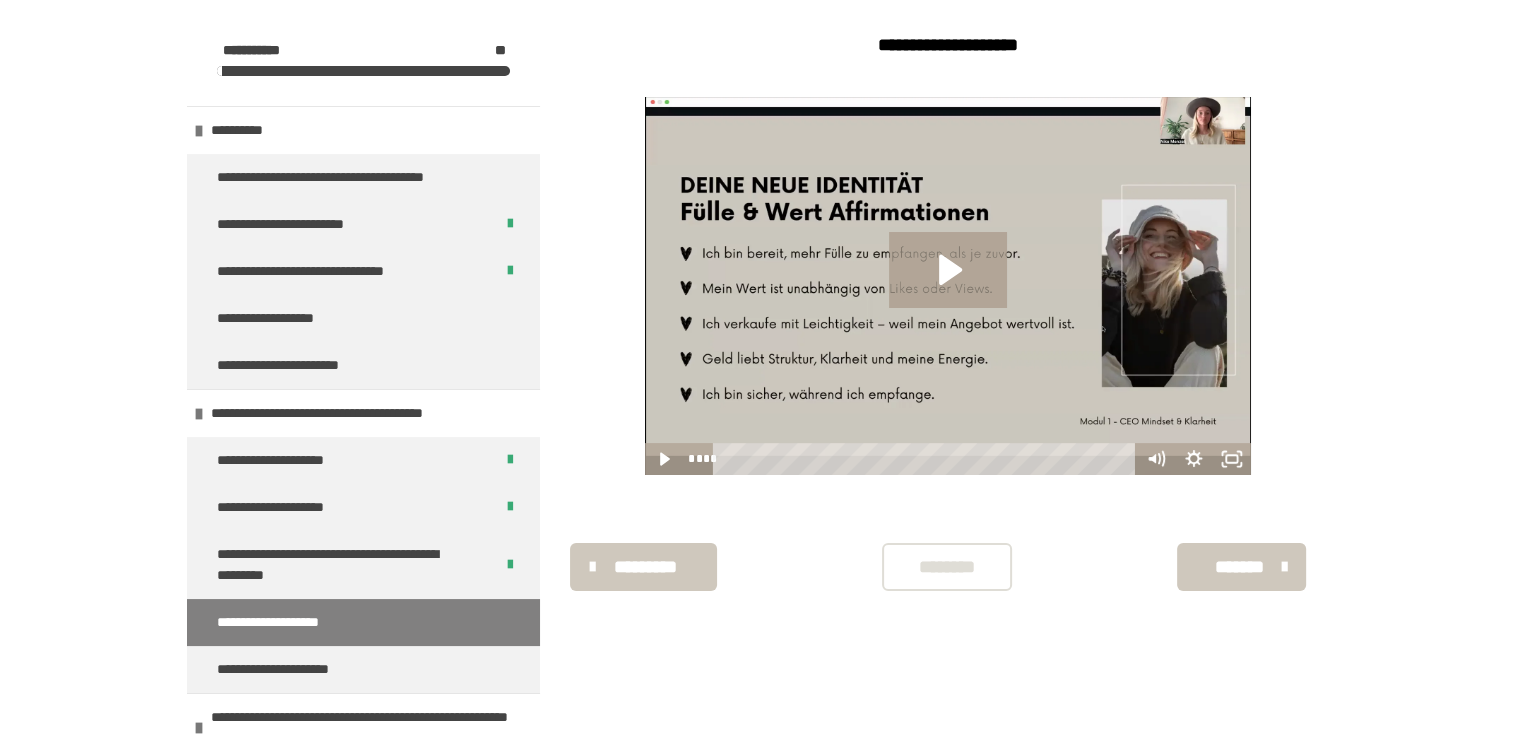 scroll, scrollTop: 270, scrollLeft: 0, axis: vertical 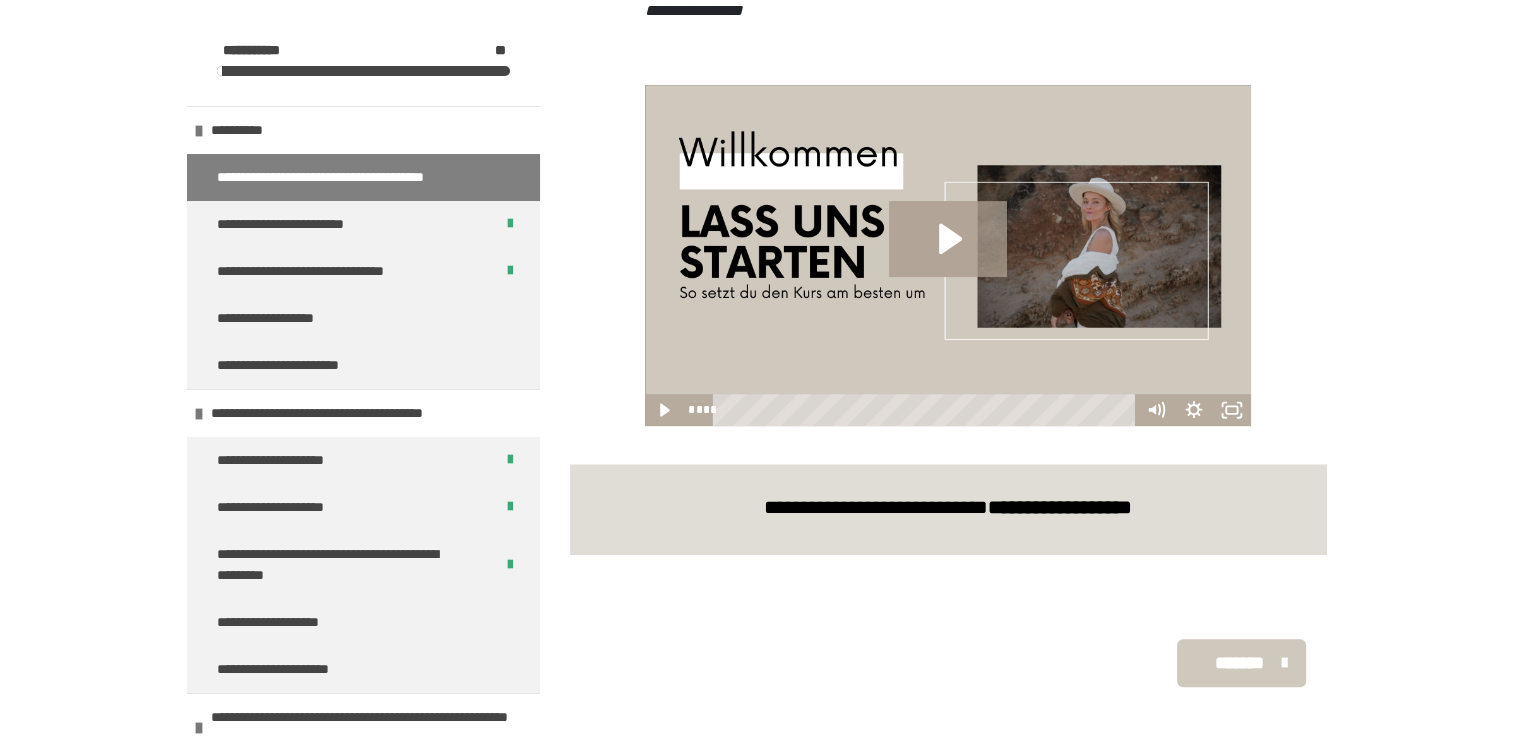 click on "*******" at bounding box center [1239, 663] 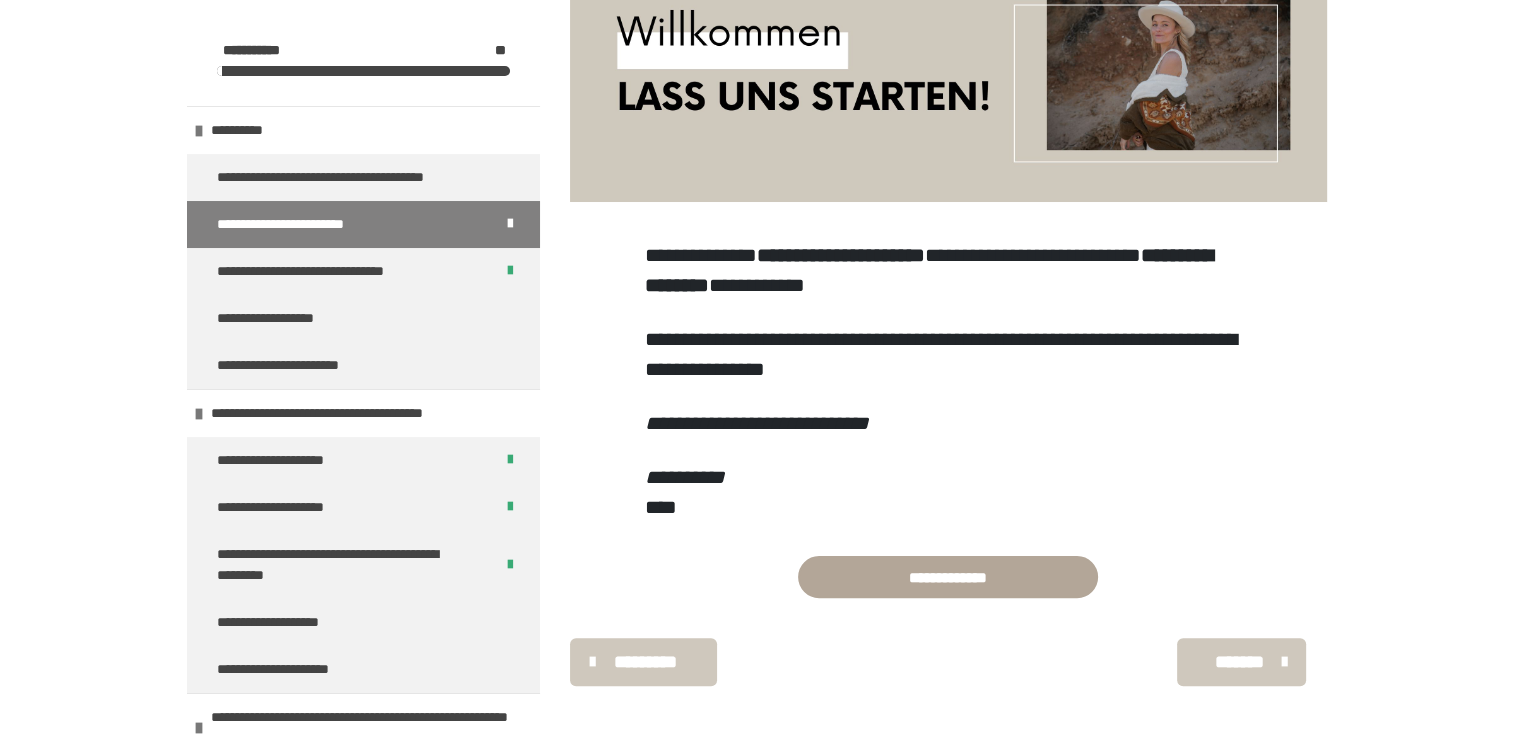 scroll, scrollTop: 360, scrollLeft: 0, axis: vertical 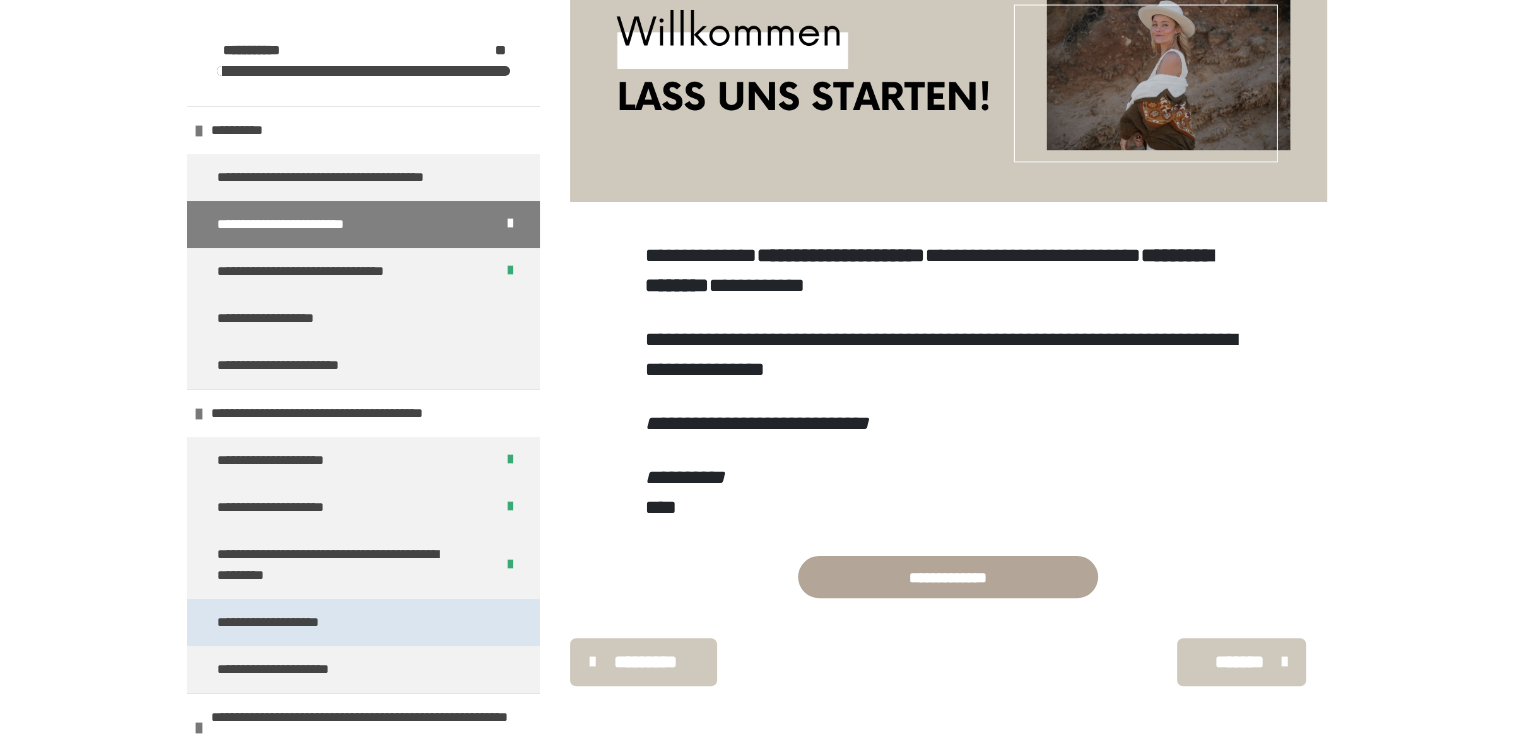 click on "**********" at bounding box center (363, 622) 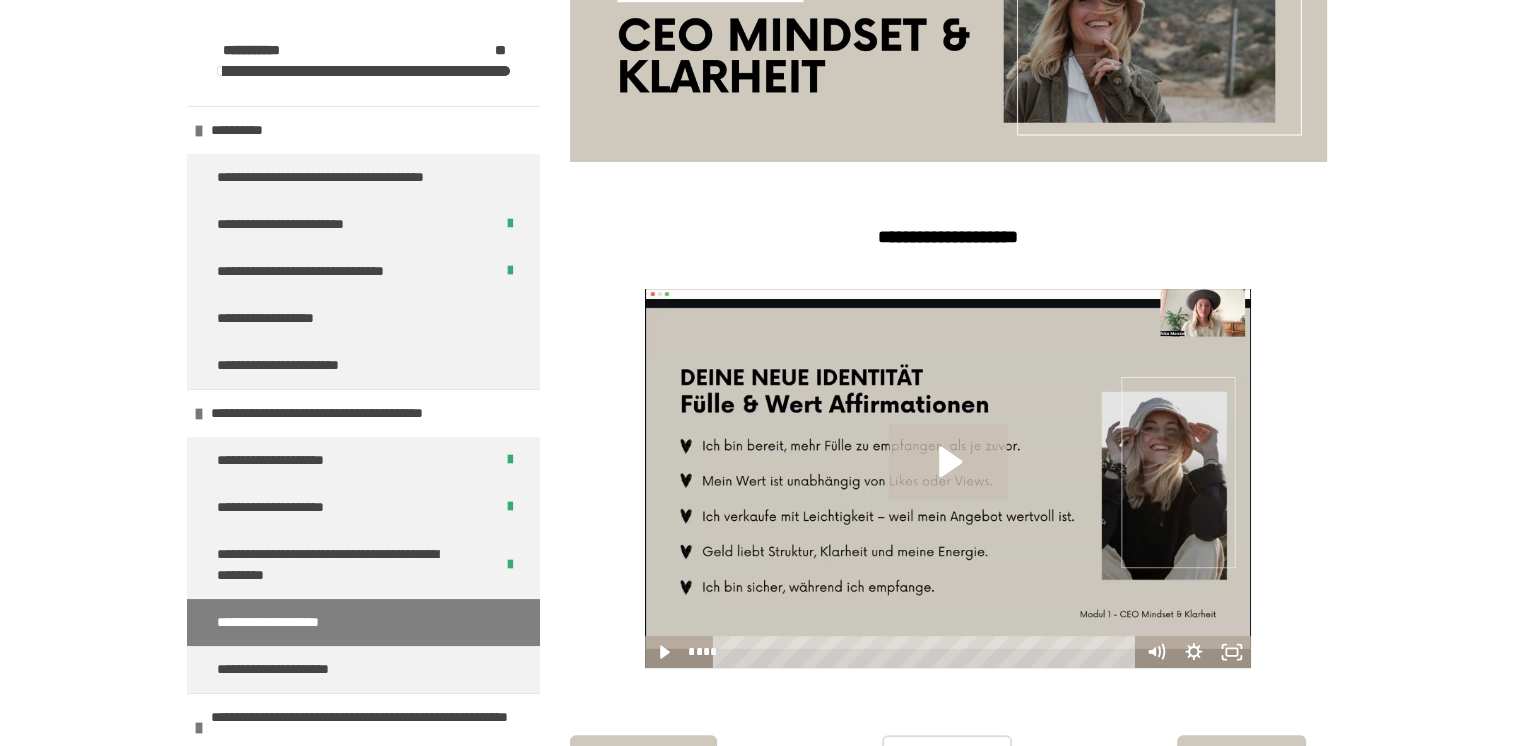 scroll, scrollTop: 496, scrollLeft: 0, axis: vertical 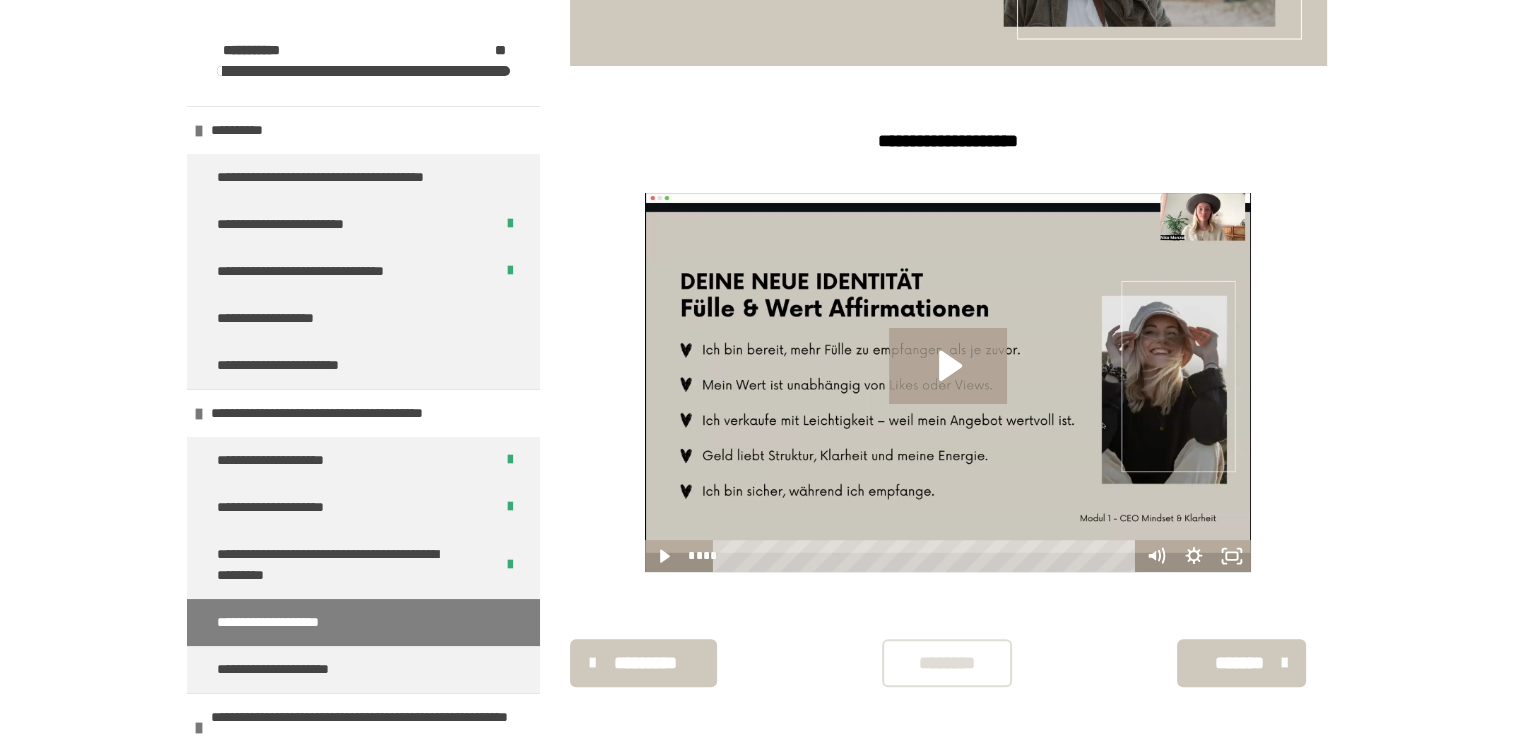 click on "********" at bounding box center (947, 663) 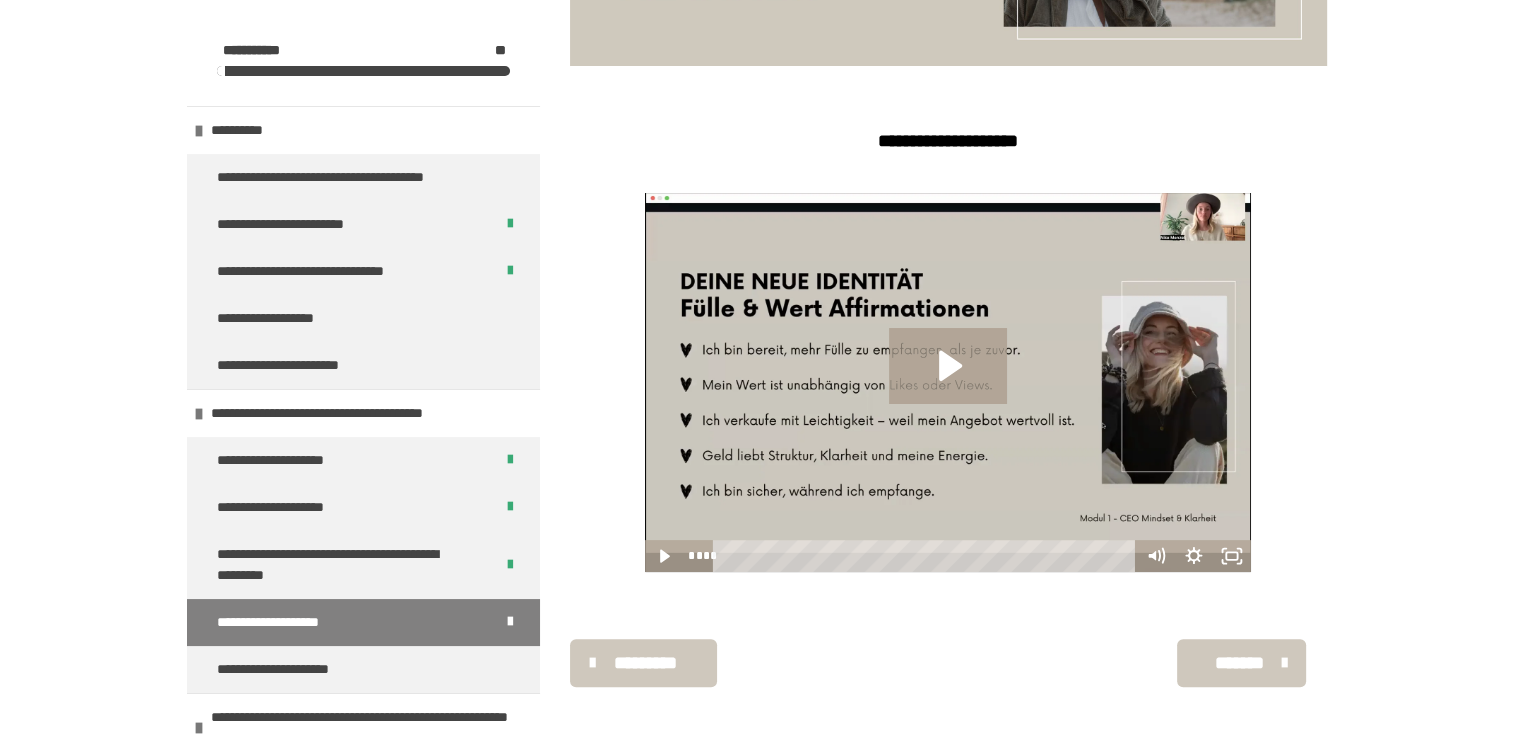 click on "*******" at bounding box center (1239, 663) 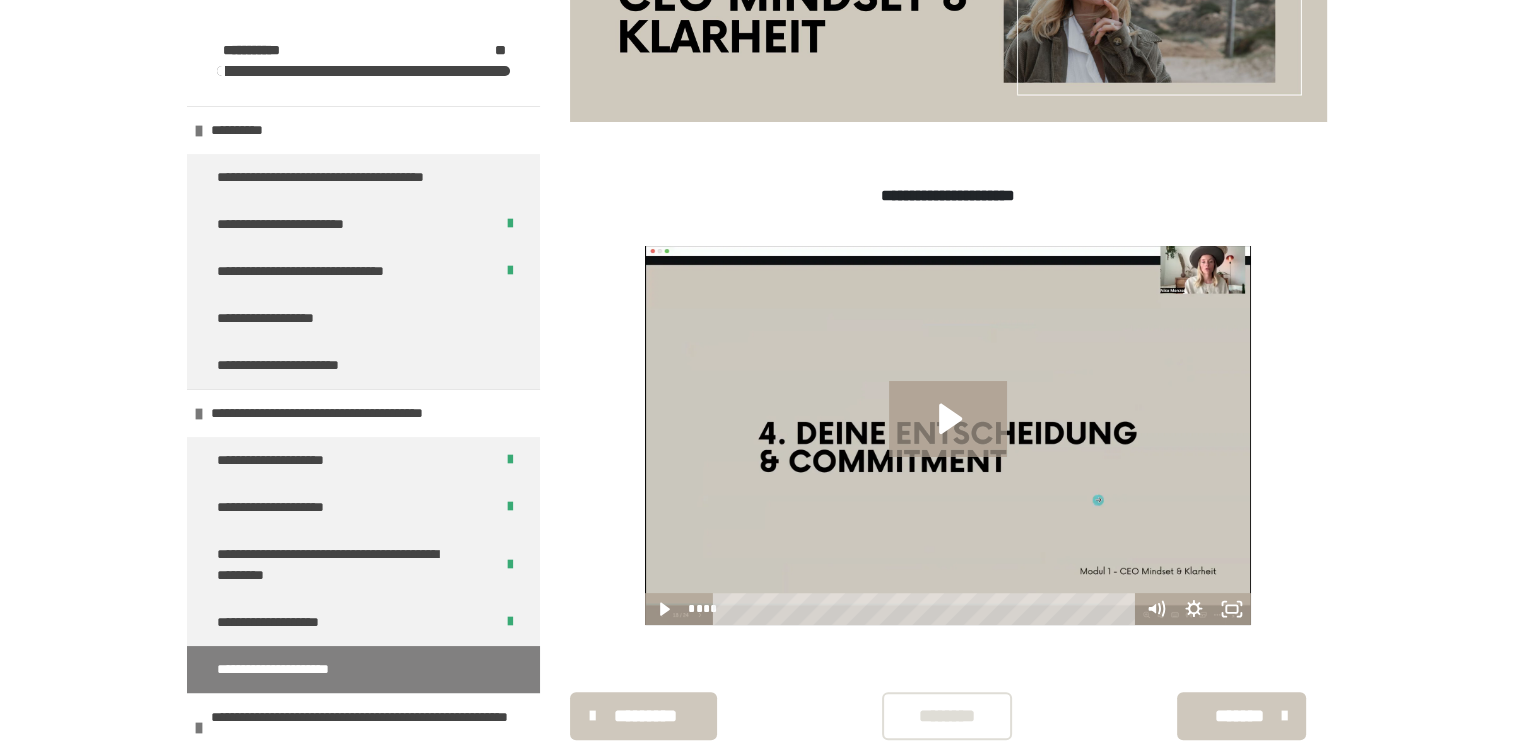 scroll, scrollTop: 493, scrollLeft: 0, axis: vertical 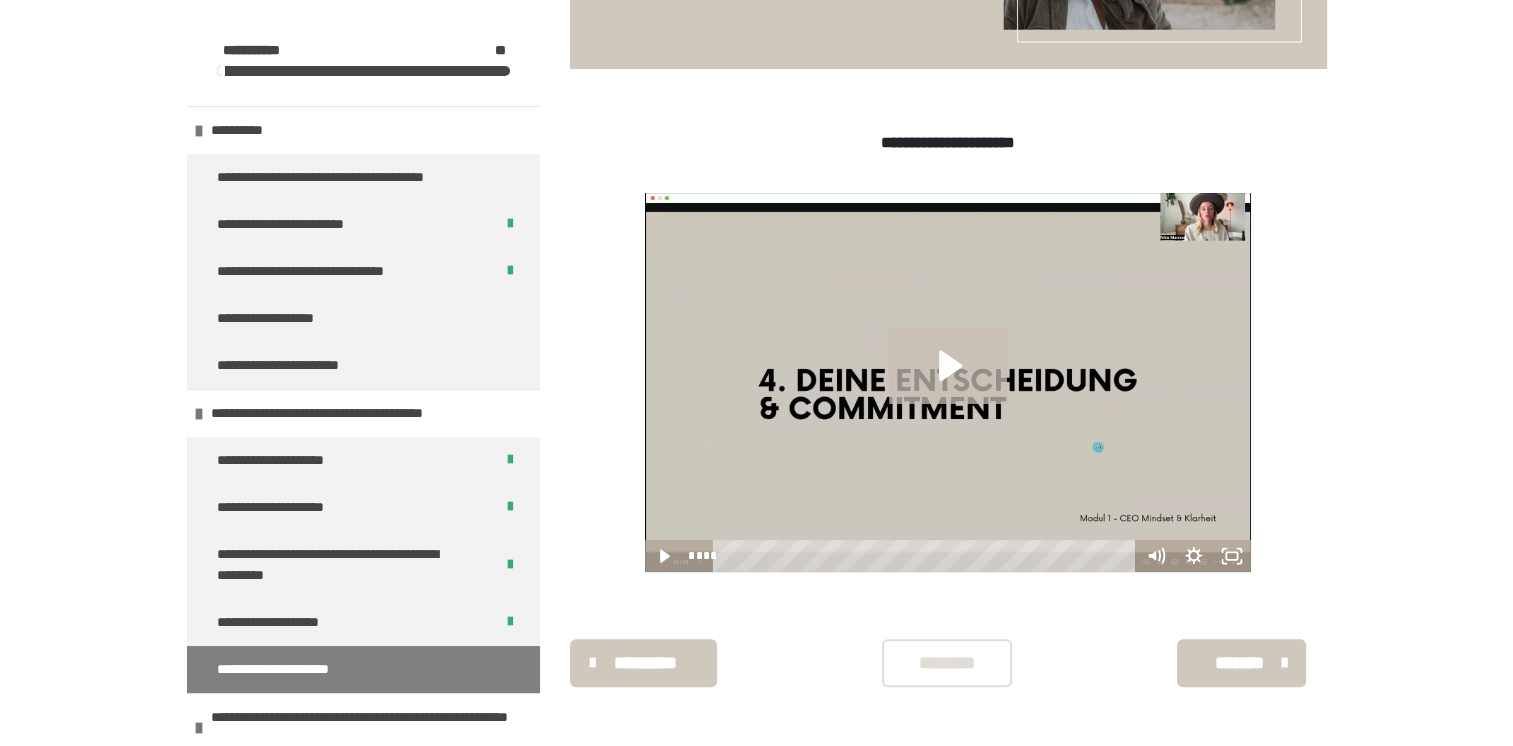 click 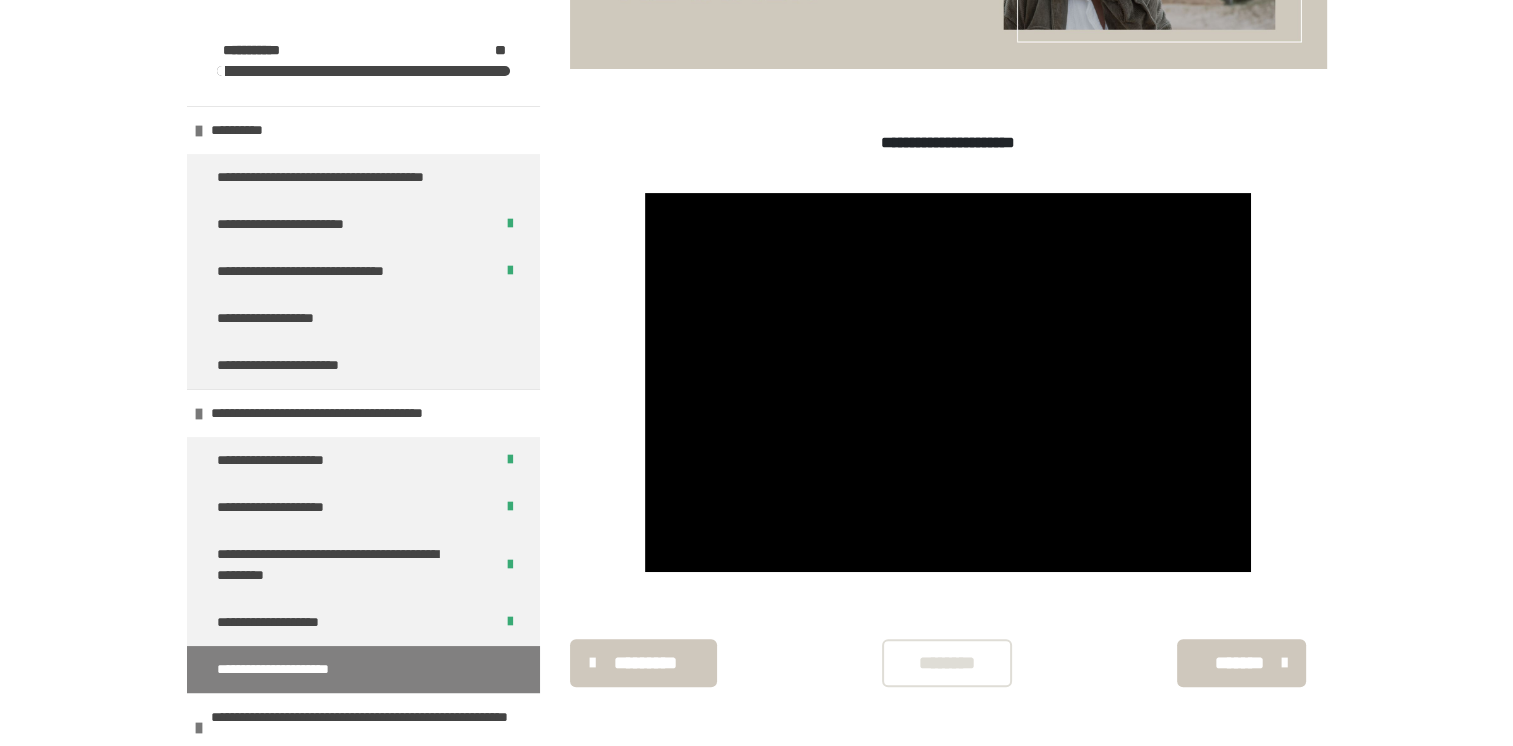click on "********" at bounding box center (947, 663) 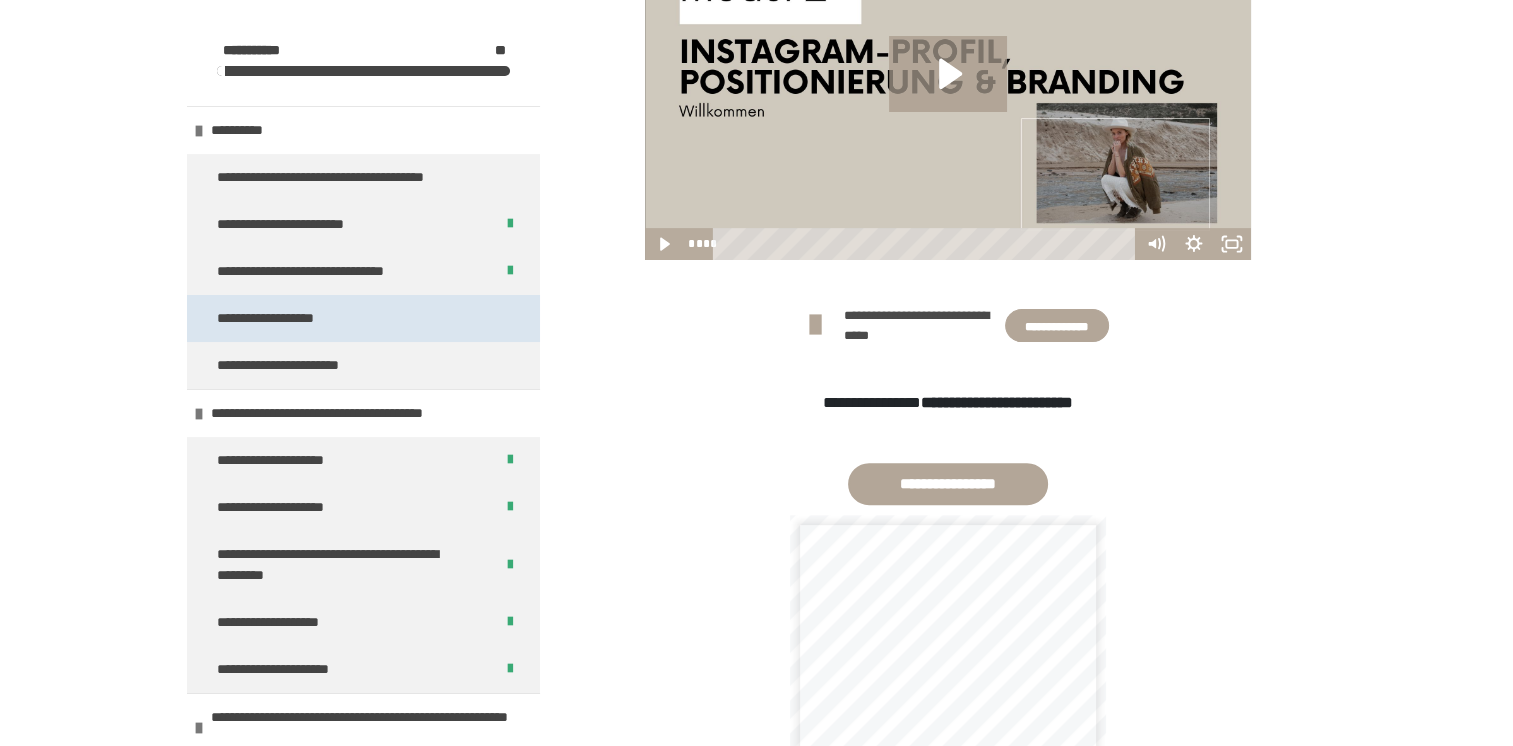 click on "**********" at bounding box center (287, 318) 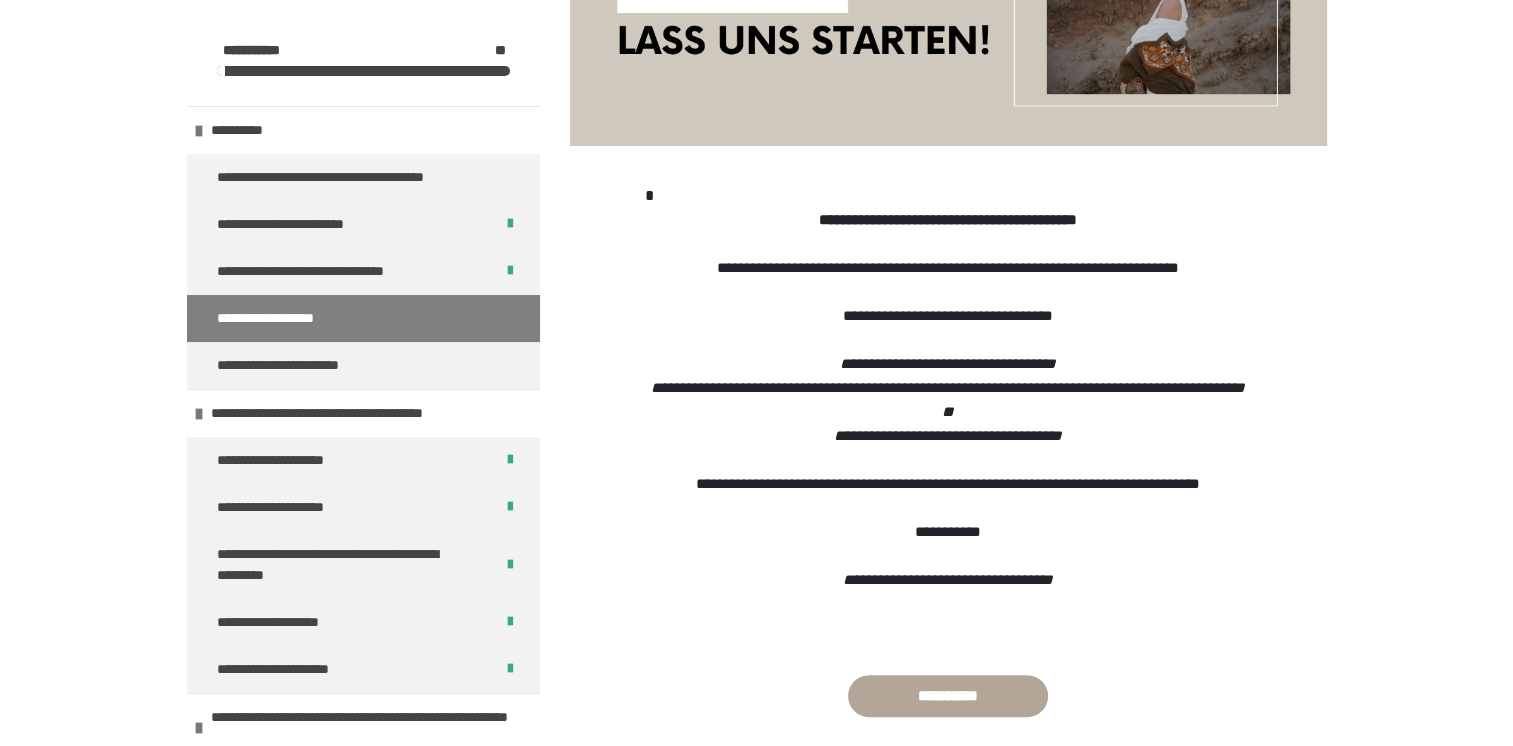 scroll, scrollTop: 534, scrollLeft: 0, axis: vertical 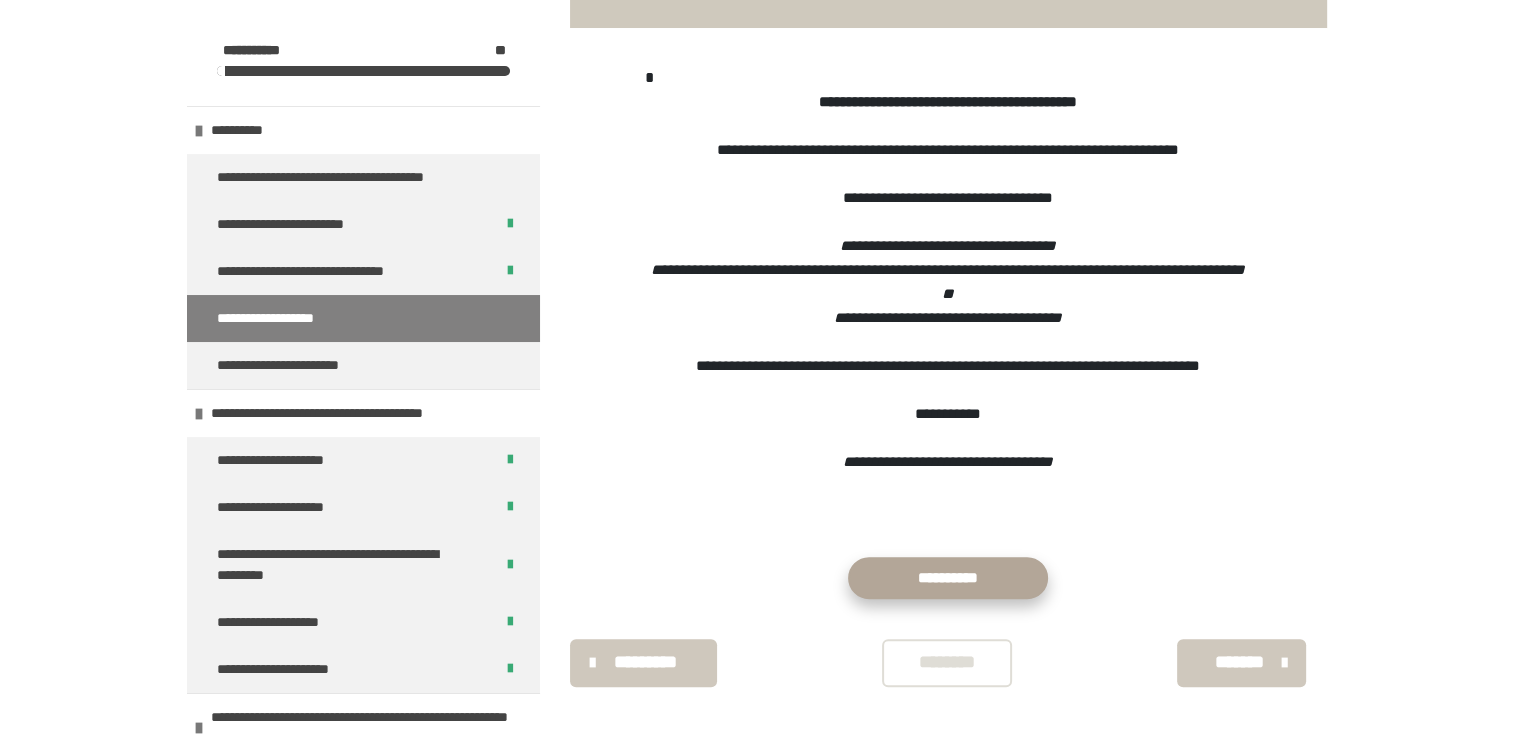 click on "**********" at bounding box center (948, 578) 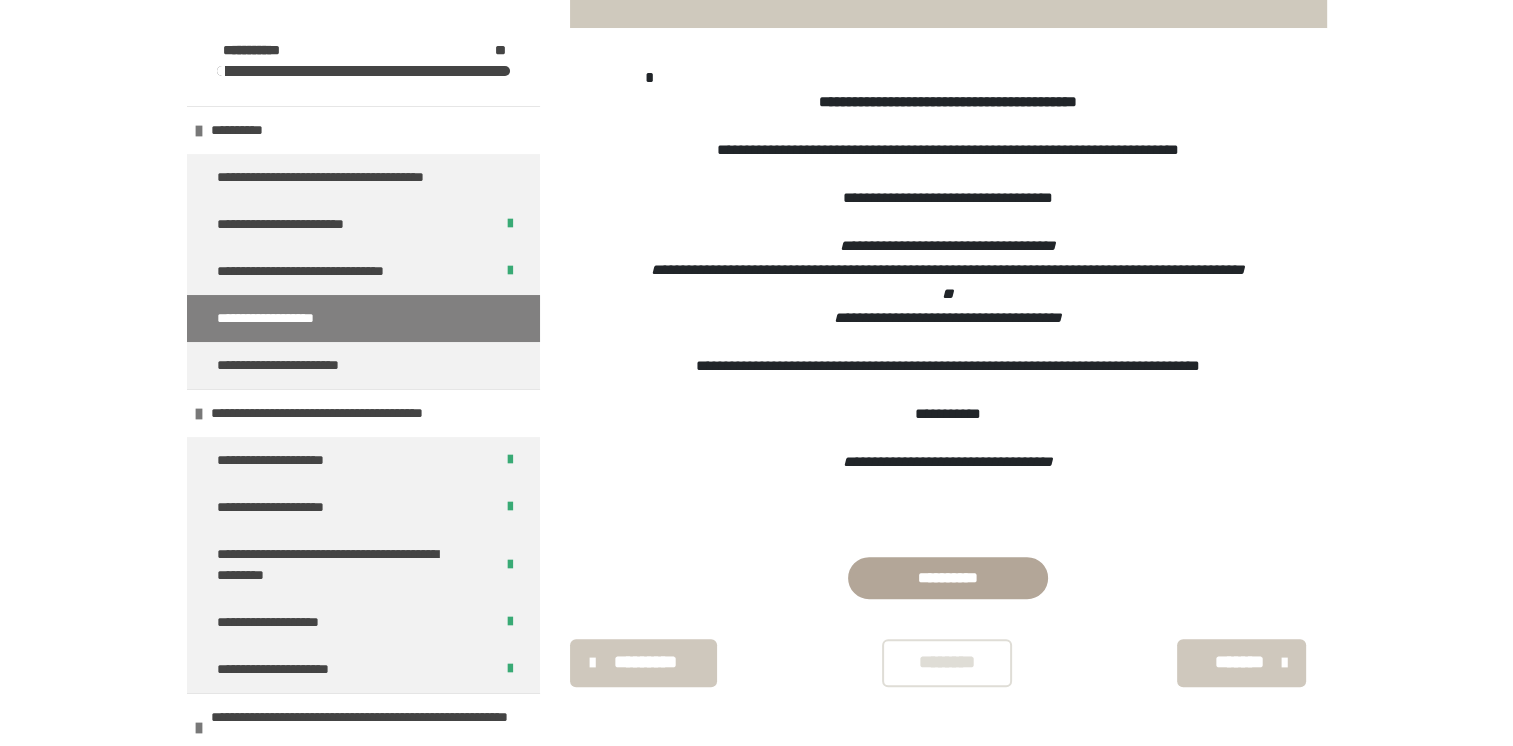 click on "********" at bounding box center (947, 662) 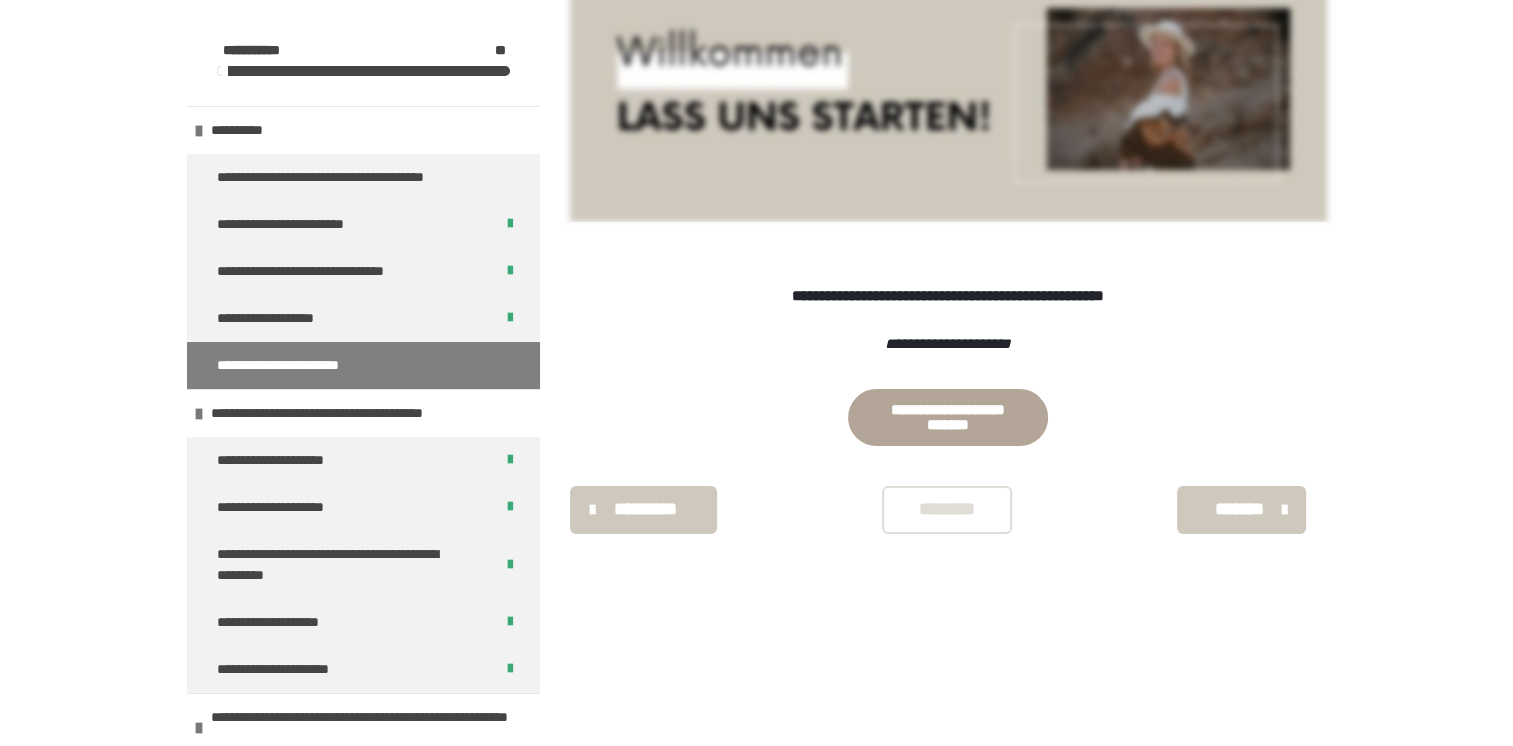 scroll, scrollTop: 340, scrollLeft: 0, axis: vertical 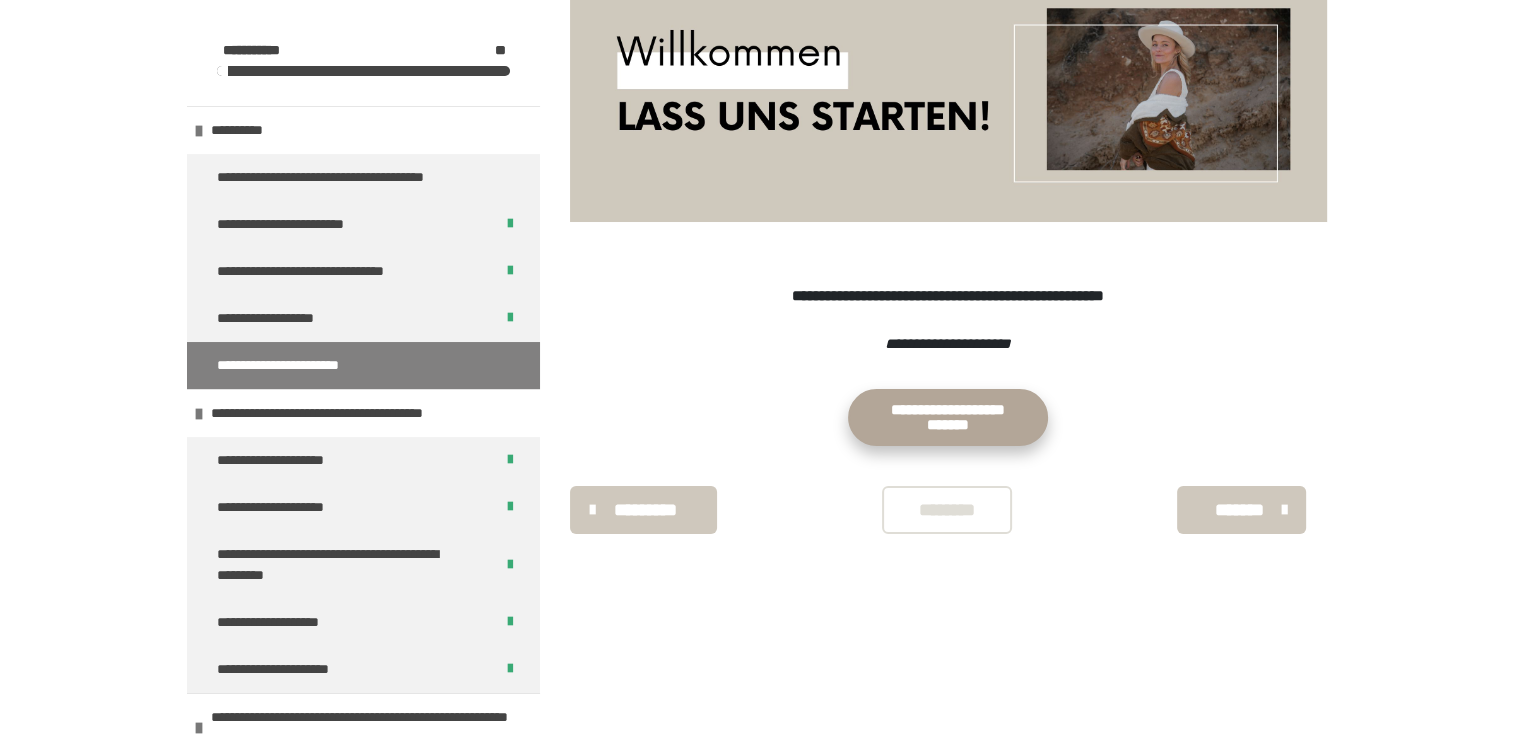 click on "**********" at bounding box center (948, 417) 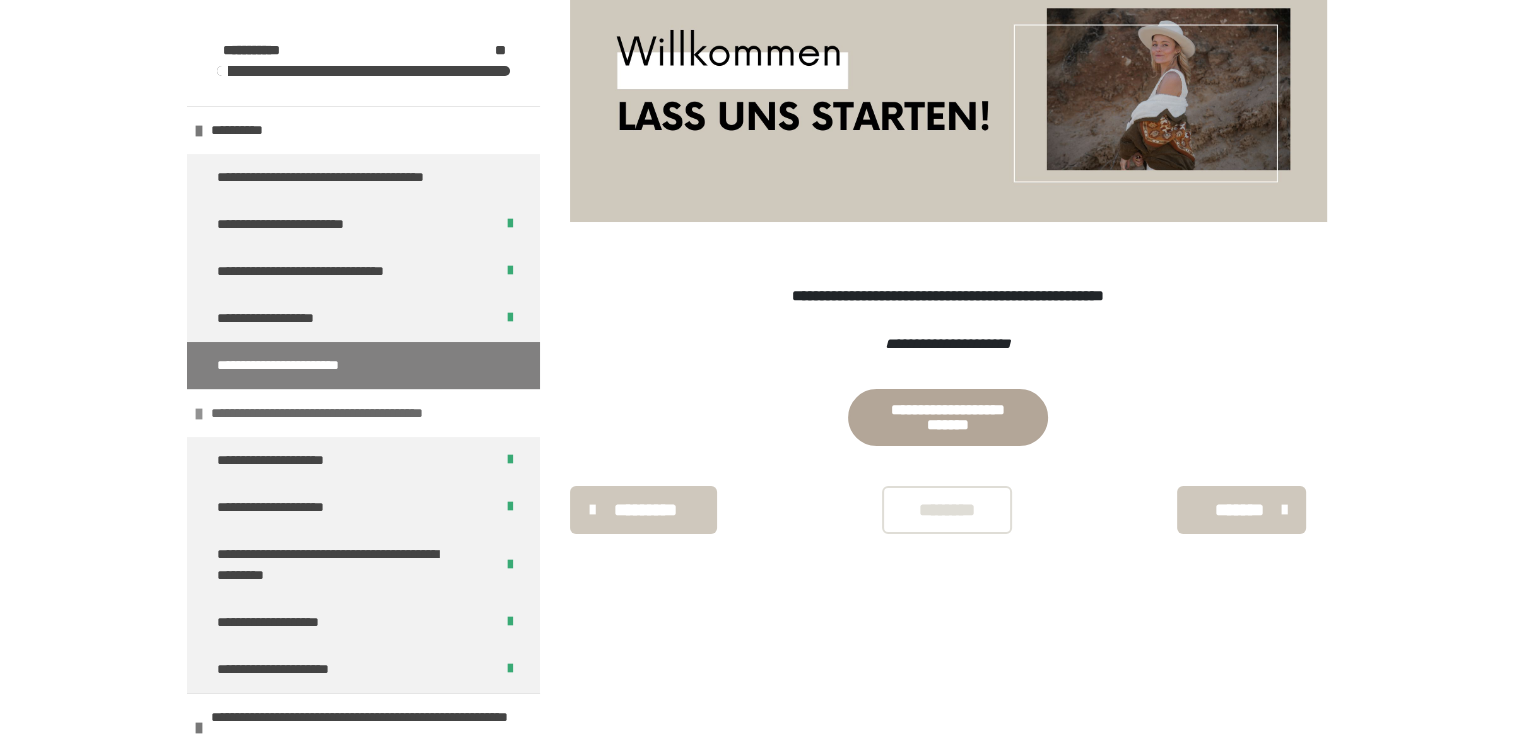 click on "**********" at bounding box center [358, 413] 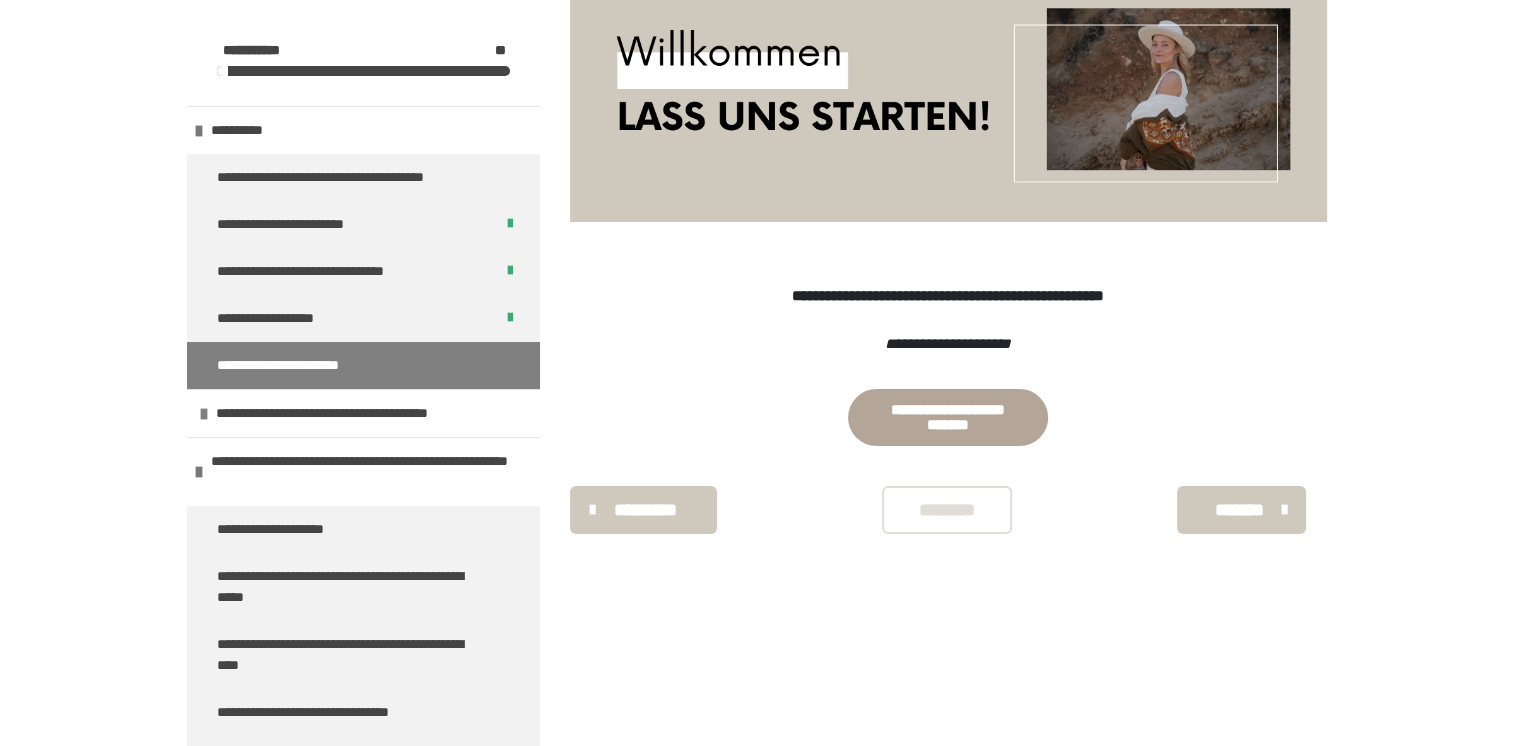 click on "********" at bounding box center (947, 510) 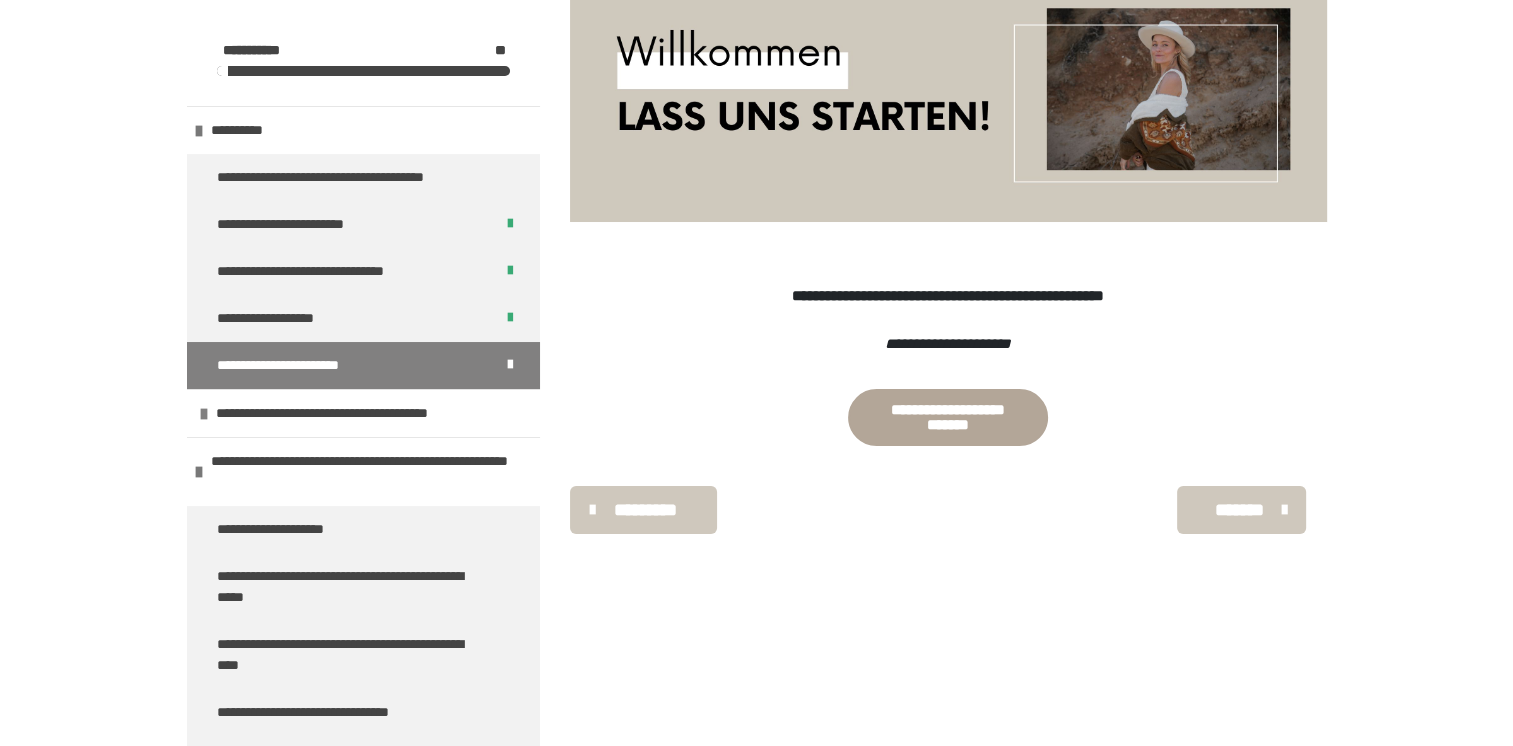 click on "*******" at bounding box center (1239, 510) 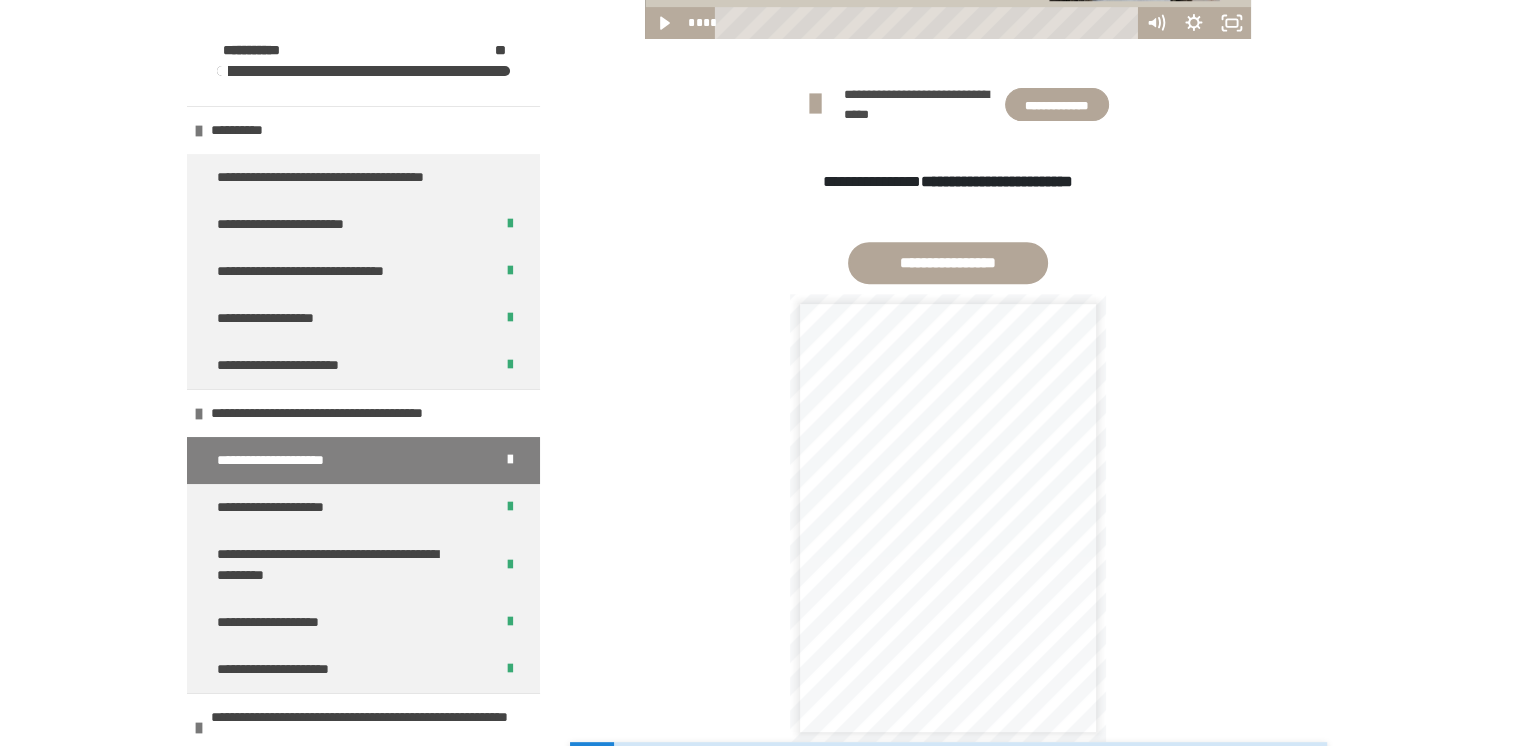 scroll, scrollTop: 740, scrollLeft: 0, axis: vertical 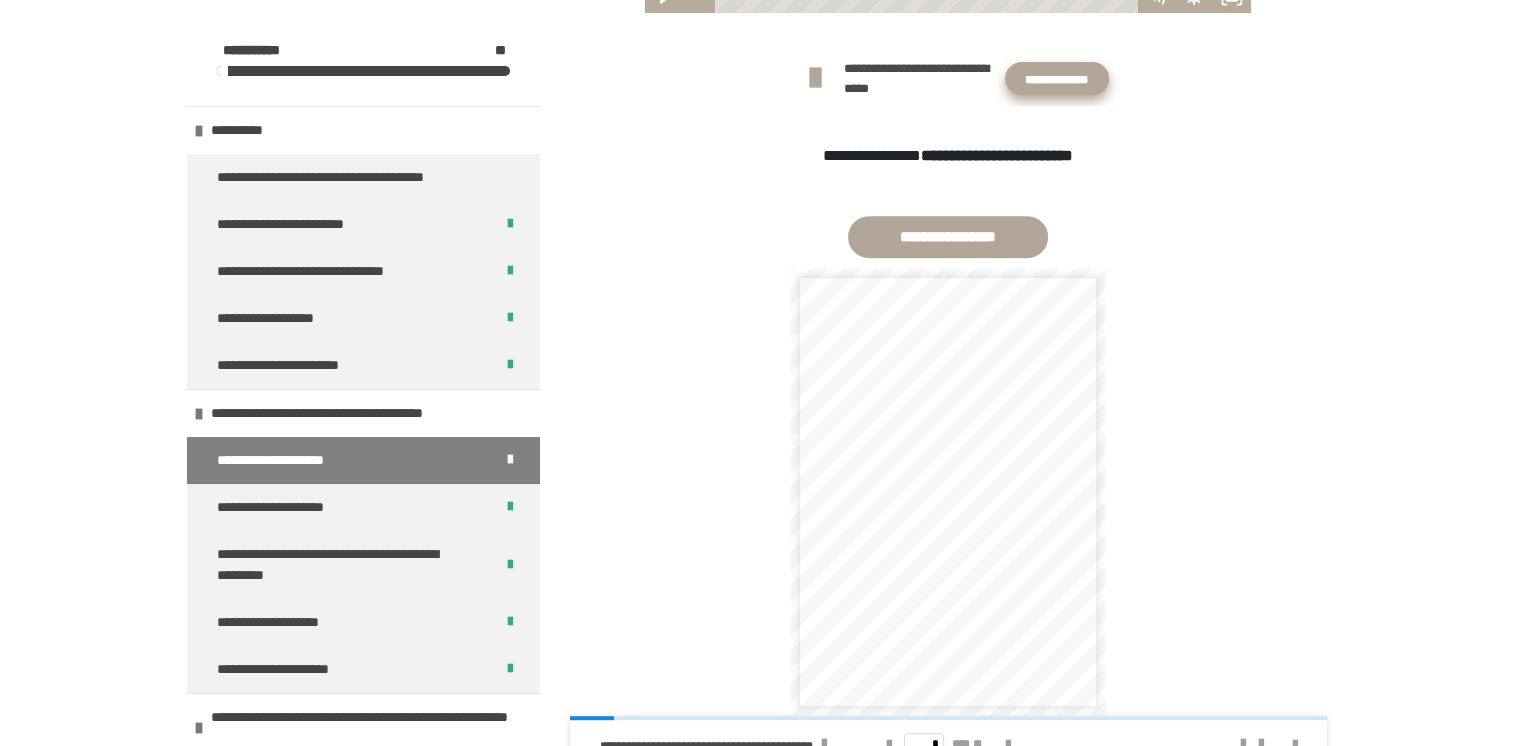 click on "**********" at bounding box center [1057, 79] 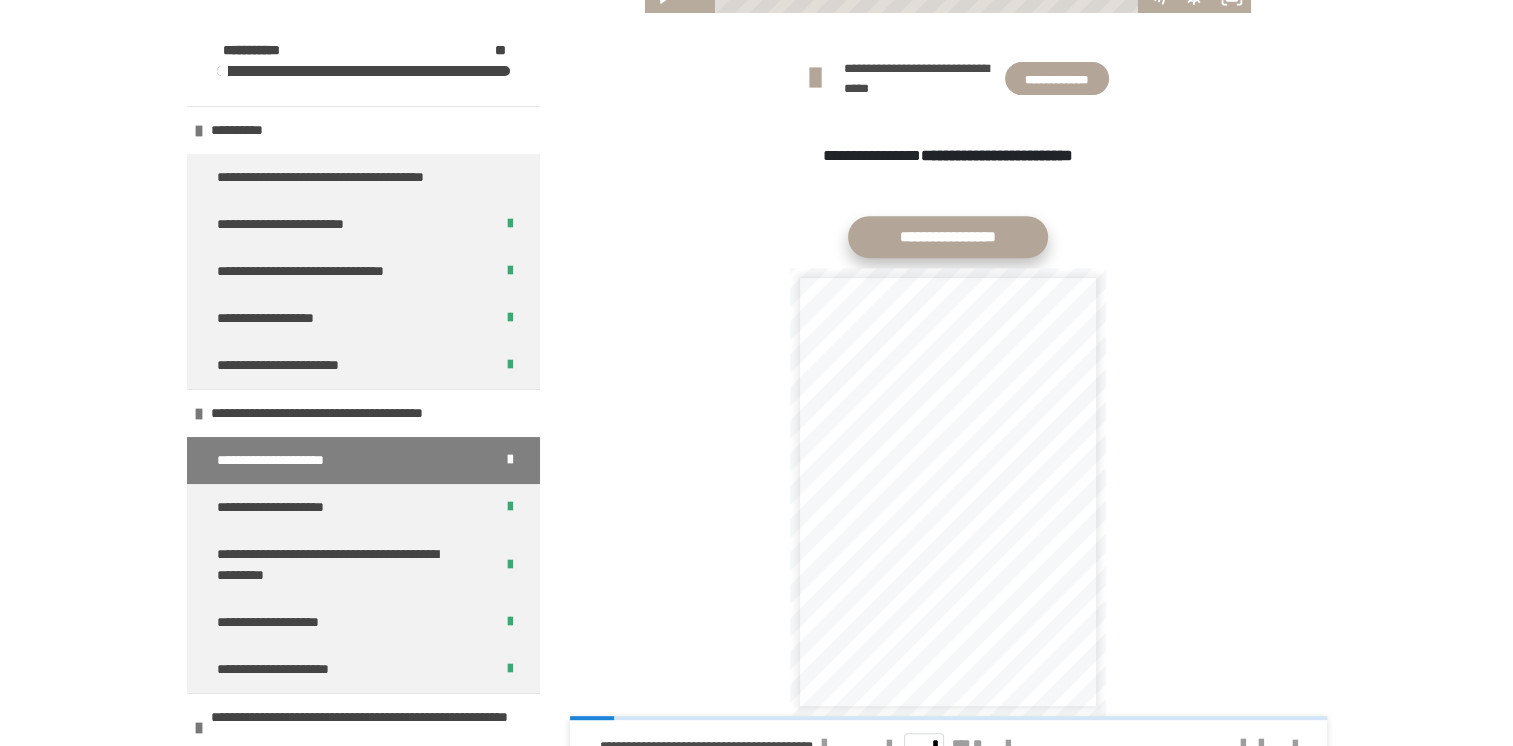 click on "**********" at bounding box center (948, 237) 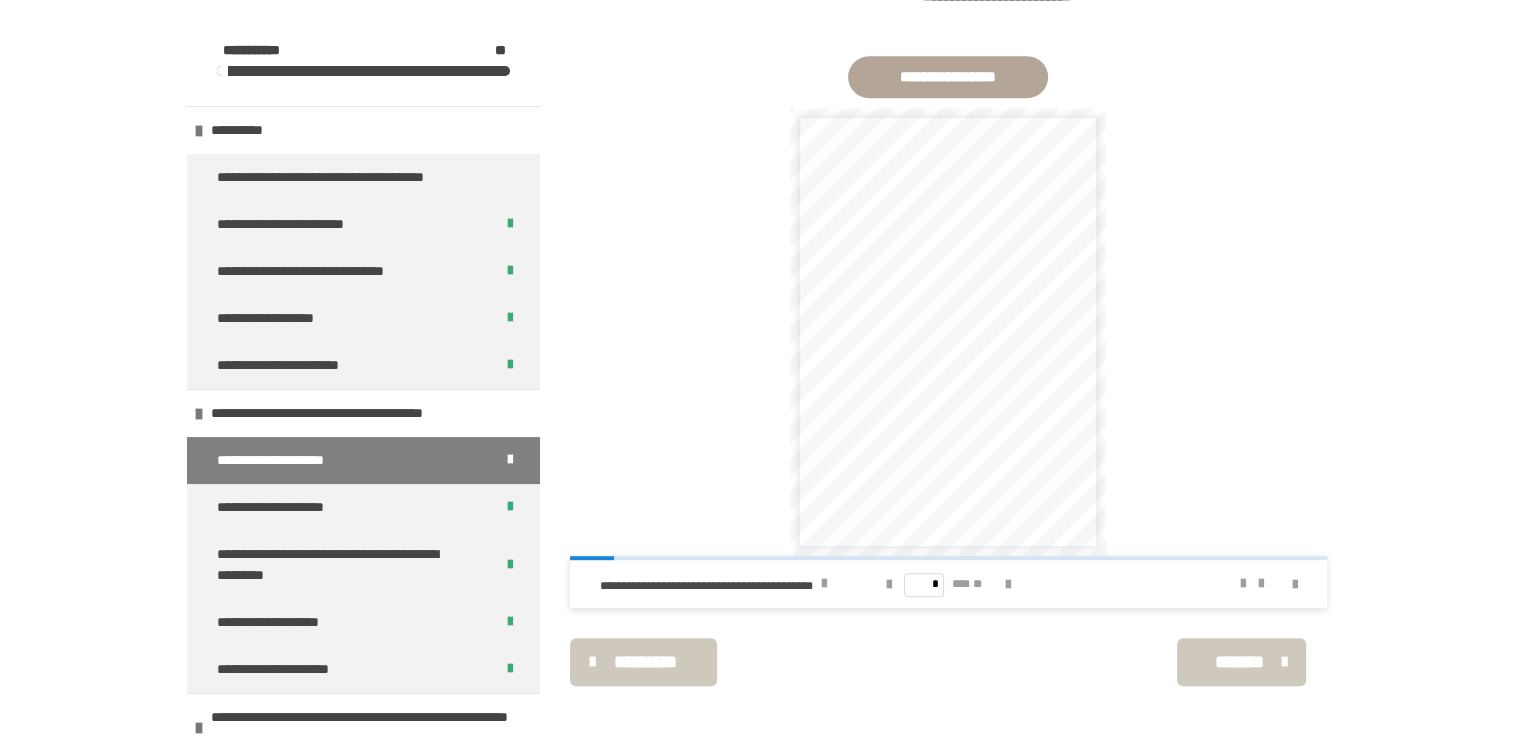 scroll, scrollTop: 1152, scrollLeft: 0, axis: vertical 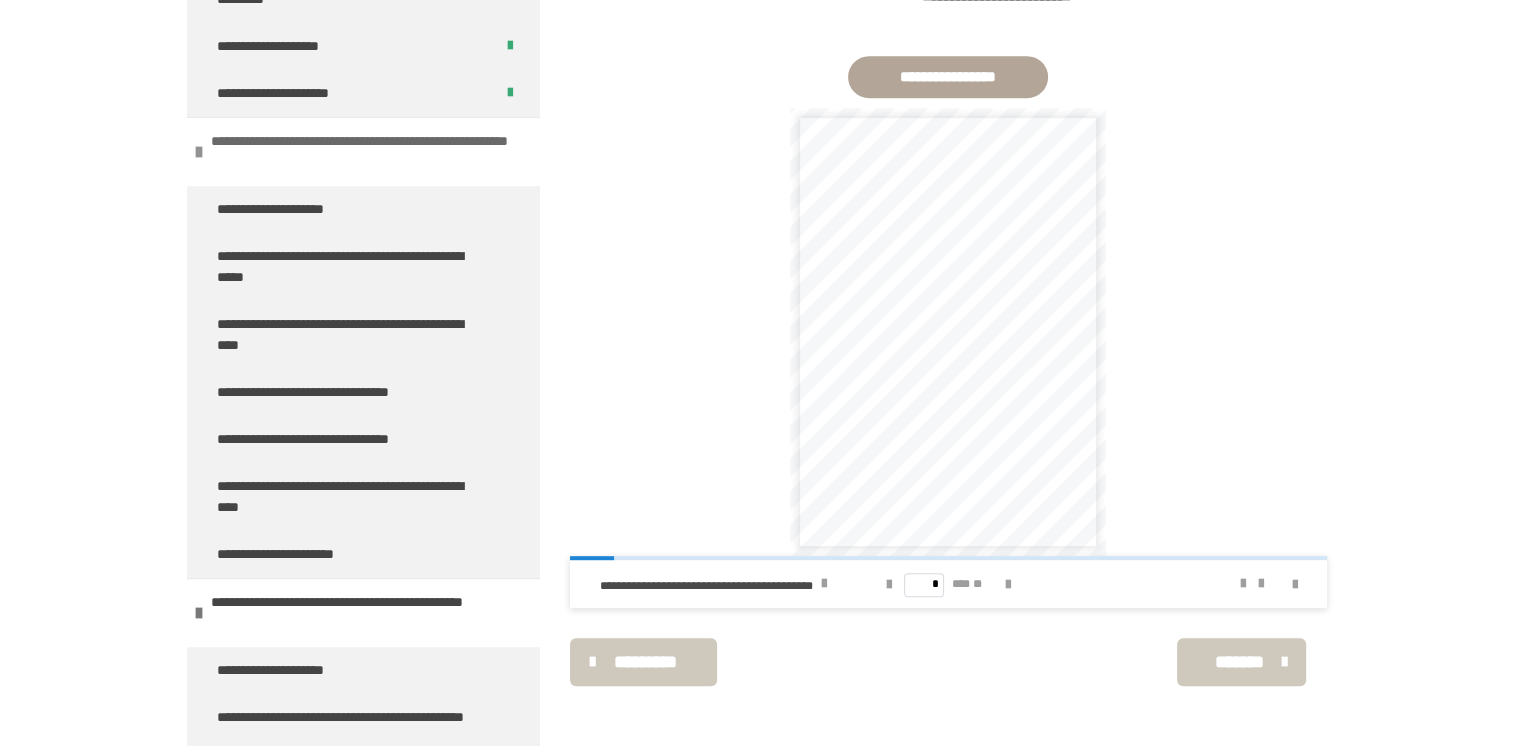click on "**********" at bounding box center (360, 152) 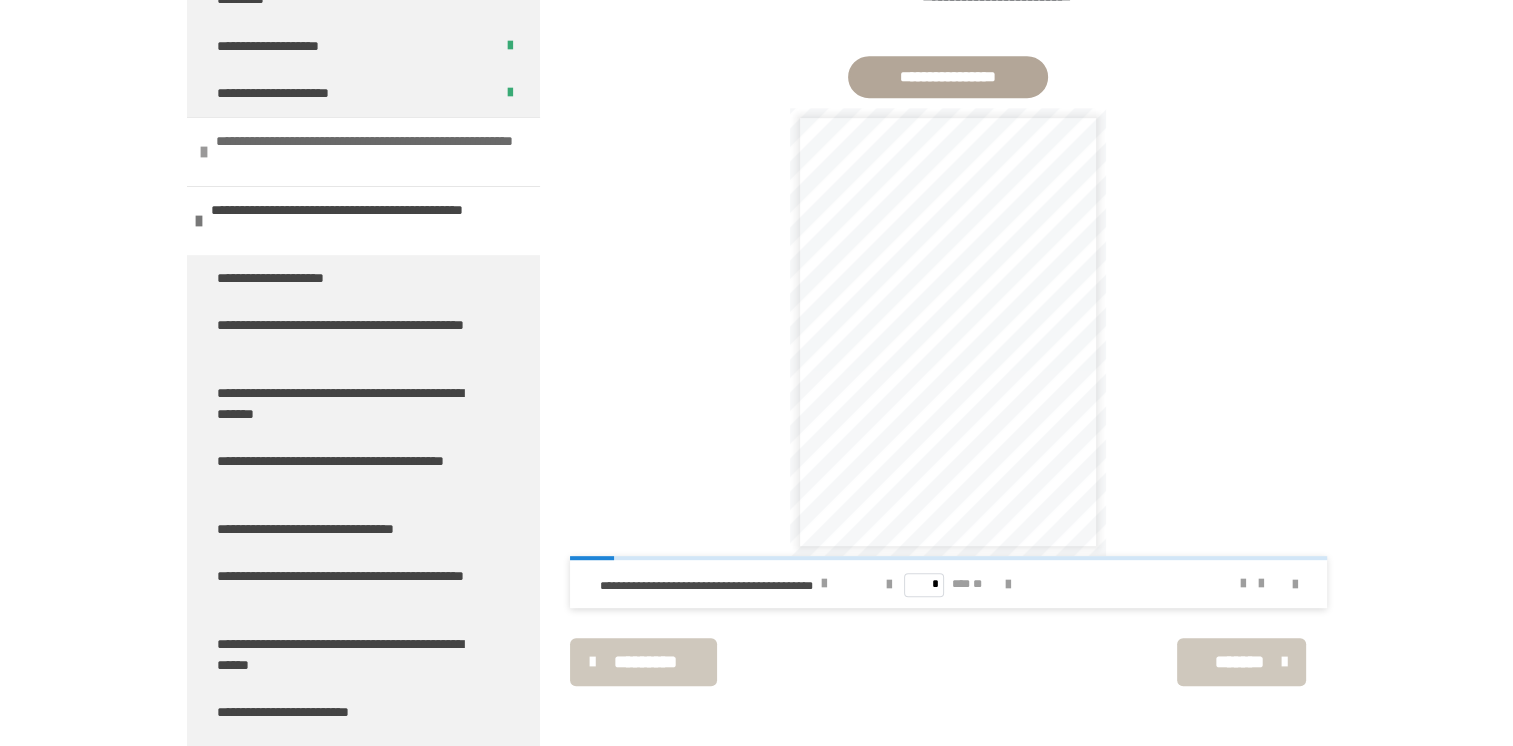 click at bounding box center [204, 152] 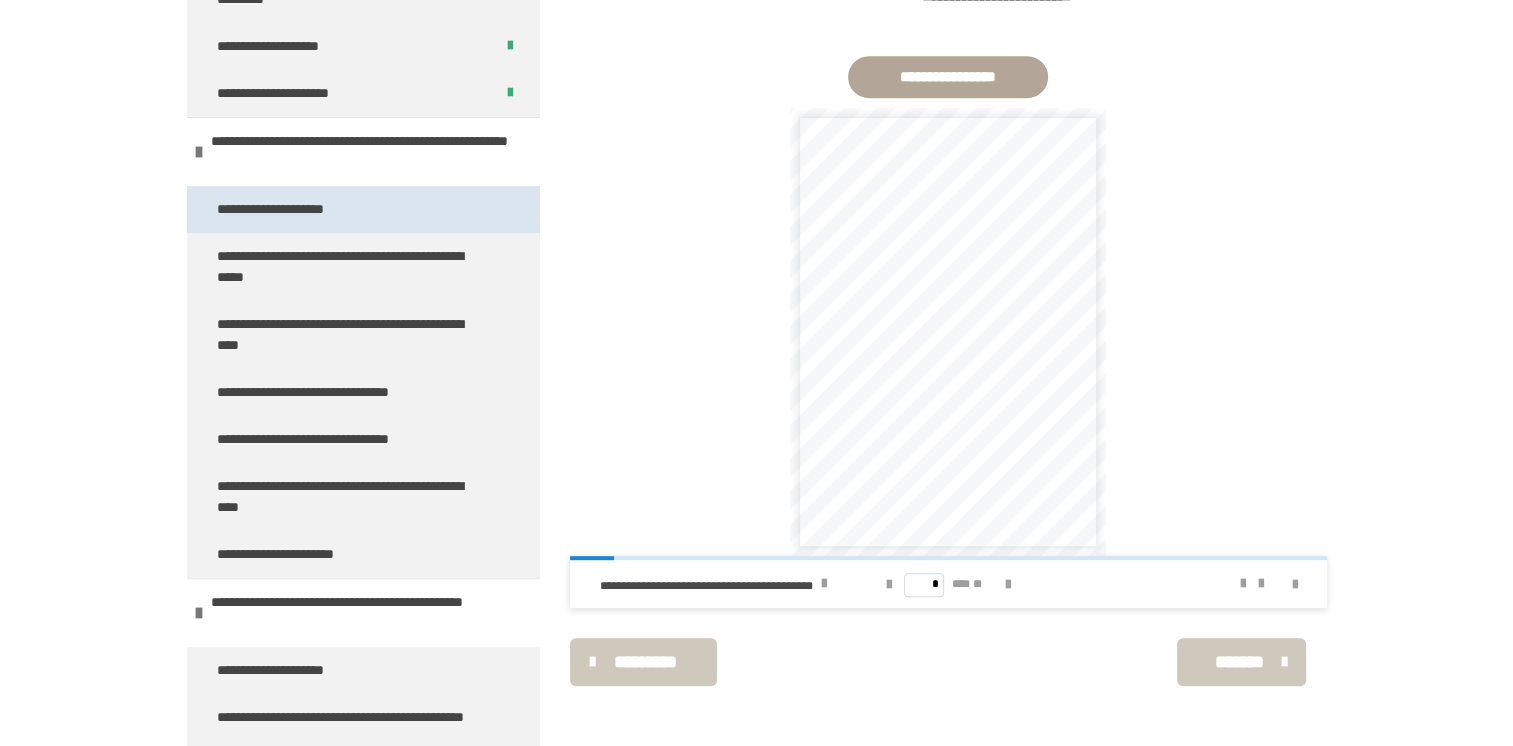 click on "**********" at bounding box center (298, 209) 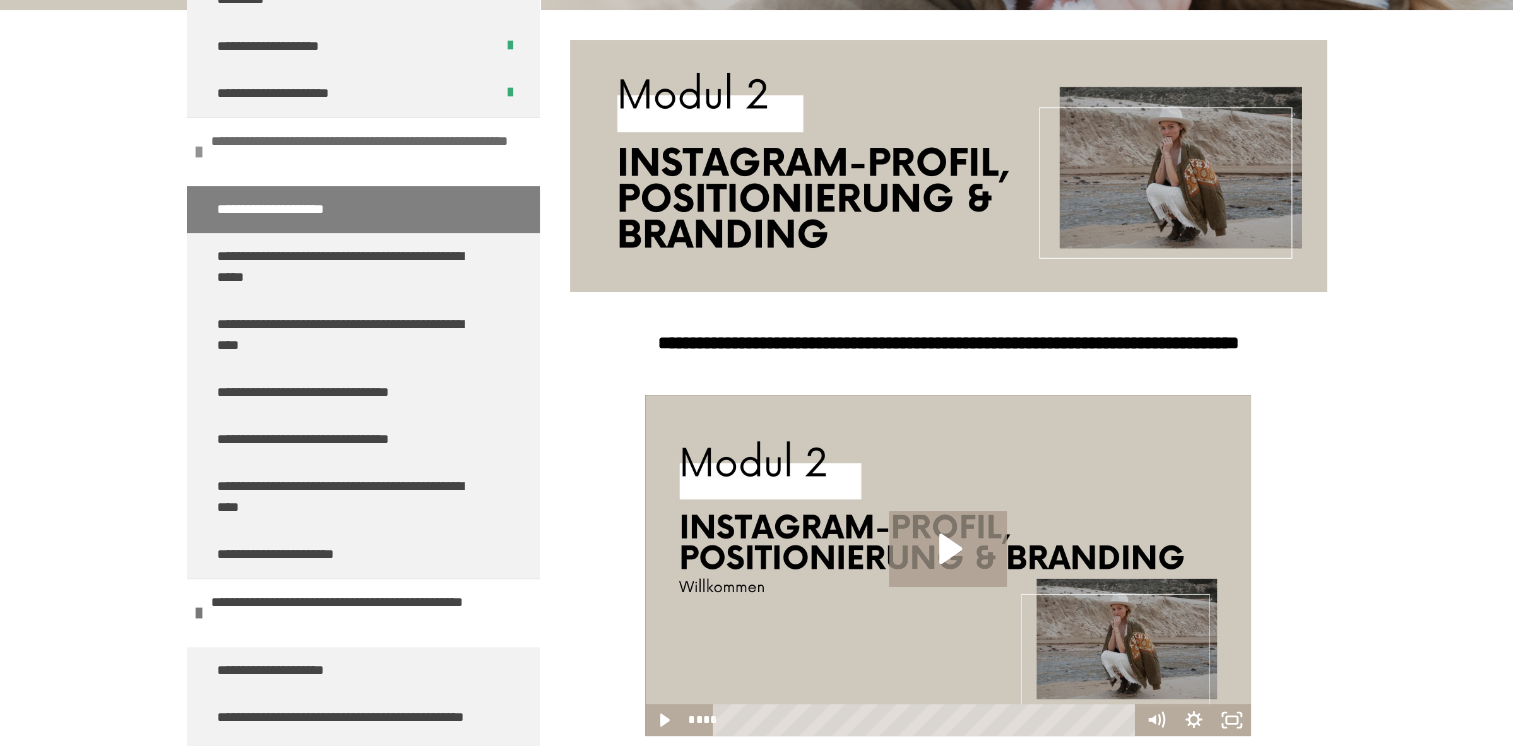 click on "**********" at bounding box center [360, 152] 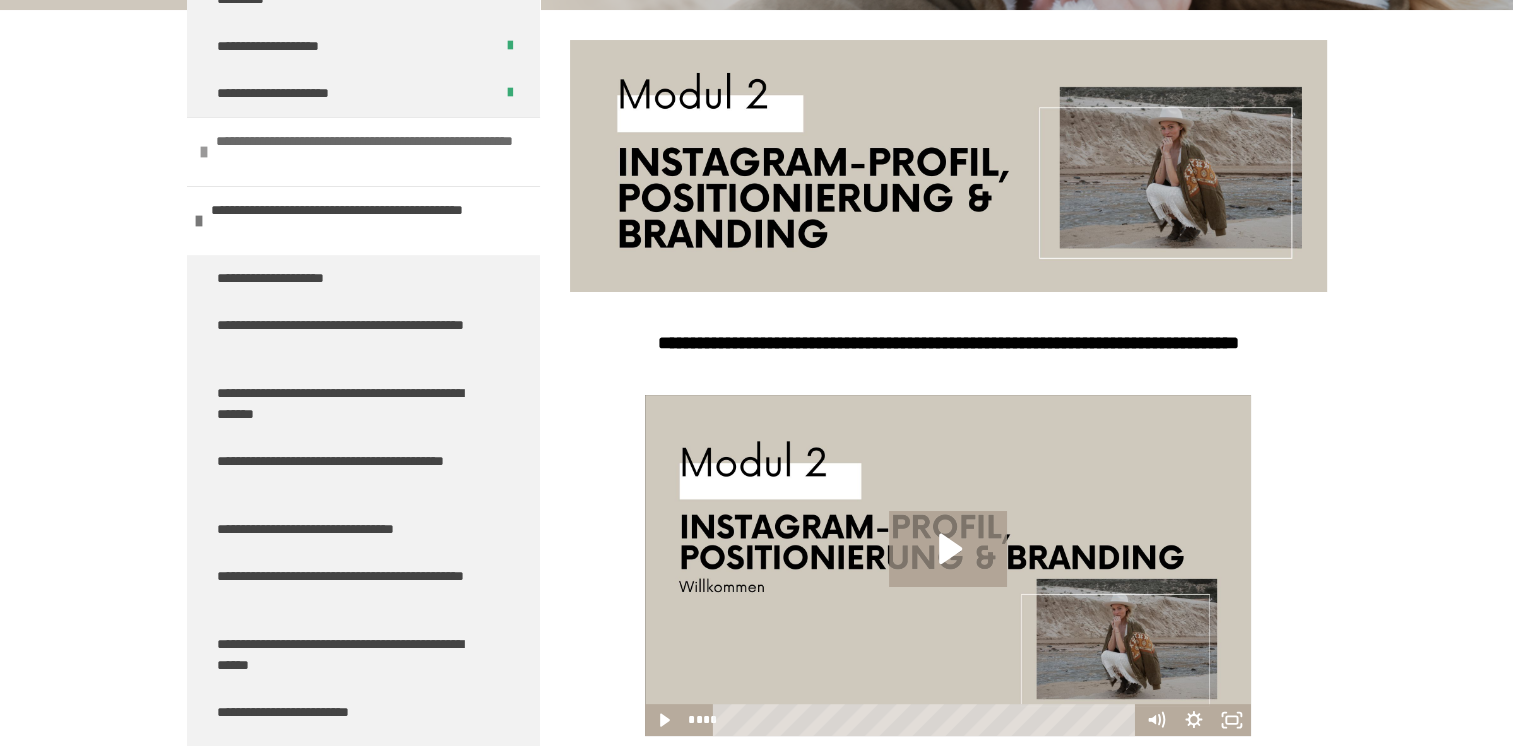 click on "**********" at bounding box center (365, 152) 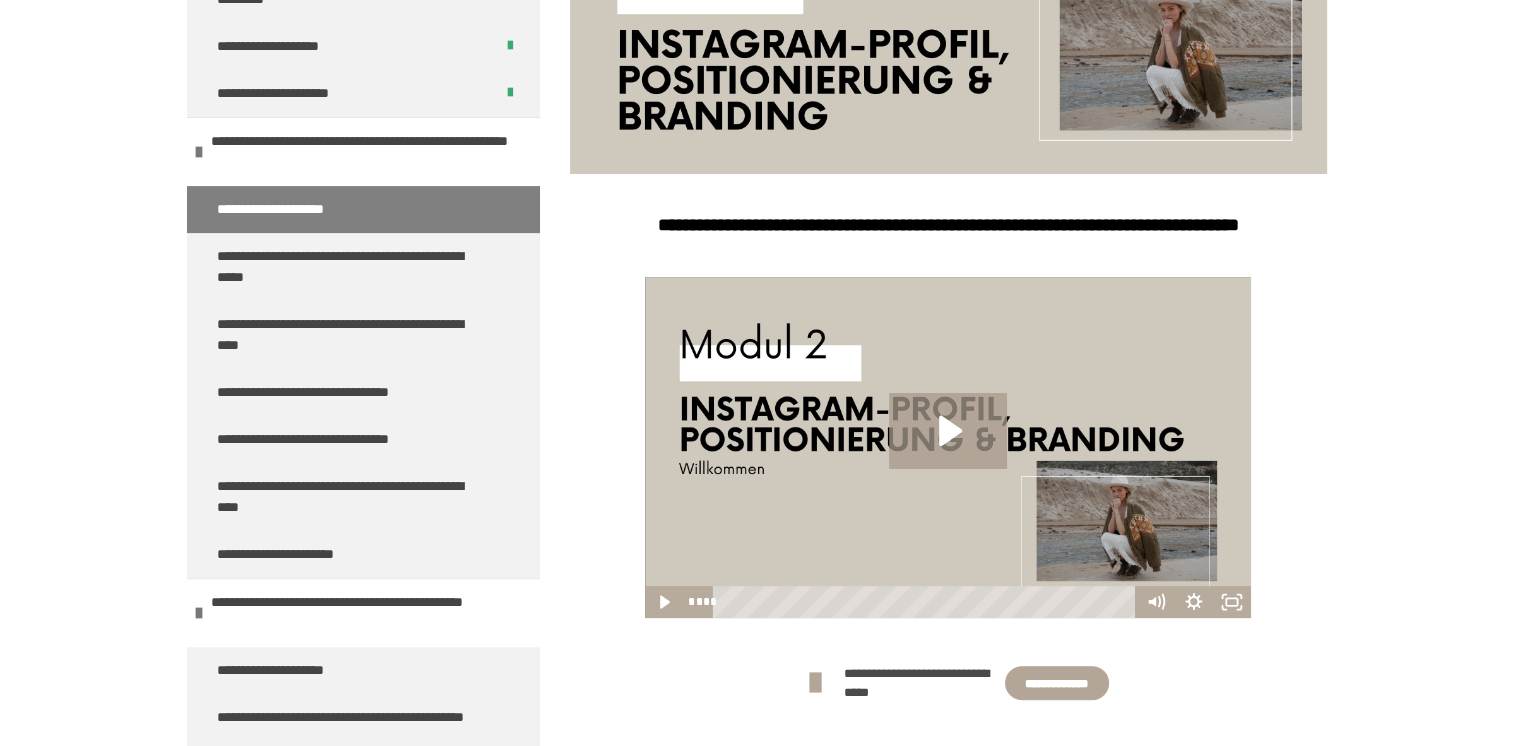 scroll, scrollTop: 570, scrollLeft: 0, axis: vertical 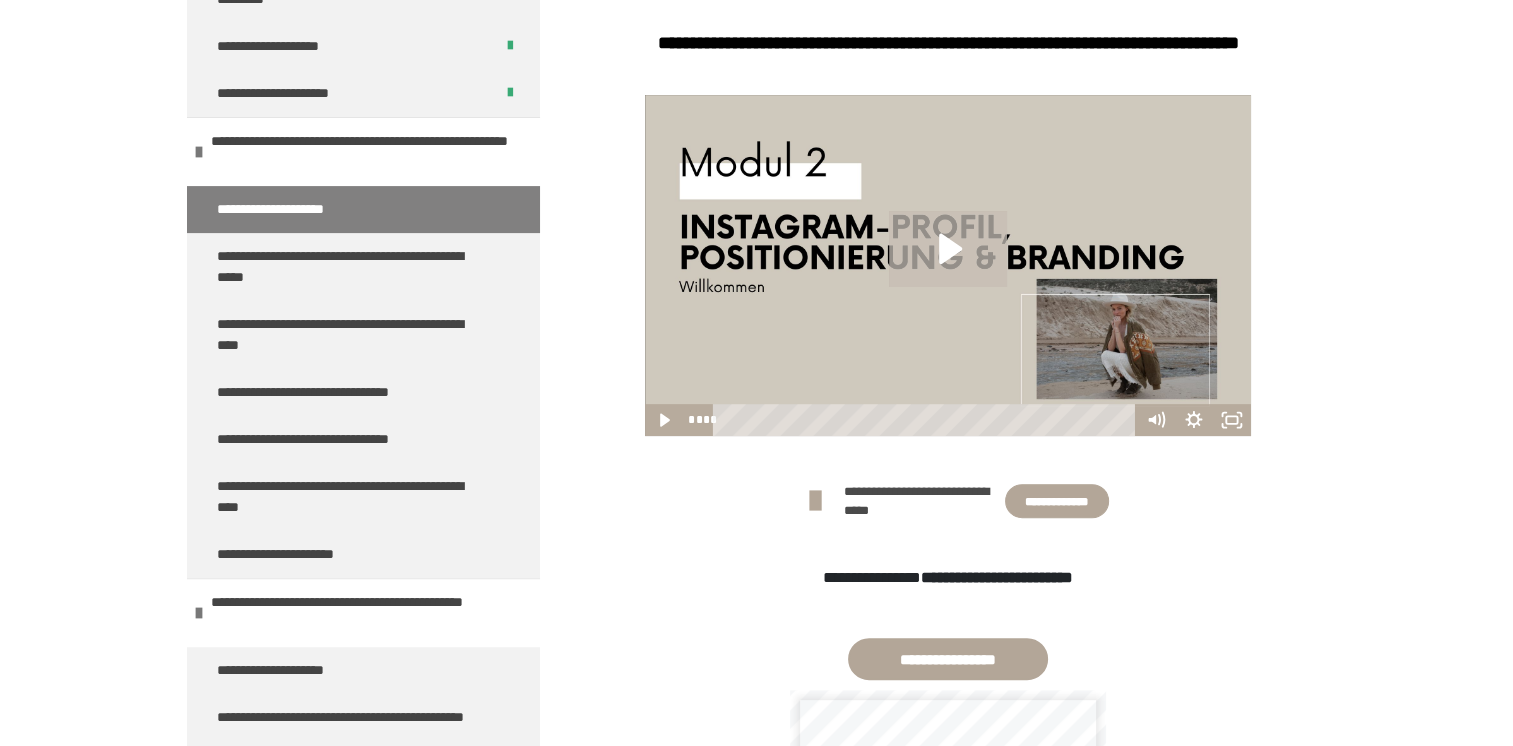 click 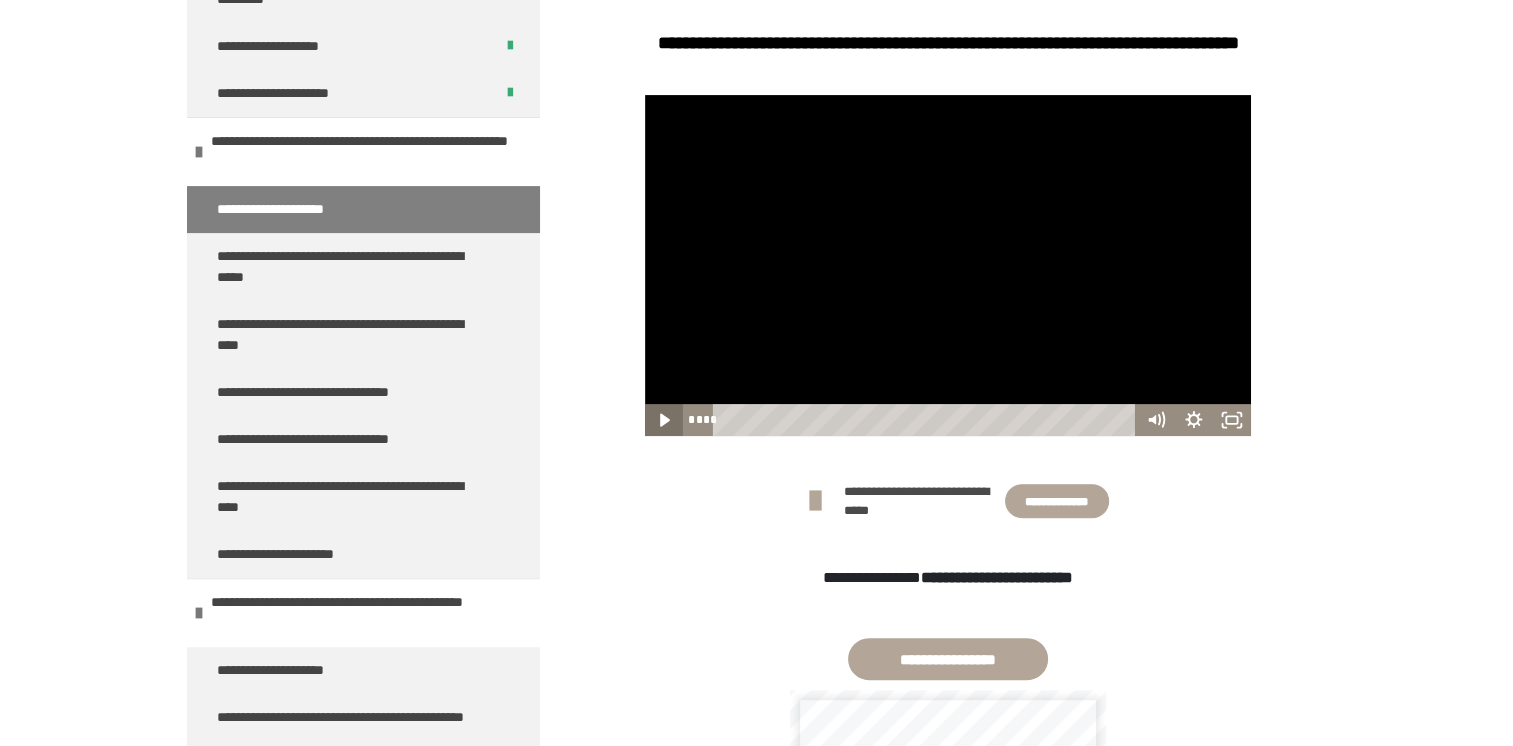 click 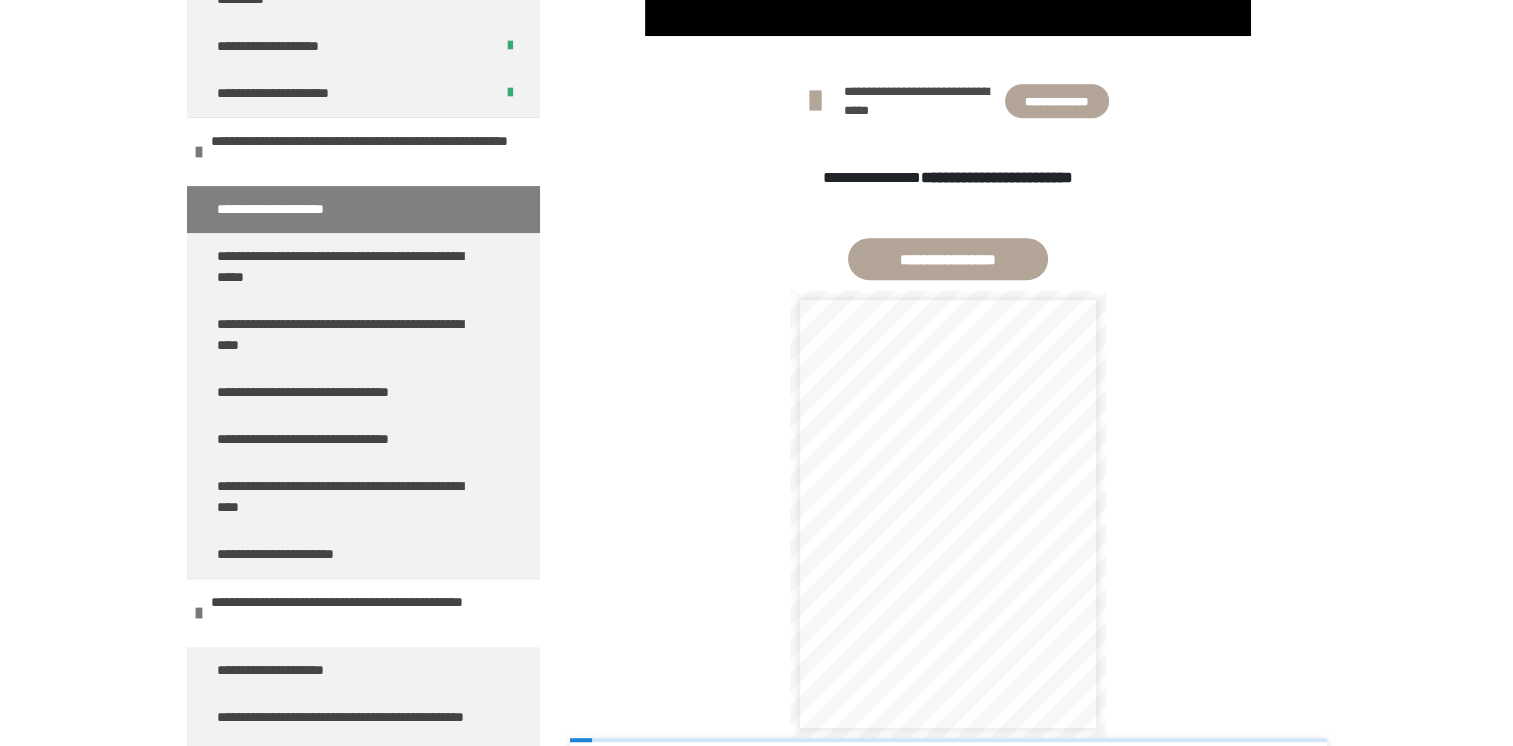 scroll, scrollTop: 770, scrollLeft: 0, axis: vertical 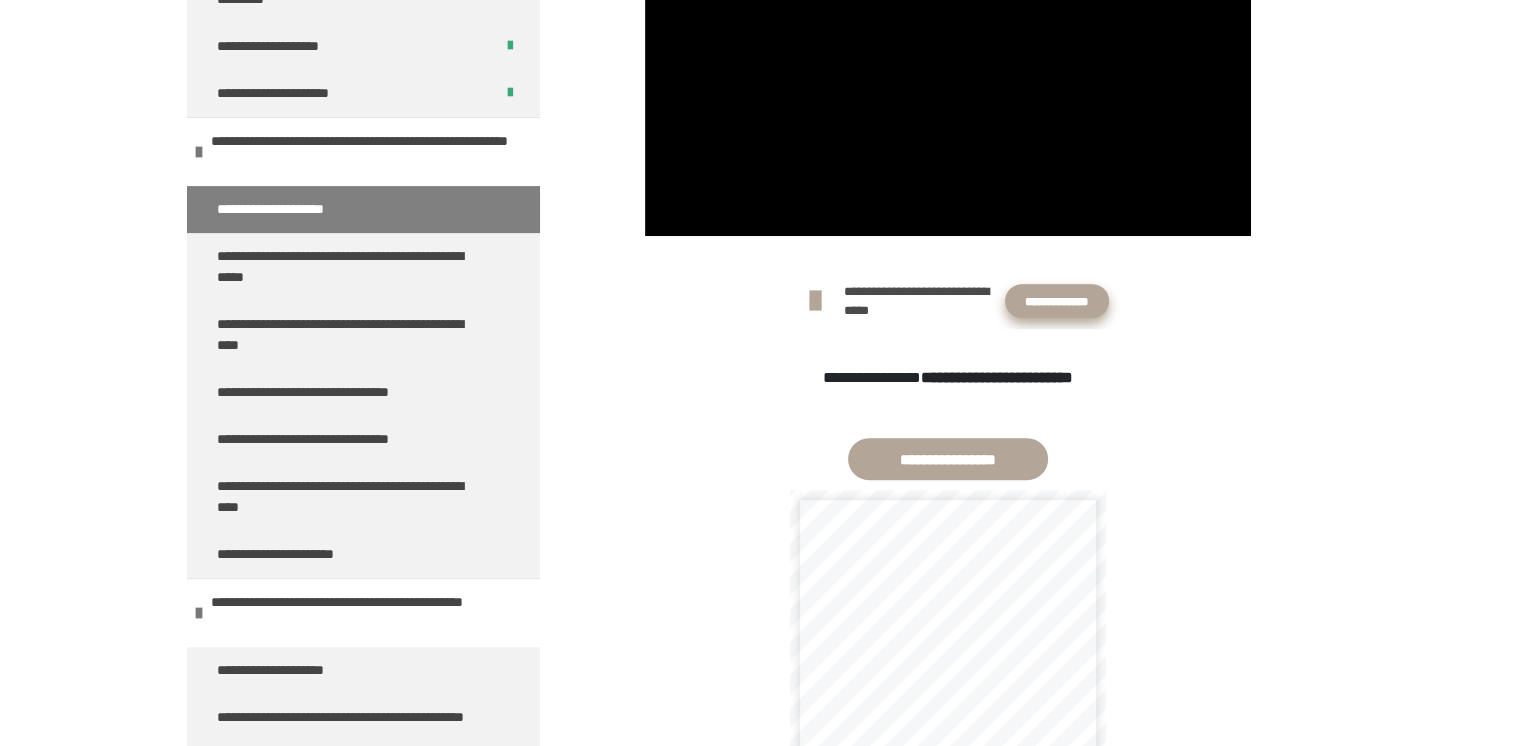 click on "**********" at bounding box center (1057, 301) 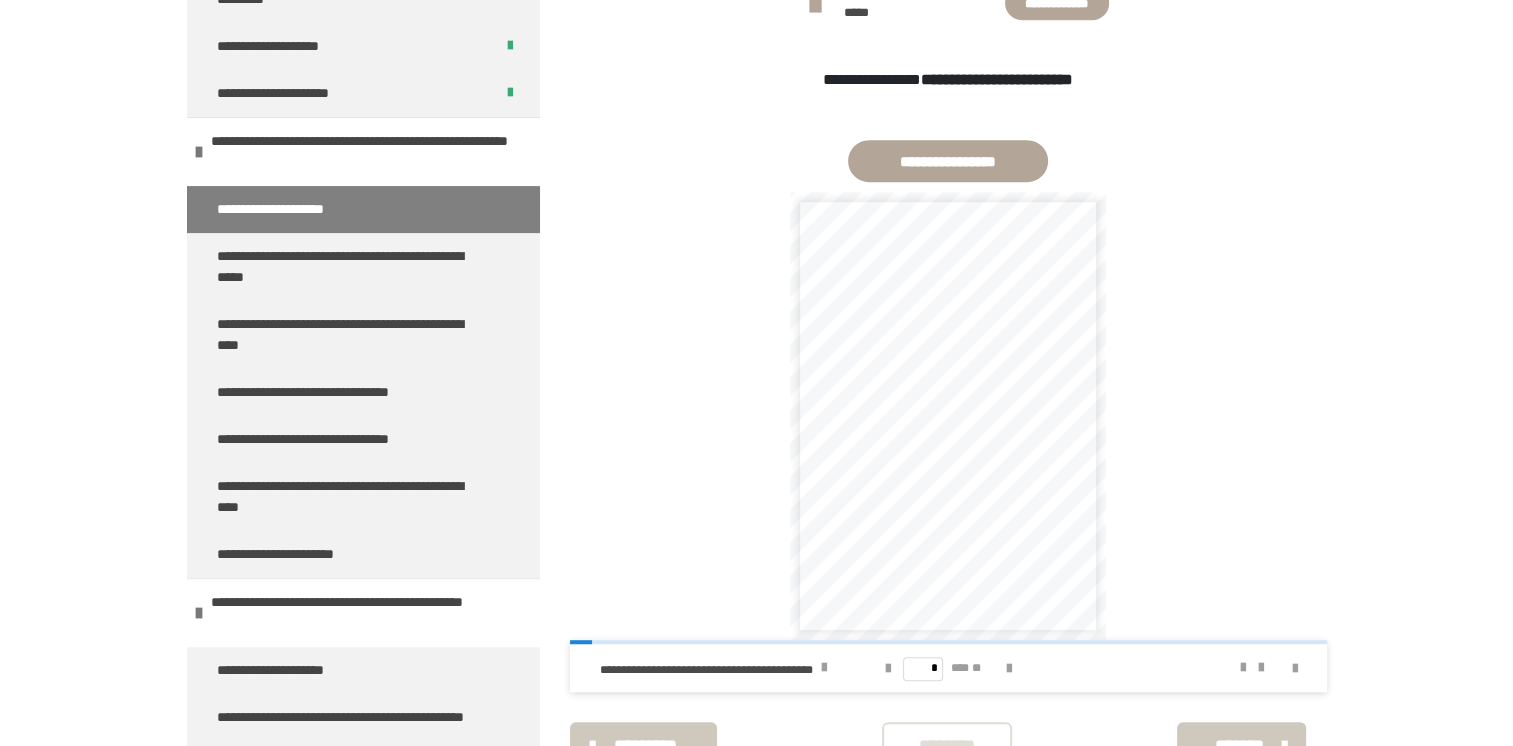 scroll, scrollTop: 1070, scrollLeft: 0, axis: vertical 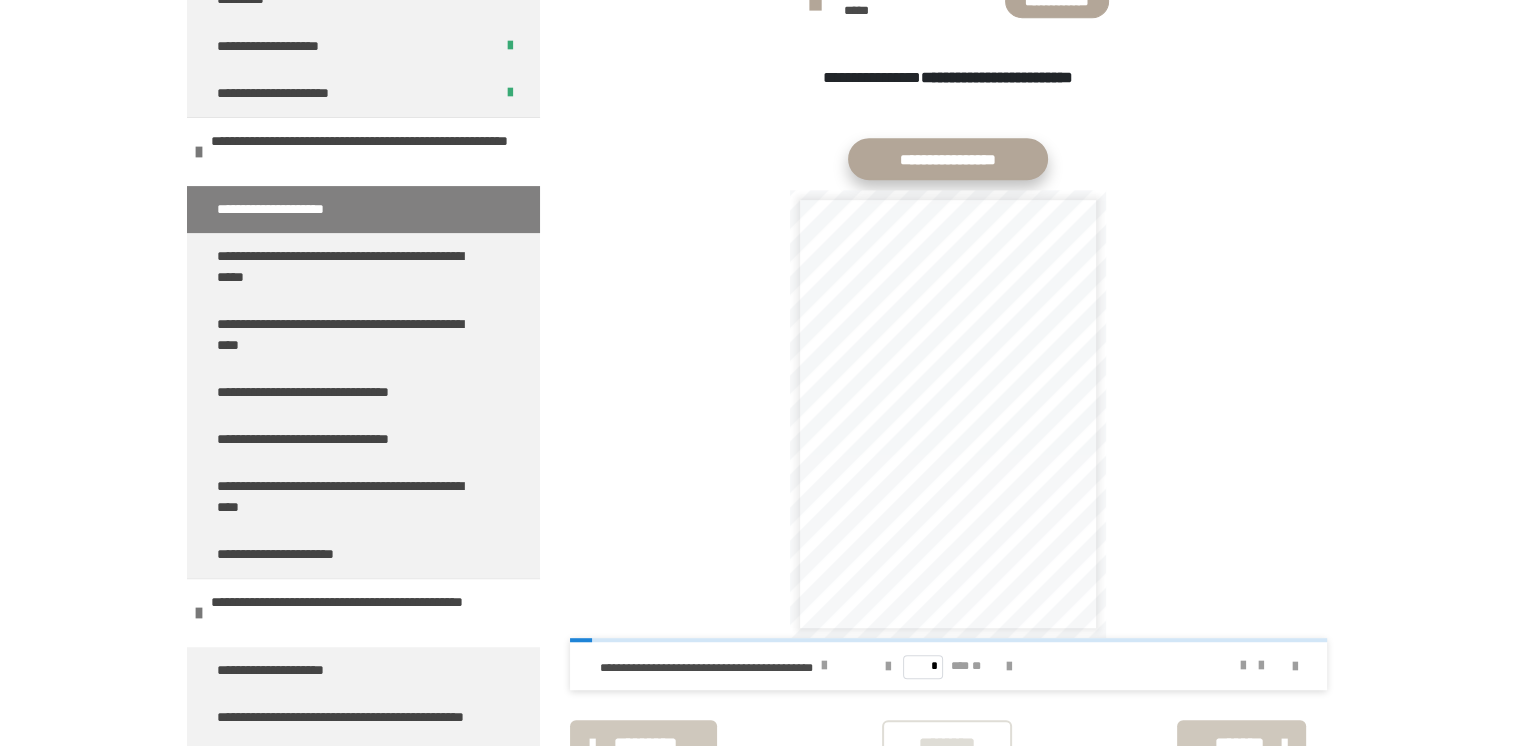 click on "**********" at bounding box center (948, 159) 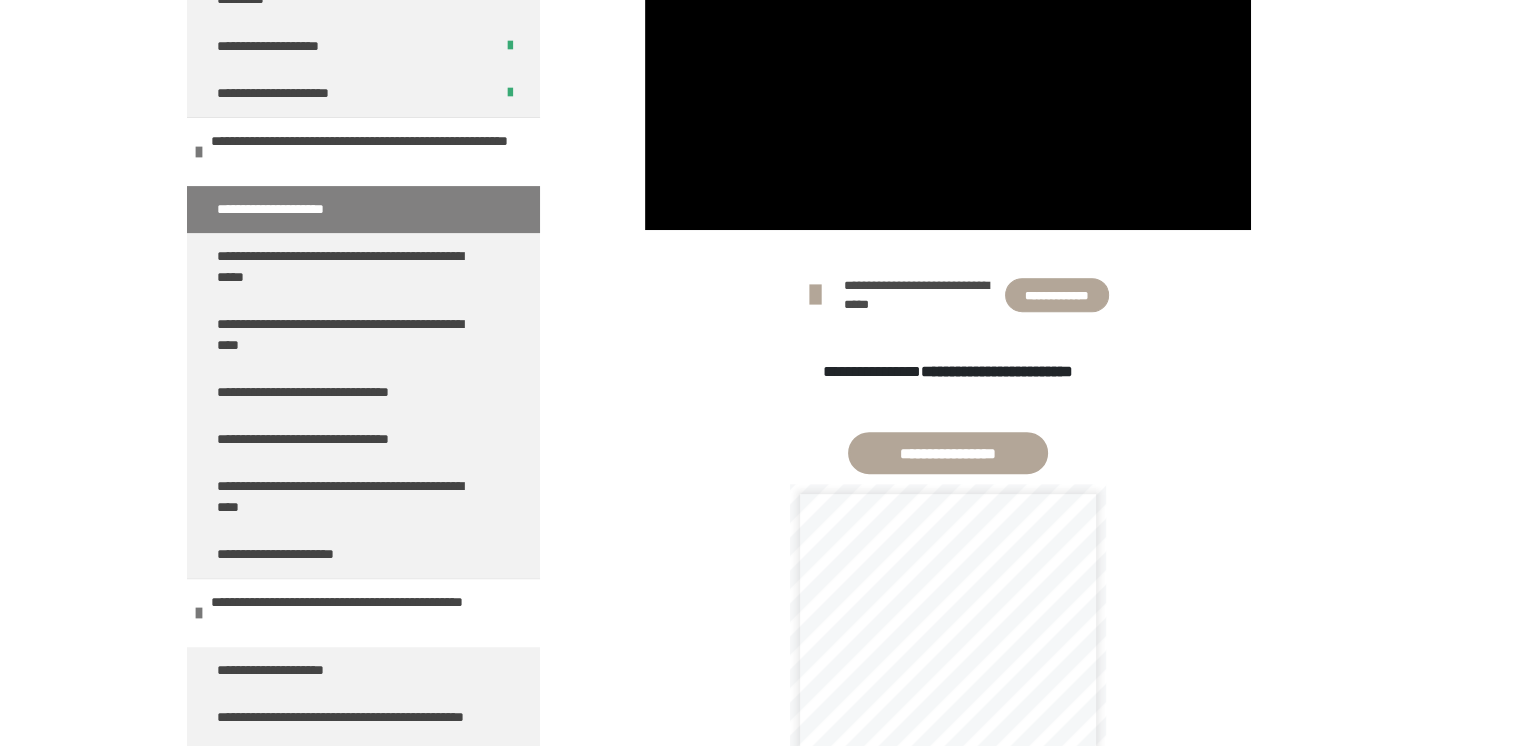 scroll, scrollTop: 770, scrollLeft: 0, axis: vertical 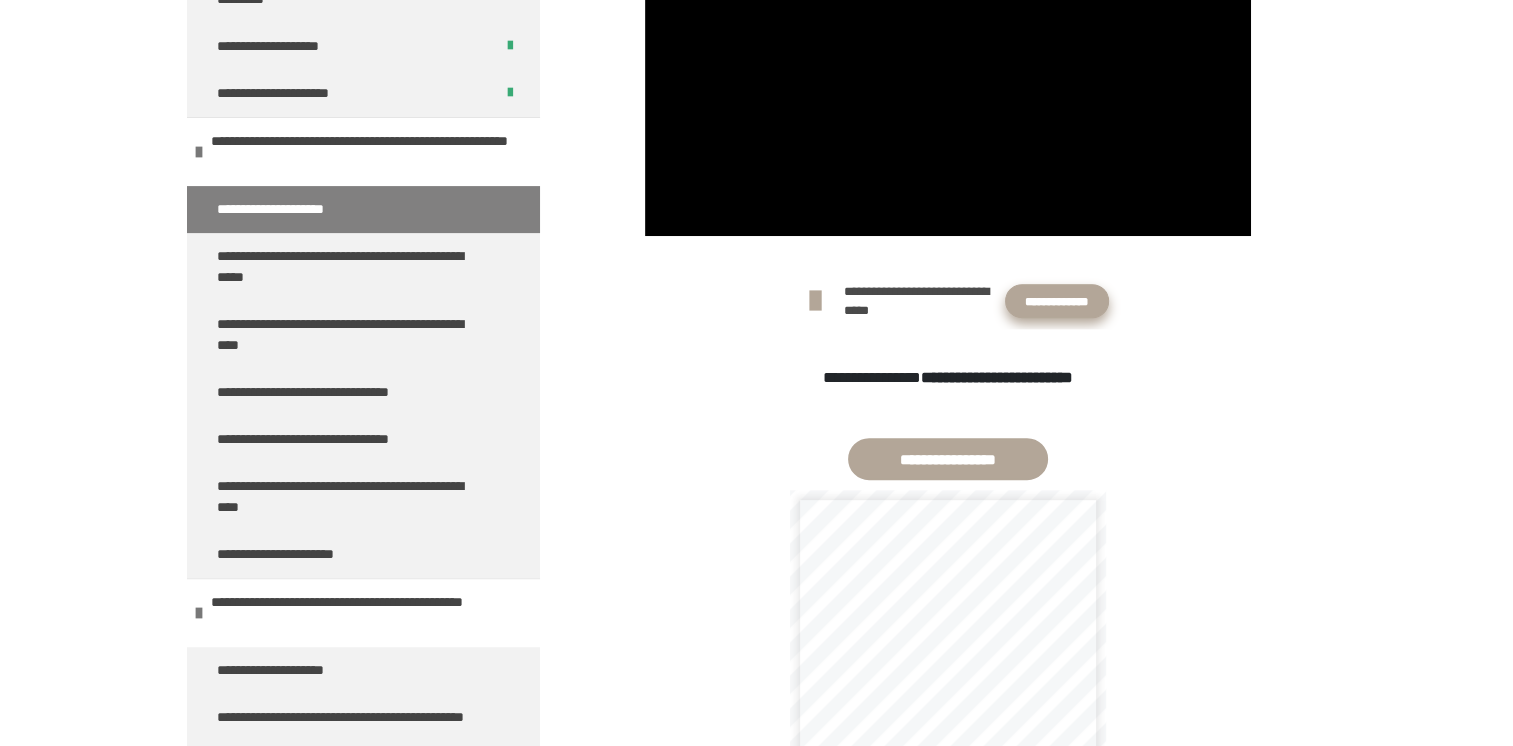 click on "**********" at bounding box center [1057, 301] 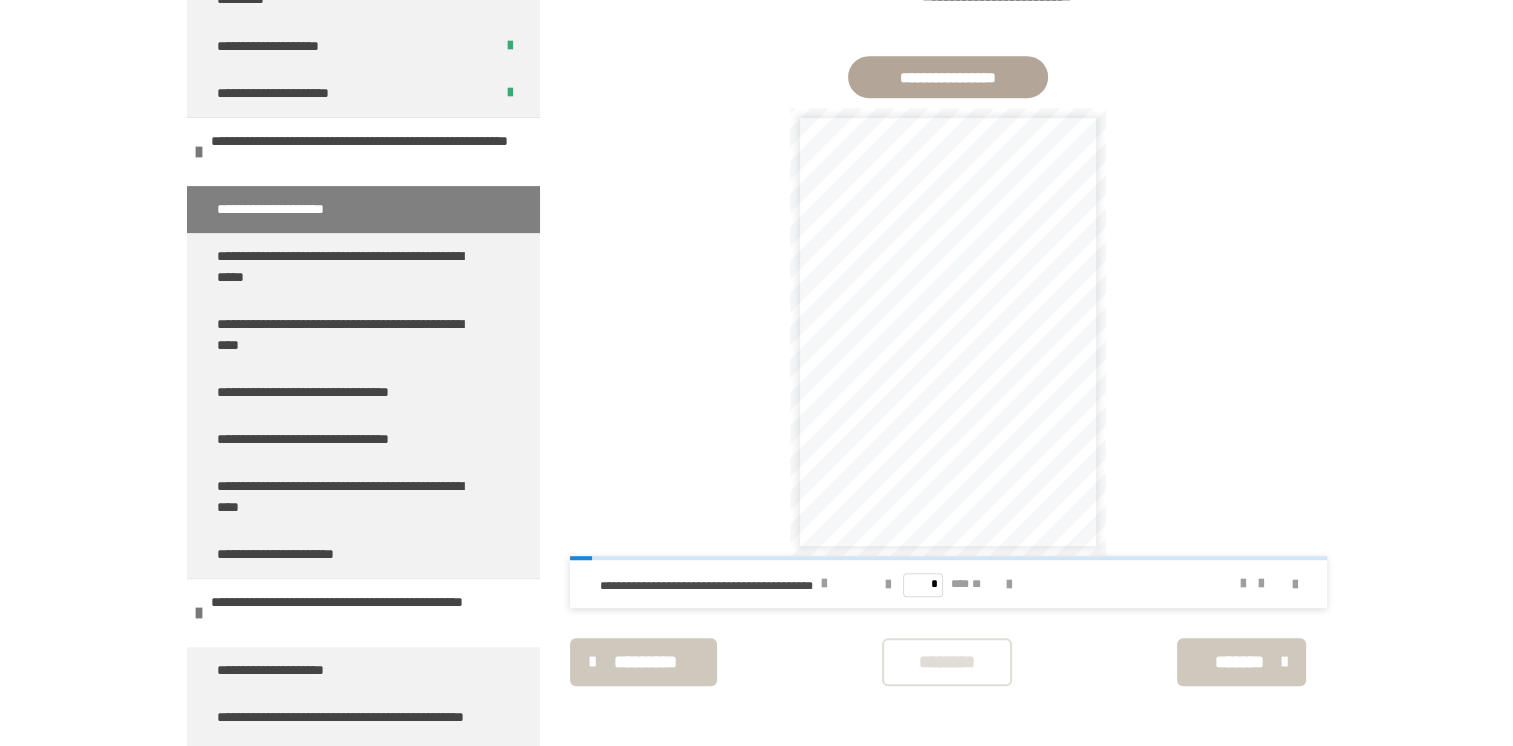 scroll, scrollTop: 1180, scrollLeft: 0, axis: vertical 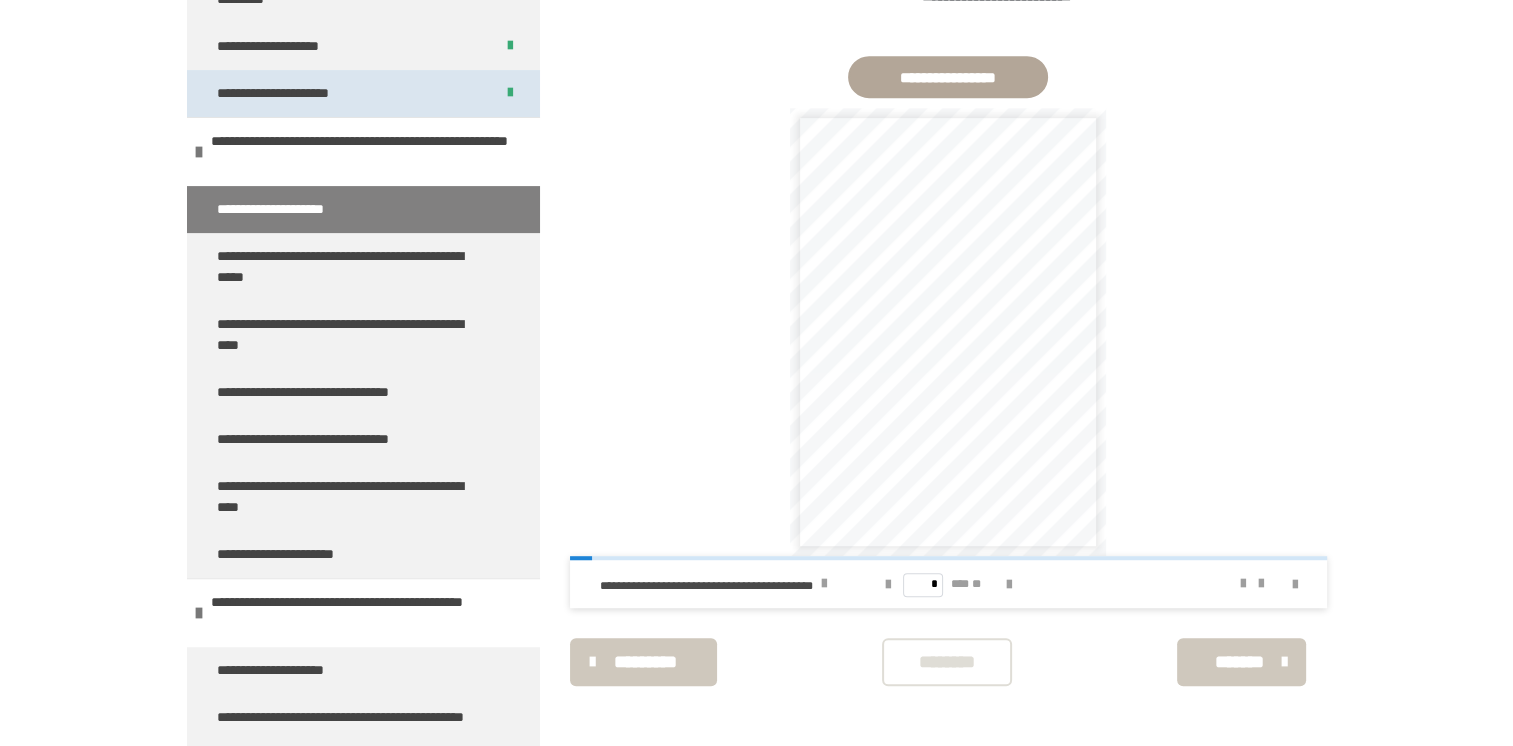 click on "**********" at bounding box center [290, 93] 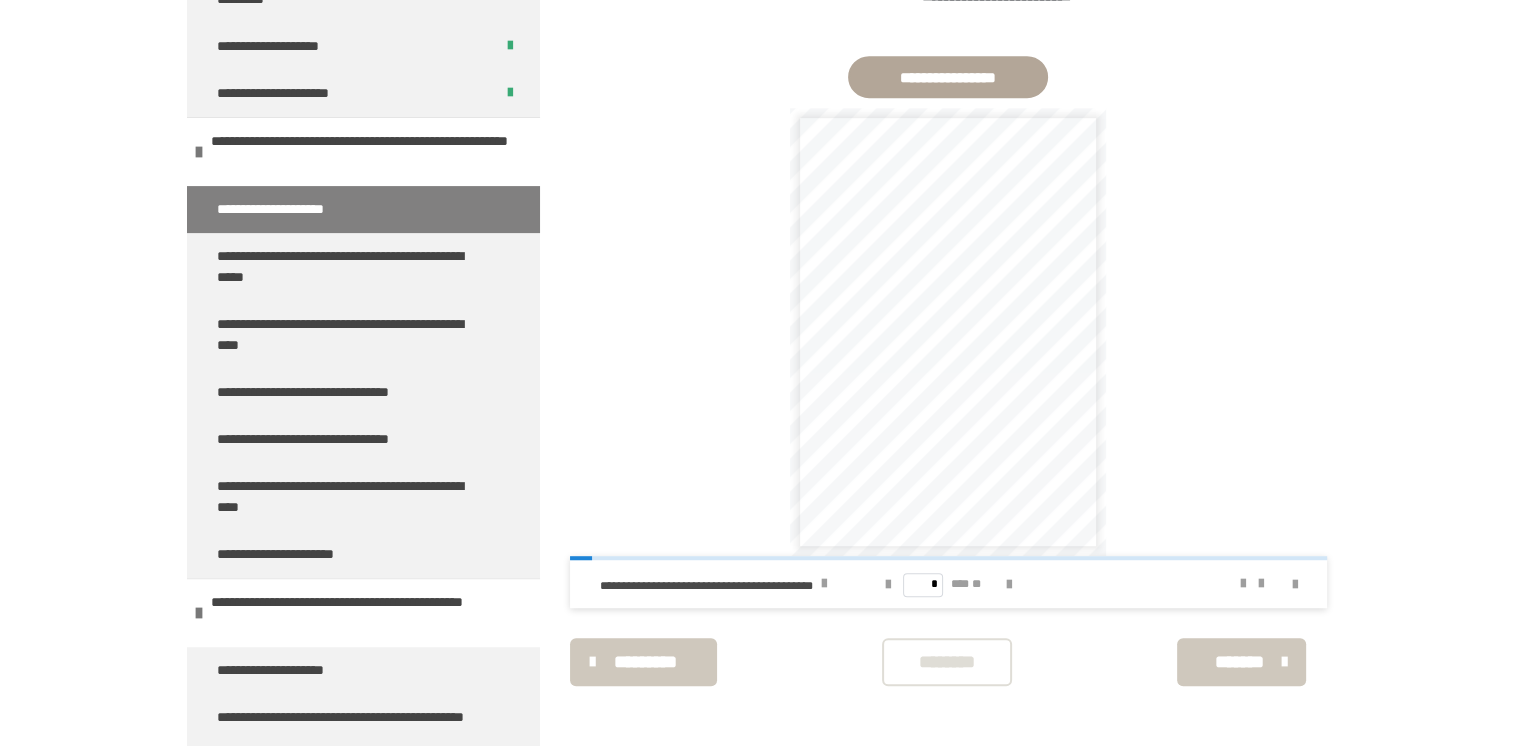 scroll, scrollTop: 270, scrollLeft: 0, axis: vertical 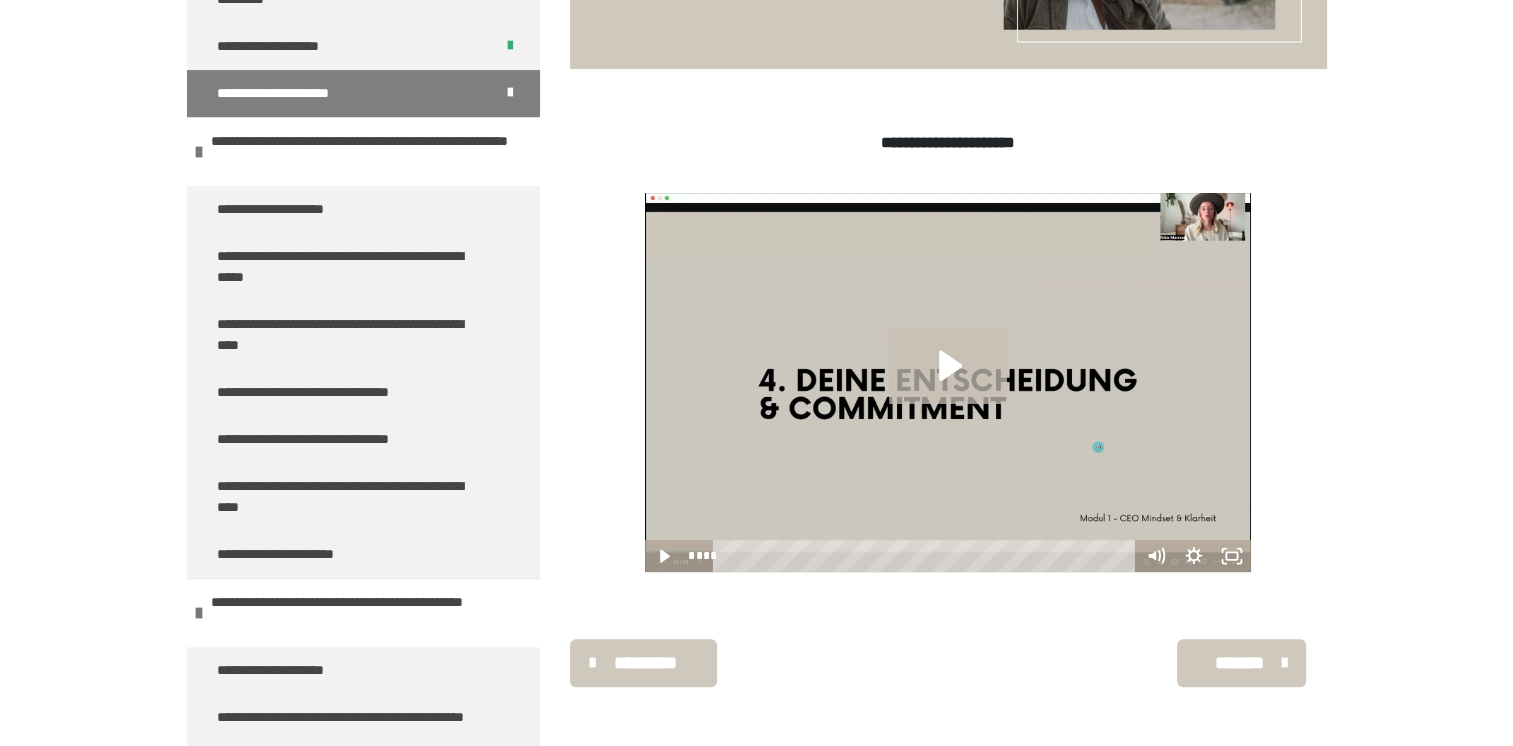 click 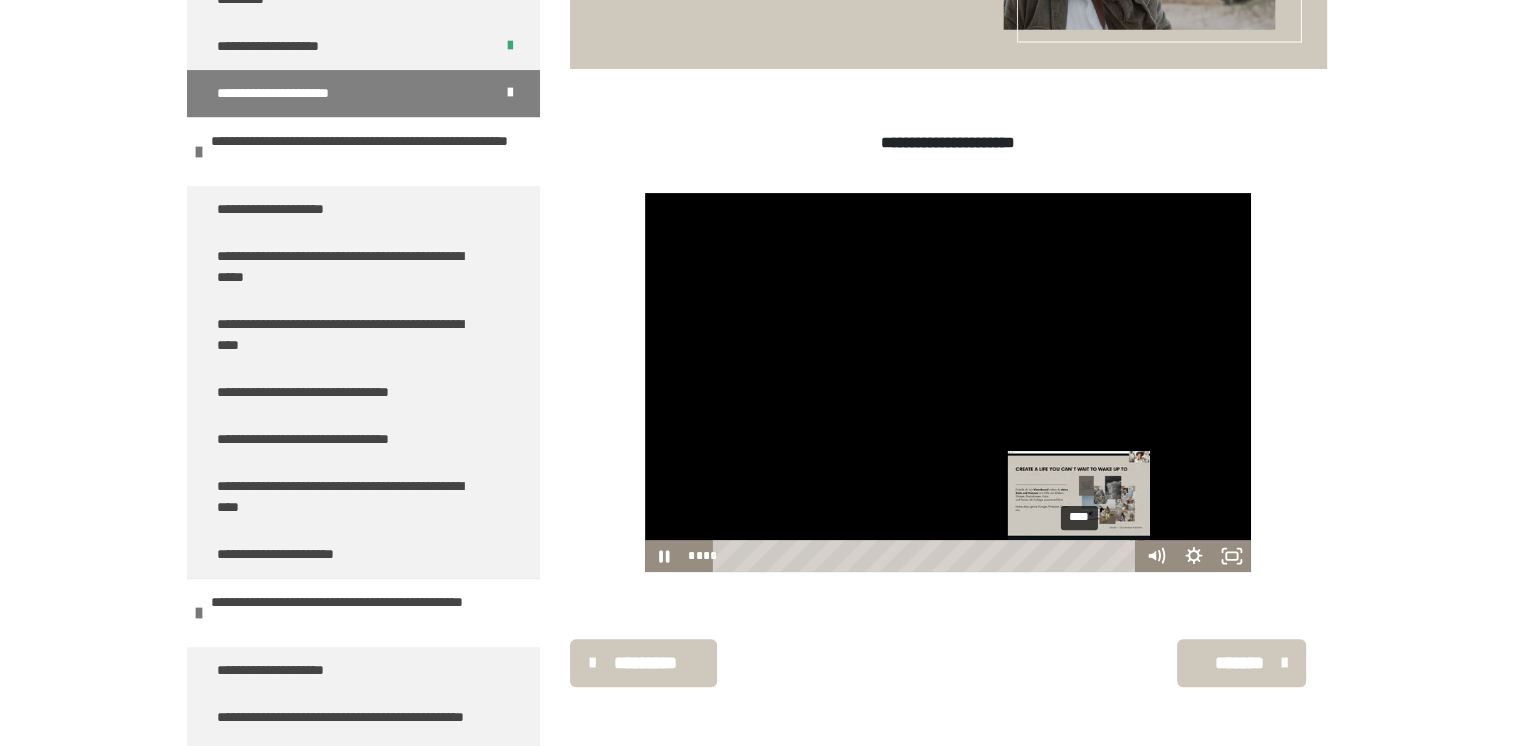click on "****" at bounding box center (927, 556) 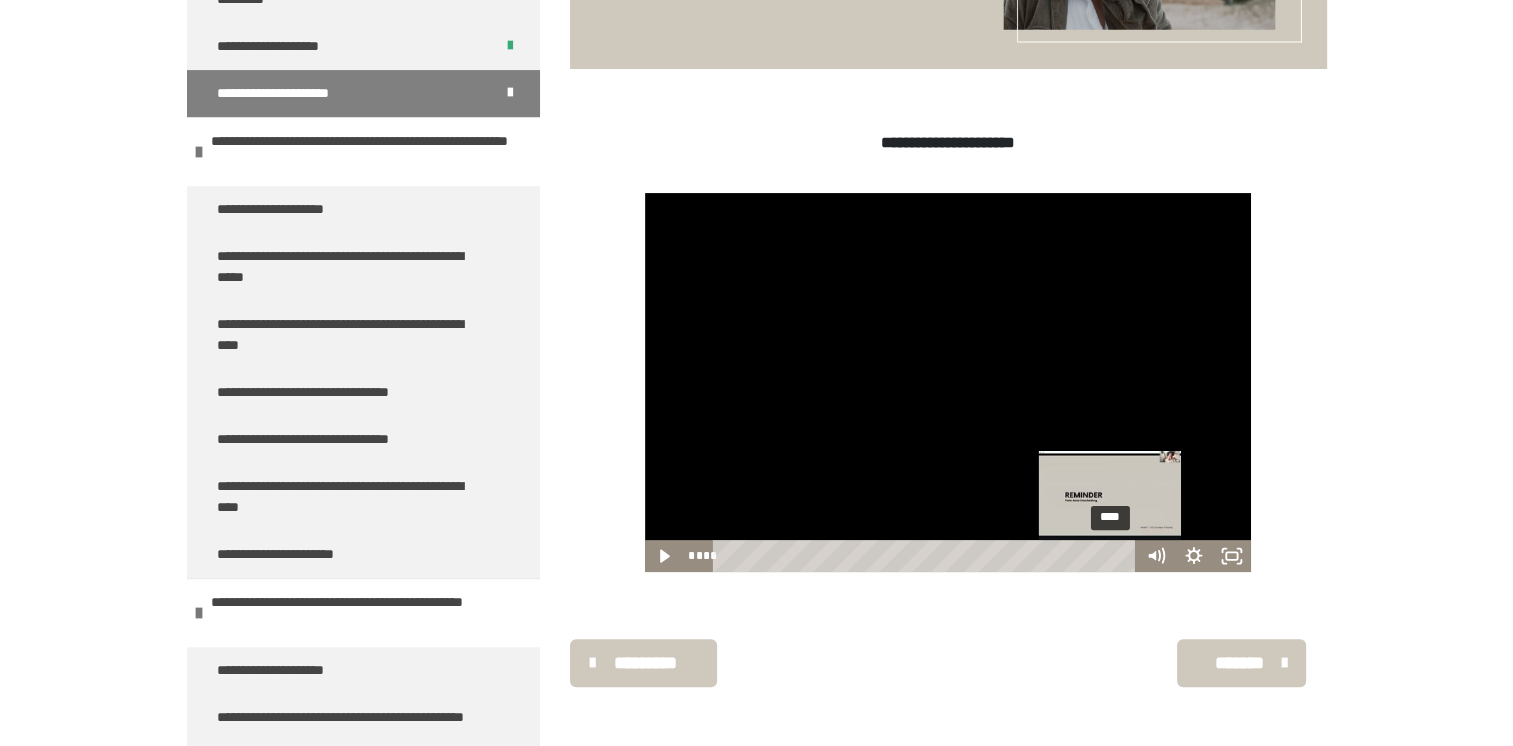 click on "****" at bounding box center [927, 556] 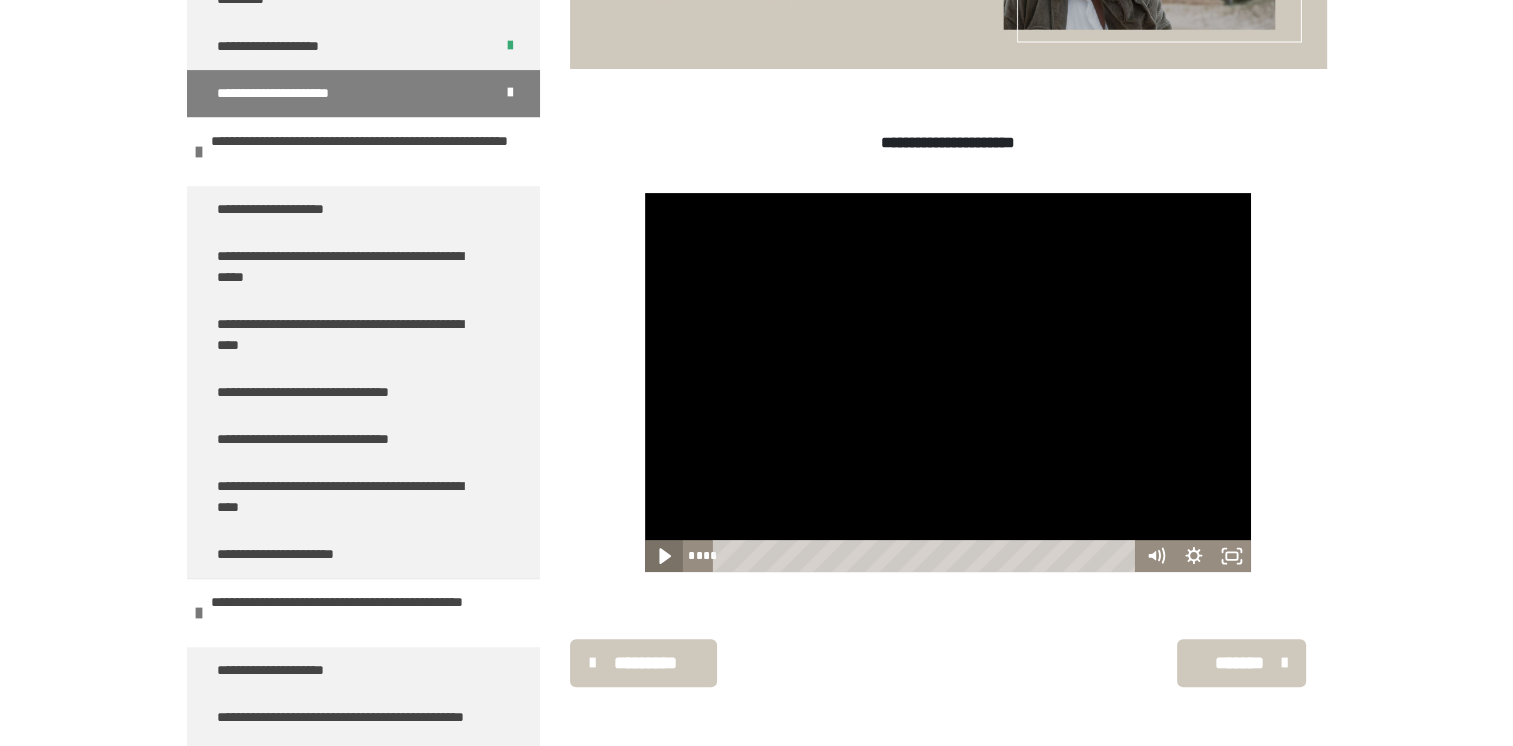 click 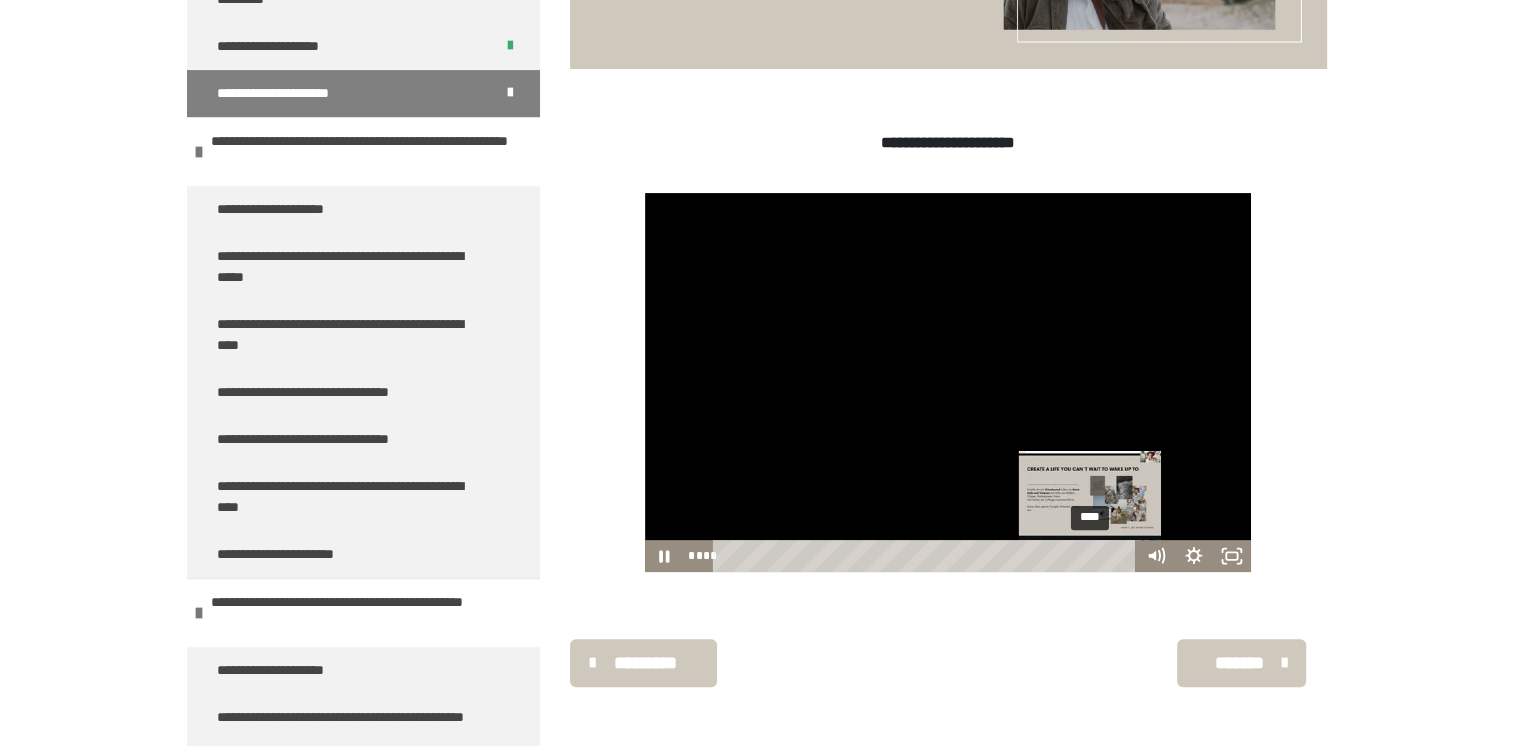 click on "****" at bounding box center [927, 556] 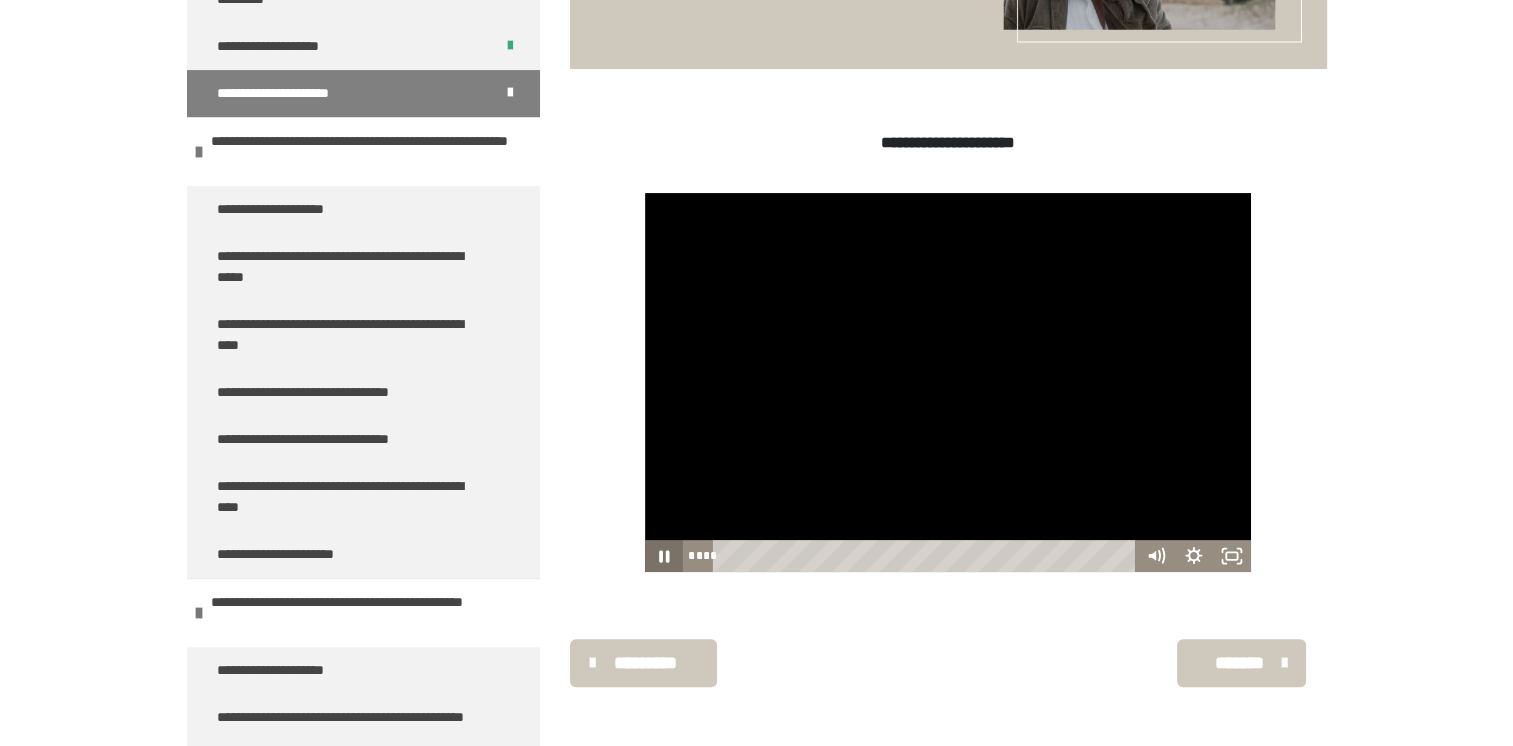 click 